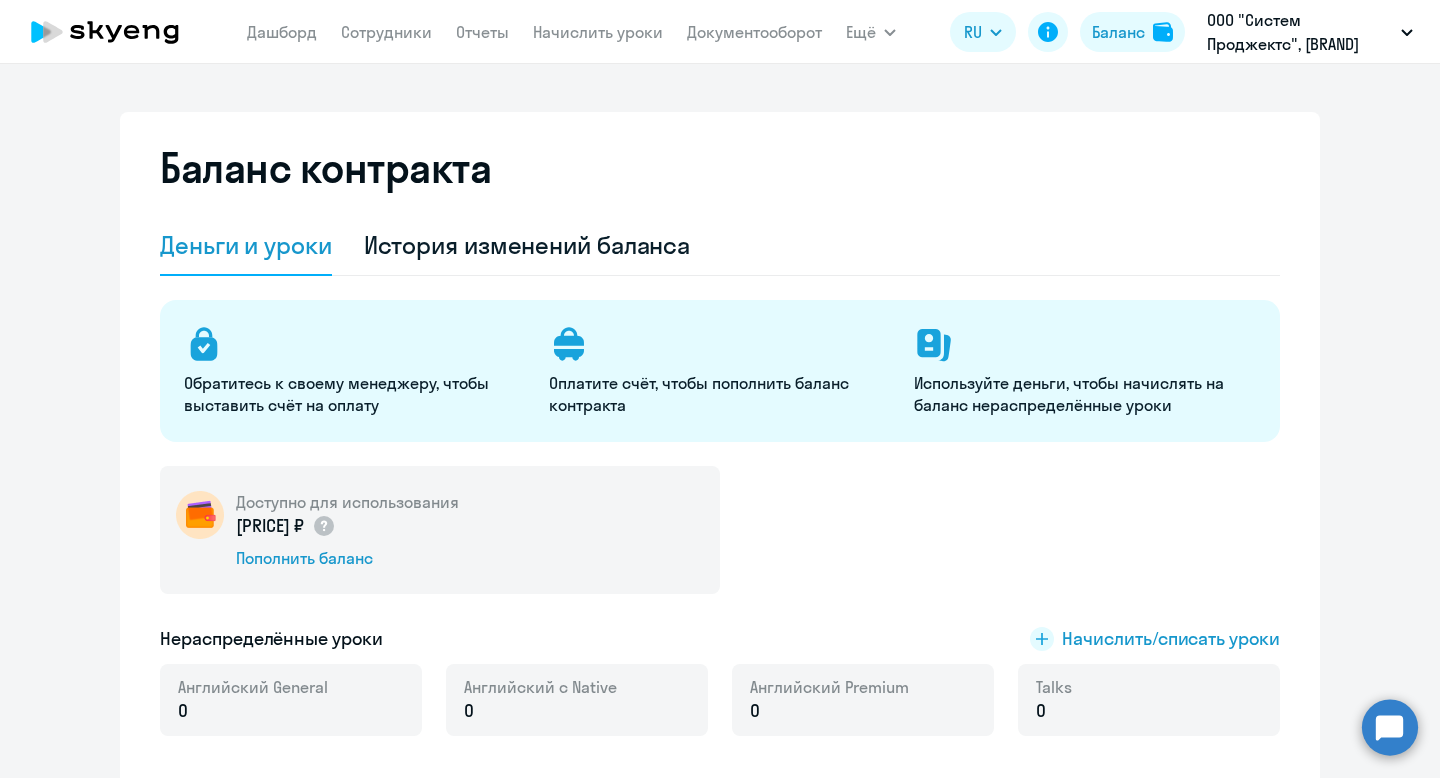 select on "english_adult_not_native_speaker" 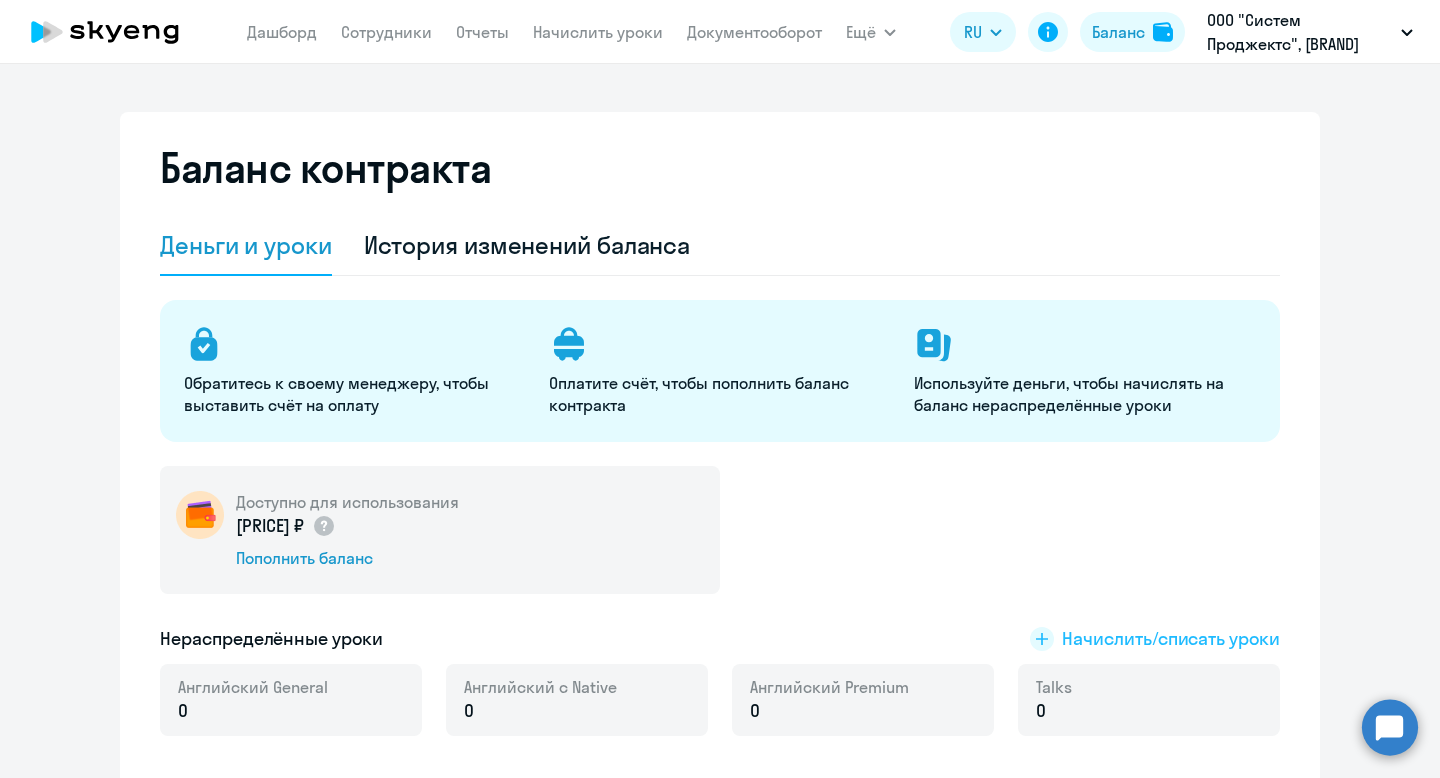 click on "Начислить/списать уроки" 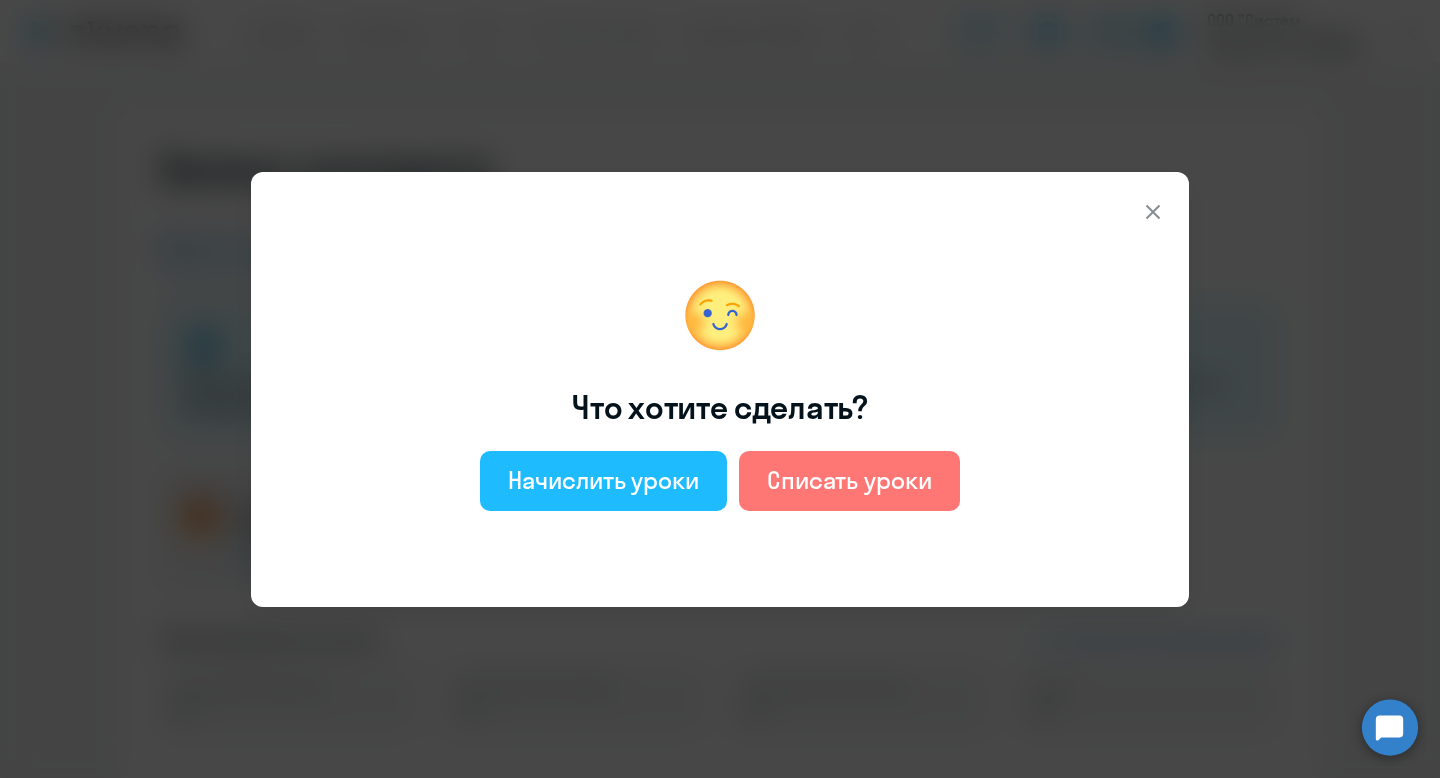 click on "Начислить уроки" at bounding box center (603, 480) 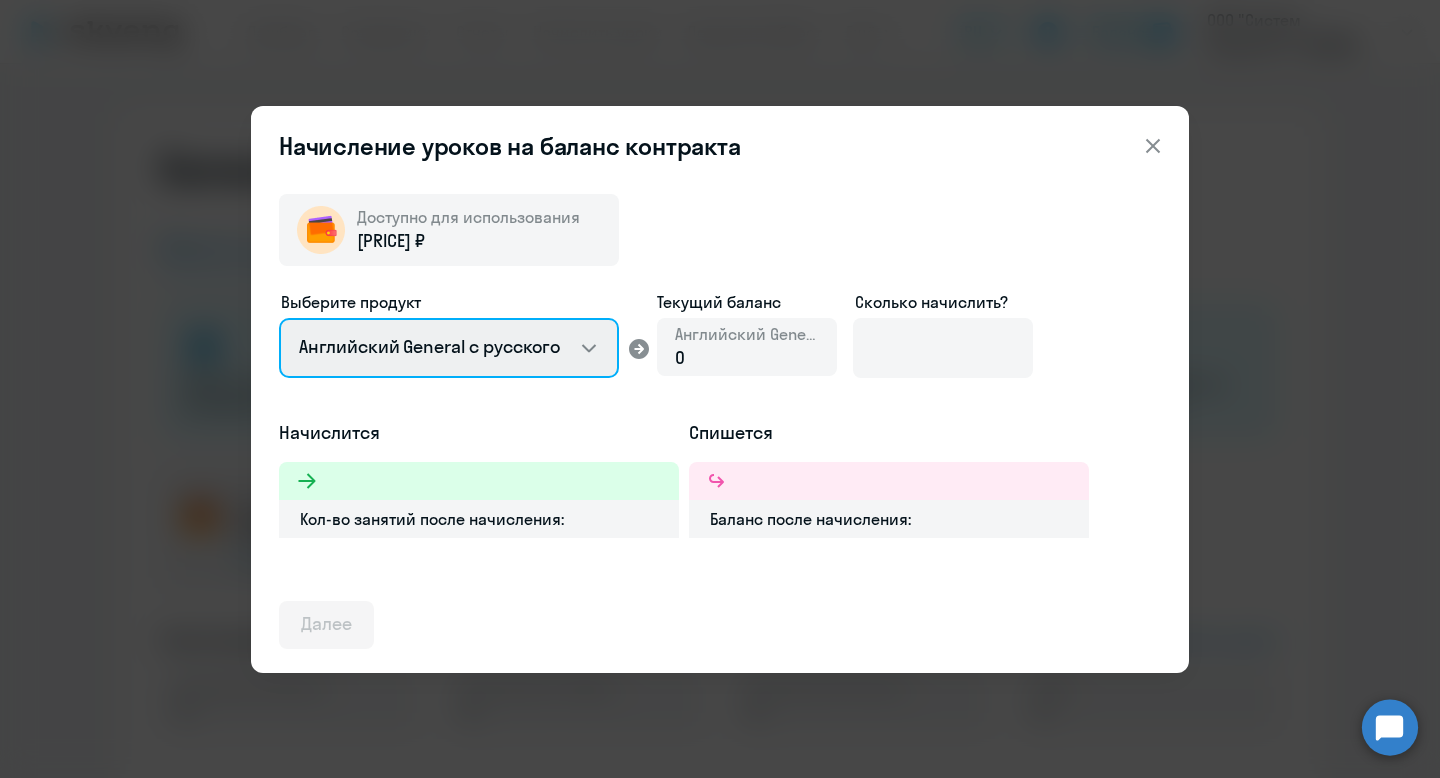 click on "Английский General с русскоговорящим преподавателем   Английский General с англоговорящим преподавателем   Премиум английский с русскоговорящим преподавателем   Talks 15 минутные разговоры на английском" at bounding box center (449, 348) 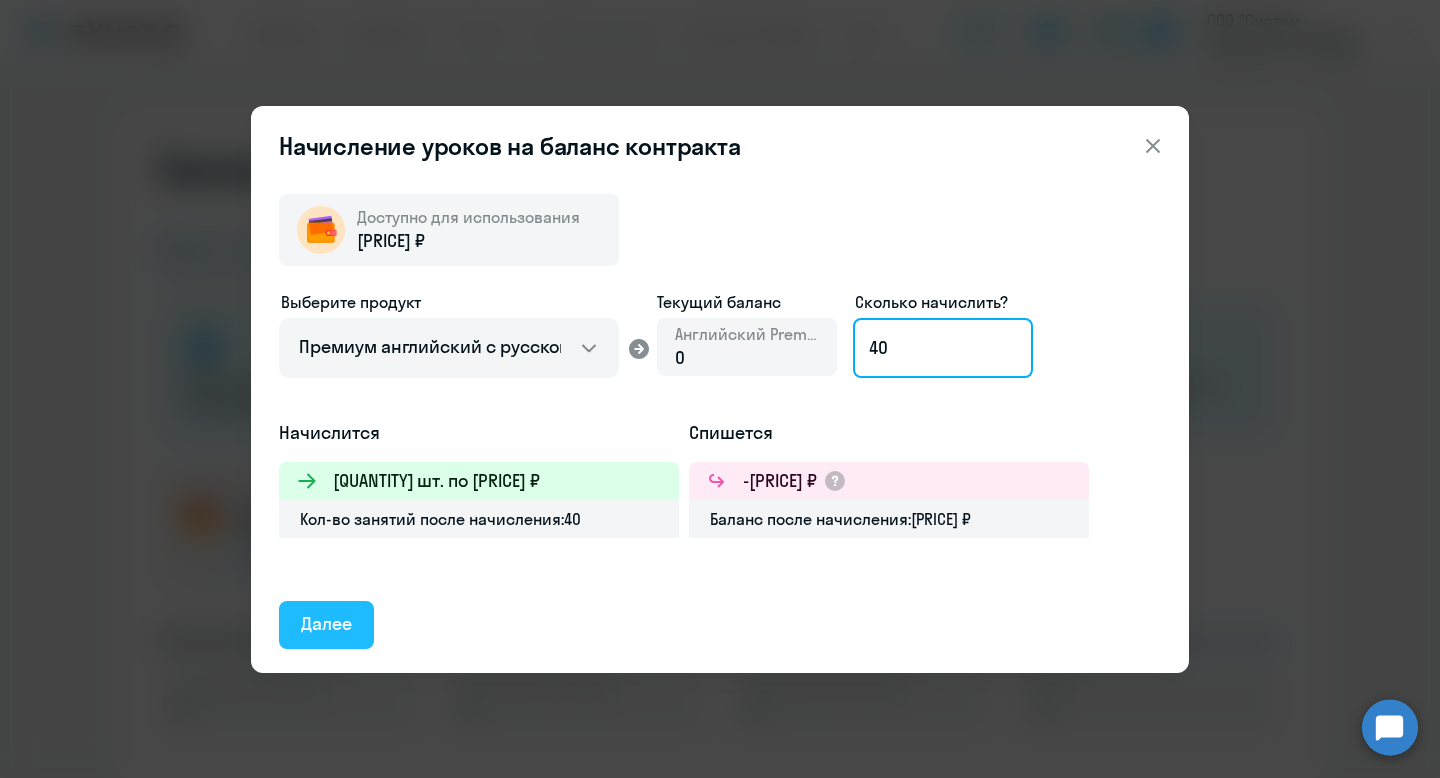 type on "40" 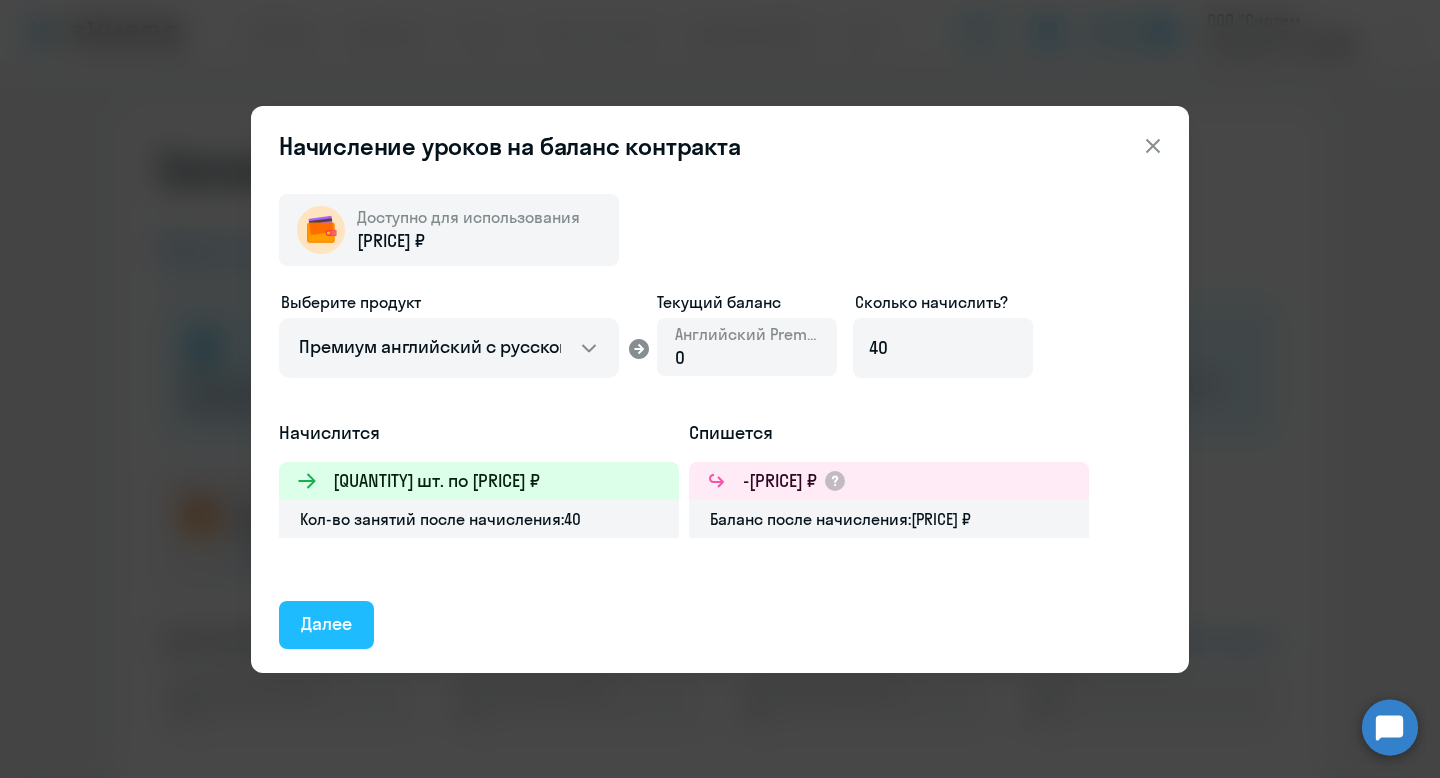 click on "Далее" 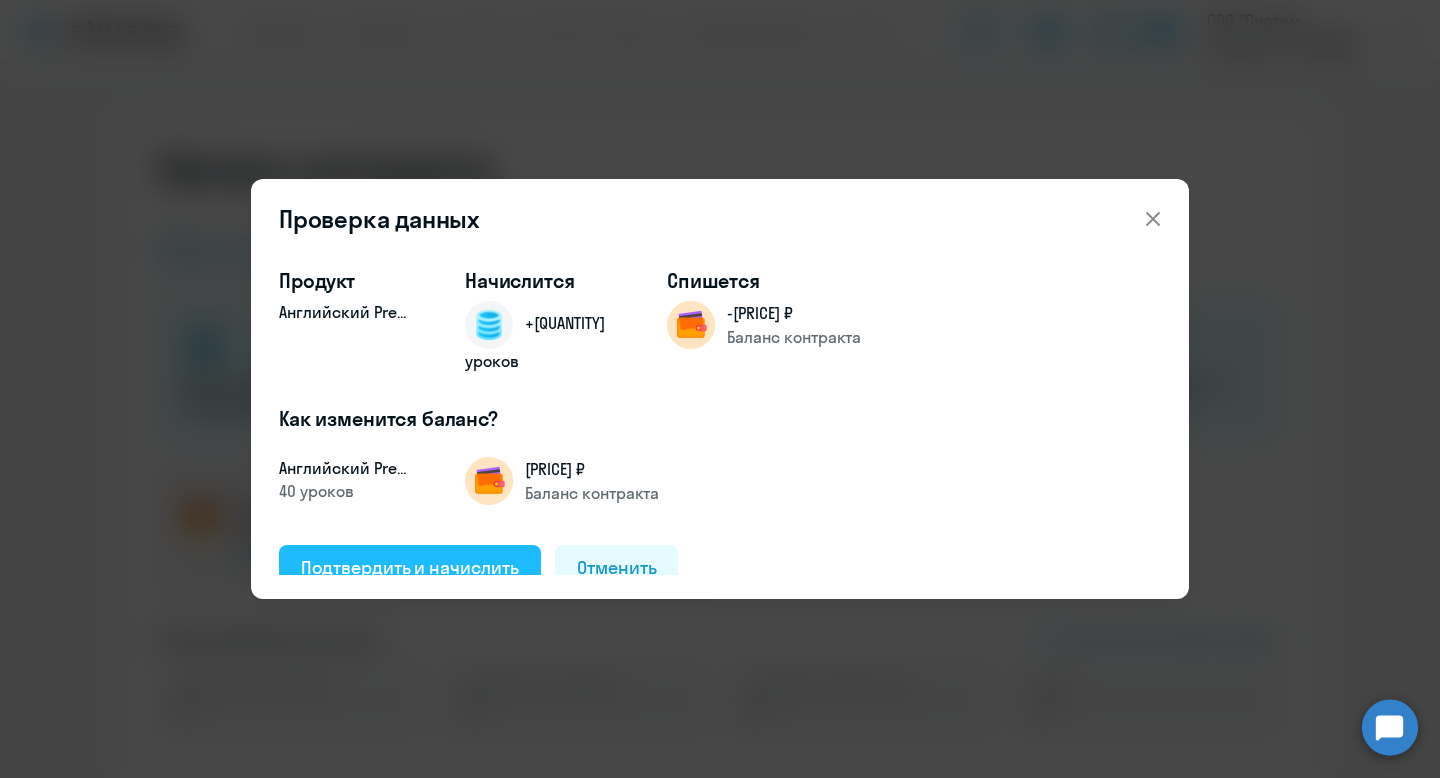 click on "Подтвердить и начислить" at bounding box center [410, 568] 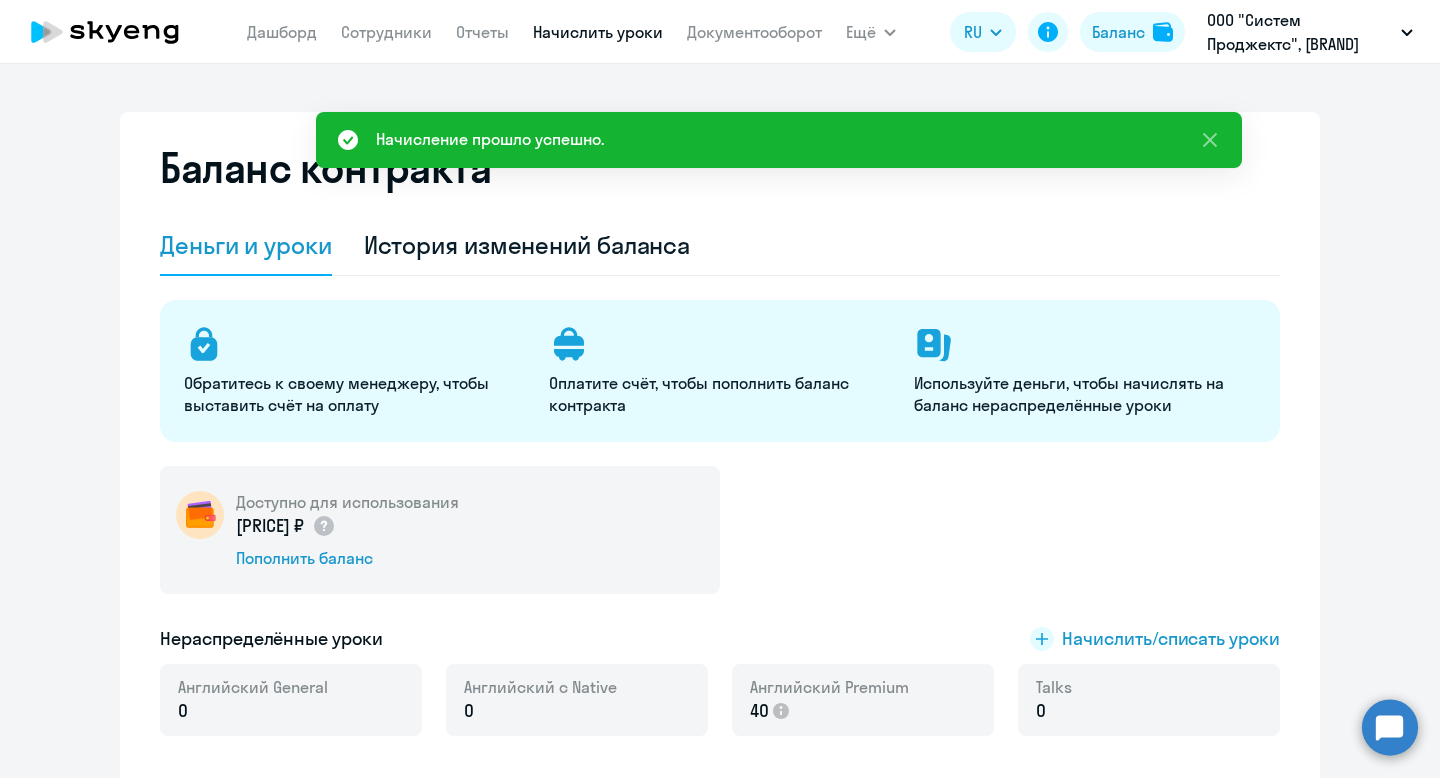 click on "Начислить уроки" at bounding box center (598, 32) 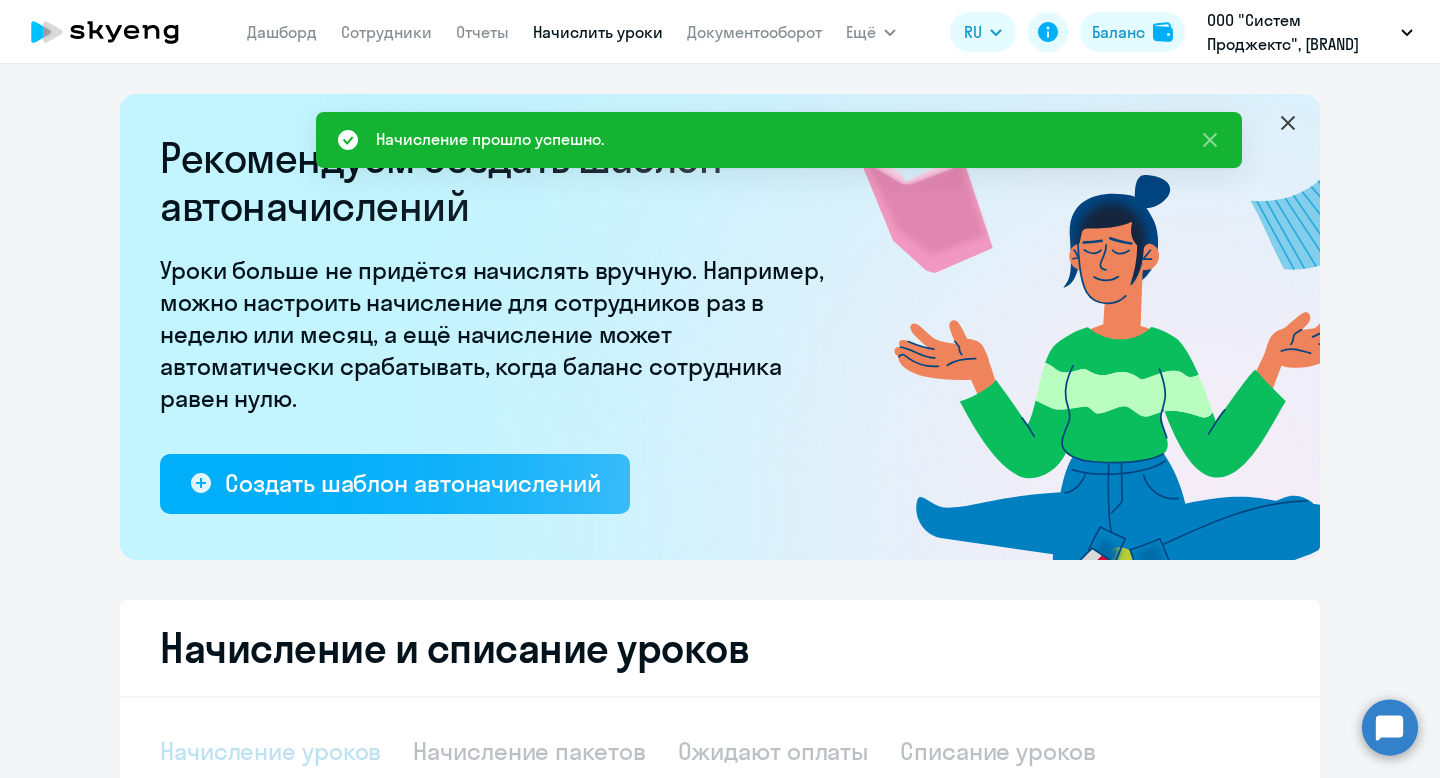 select on "10" 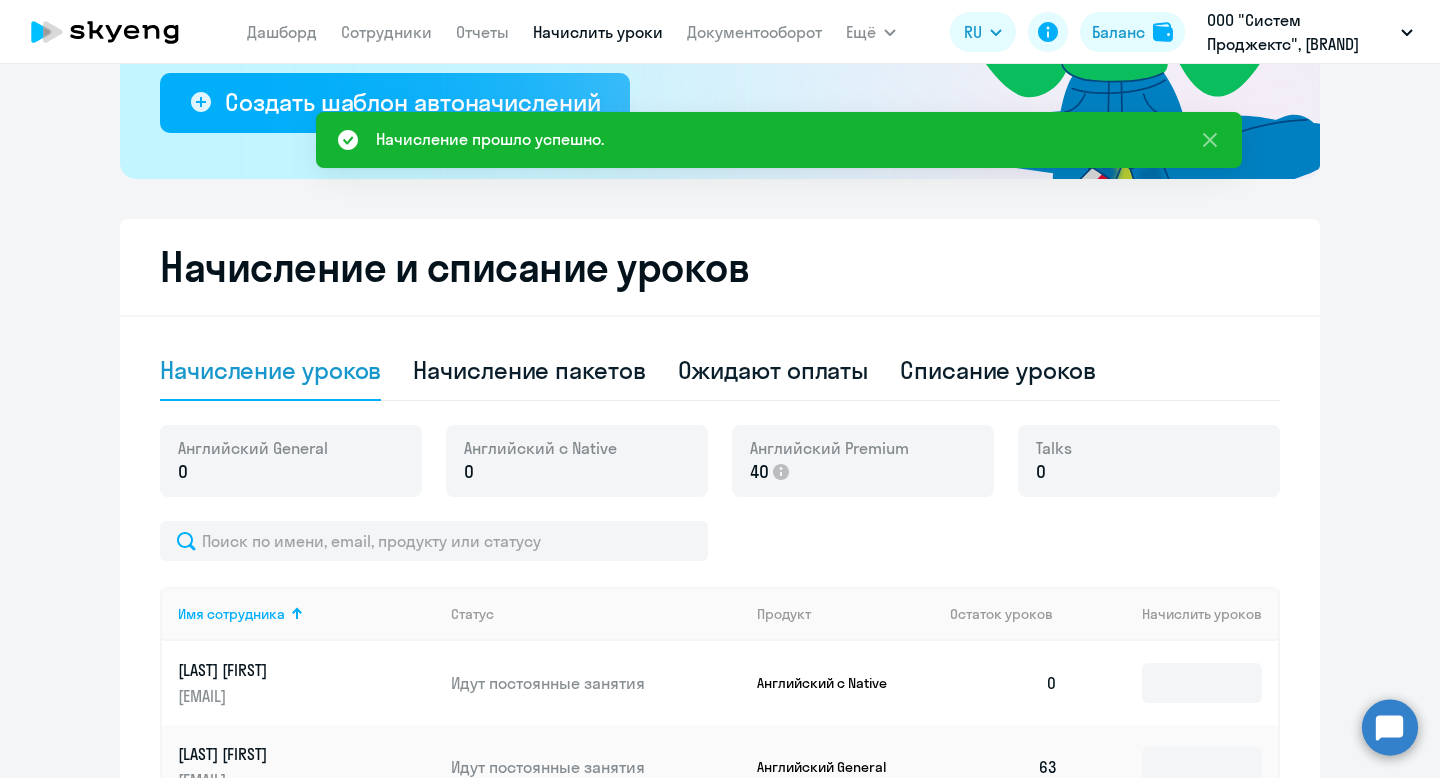 scroll, scrollTop: 421, scrollLeft: 0, axis: vertical 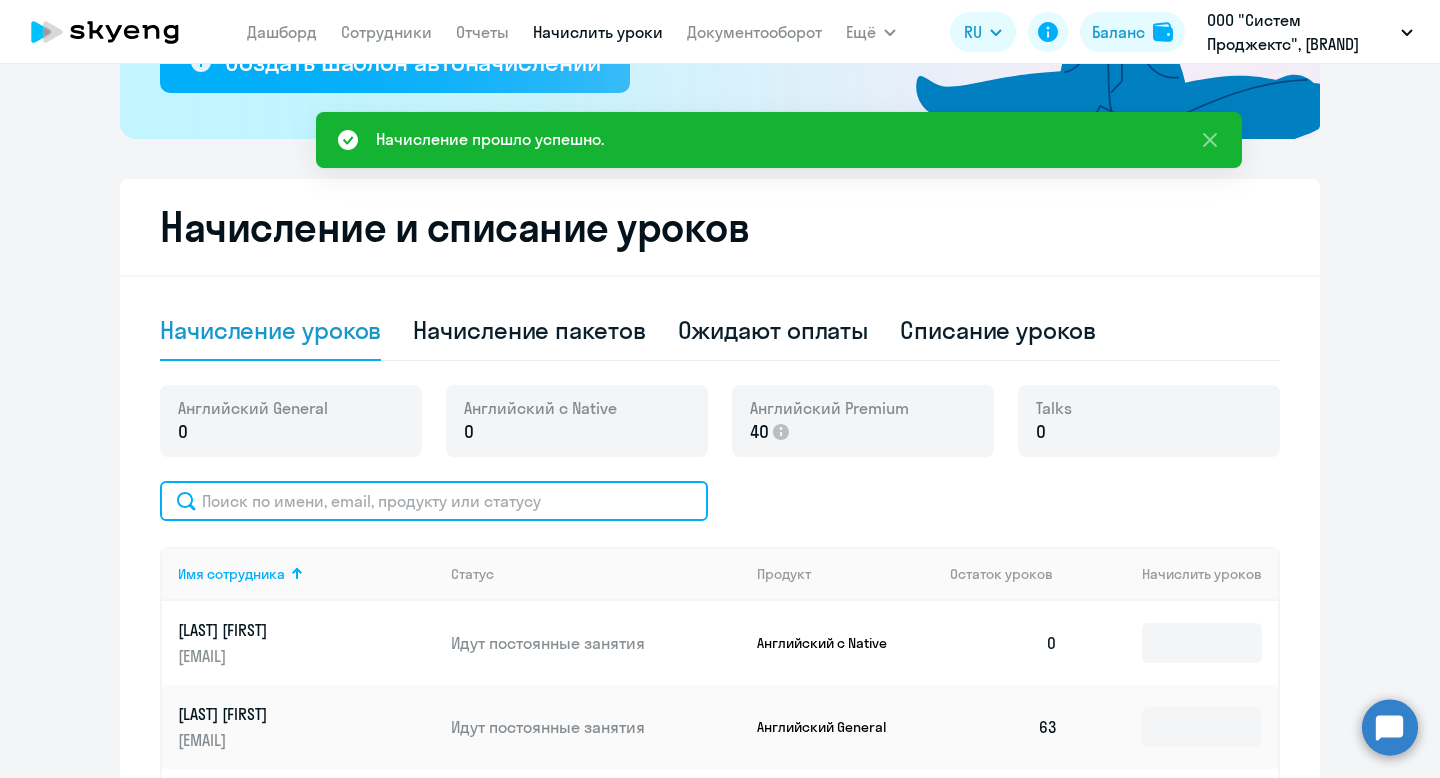 click 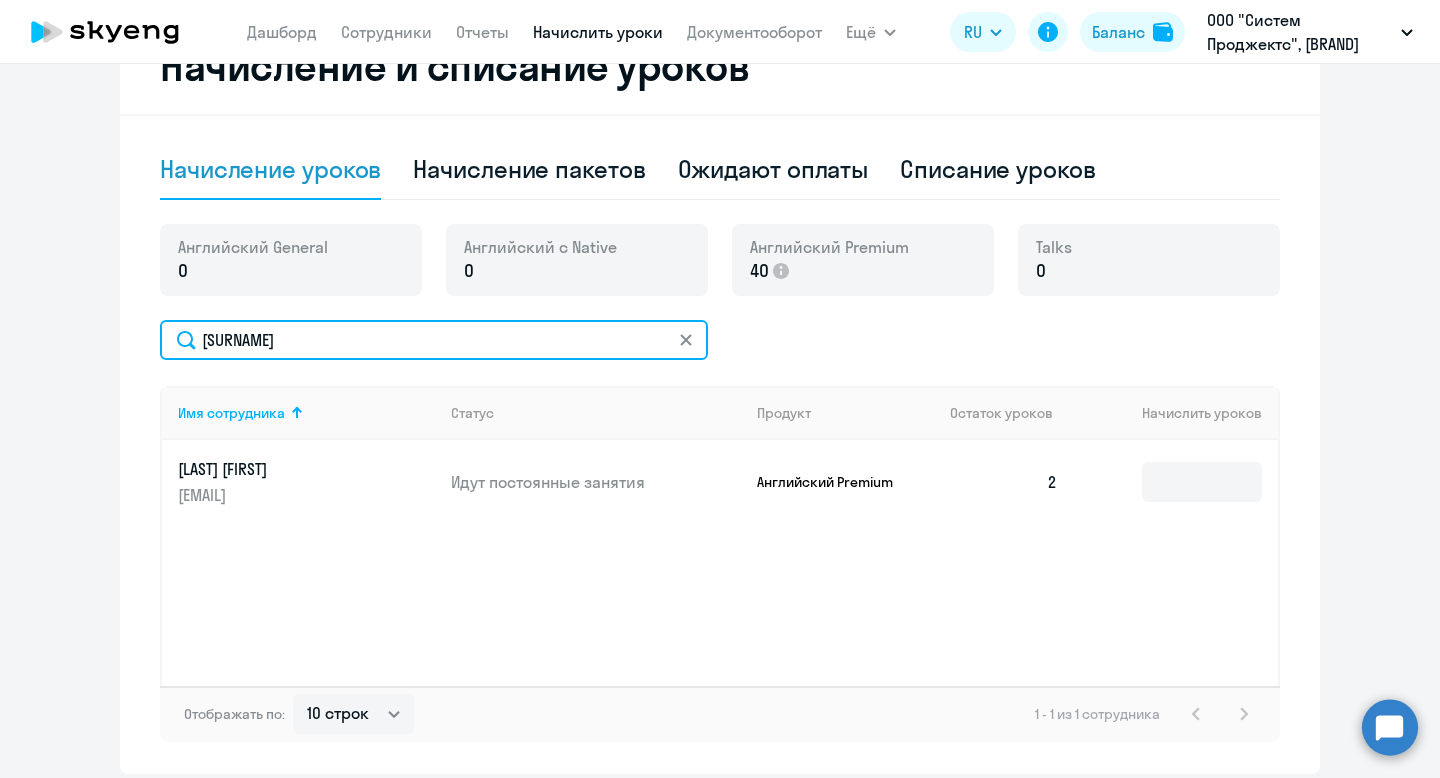 scroll, scrollTop: 588, scrollLeft: 0, axis: vertical 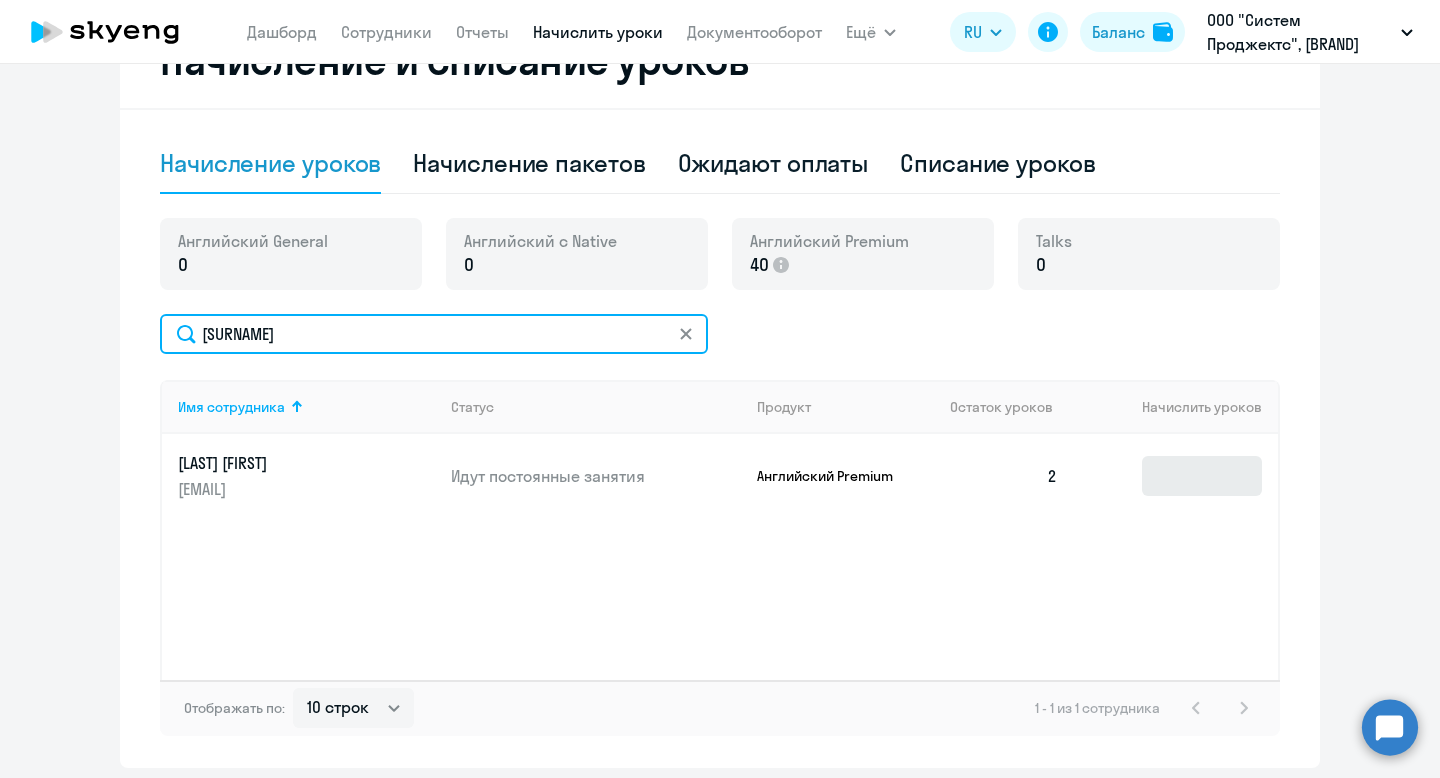 type on "[SURNAME]" 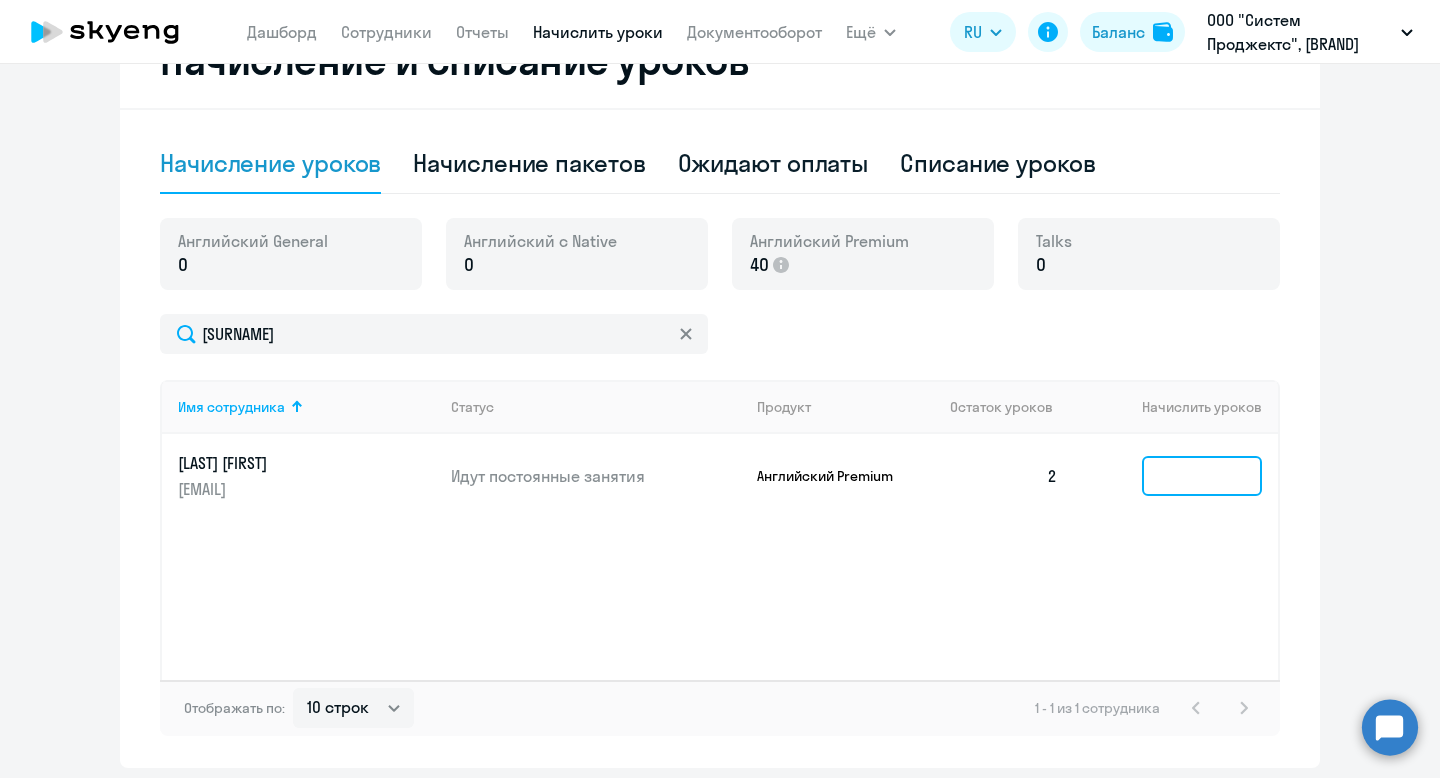 click 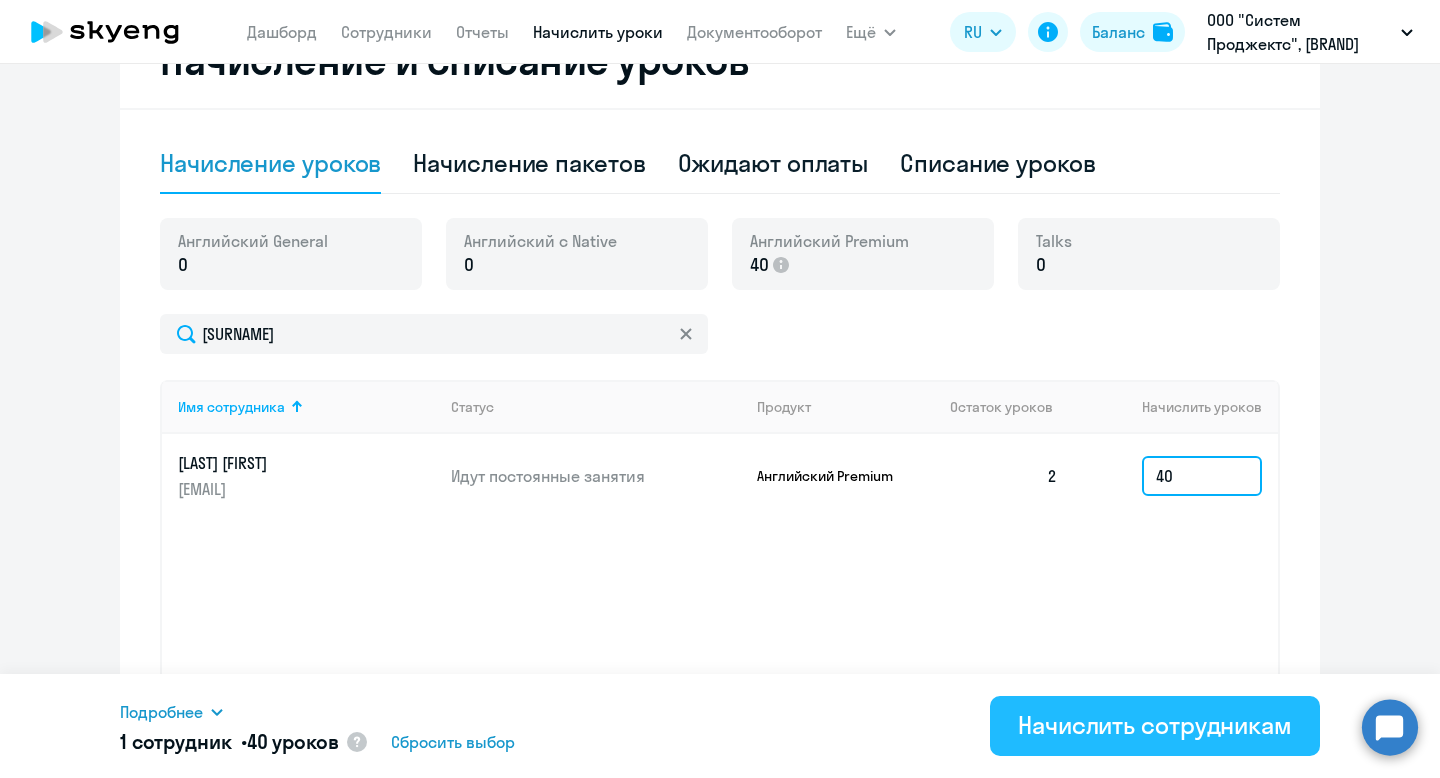 type on "40" 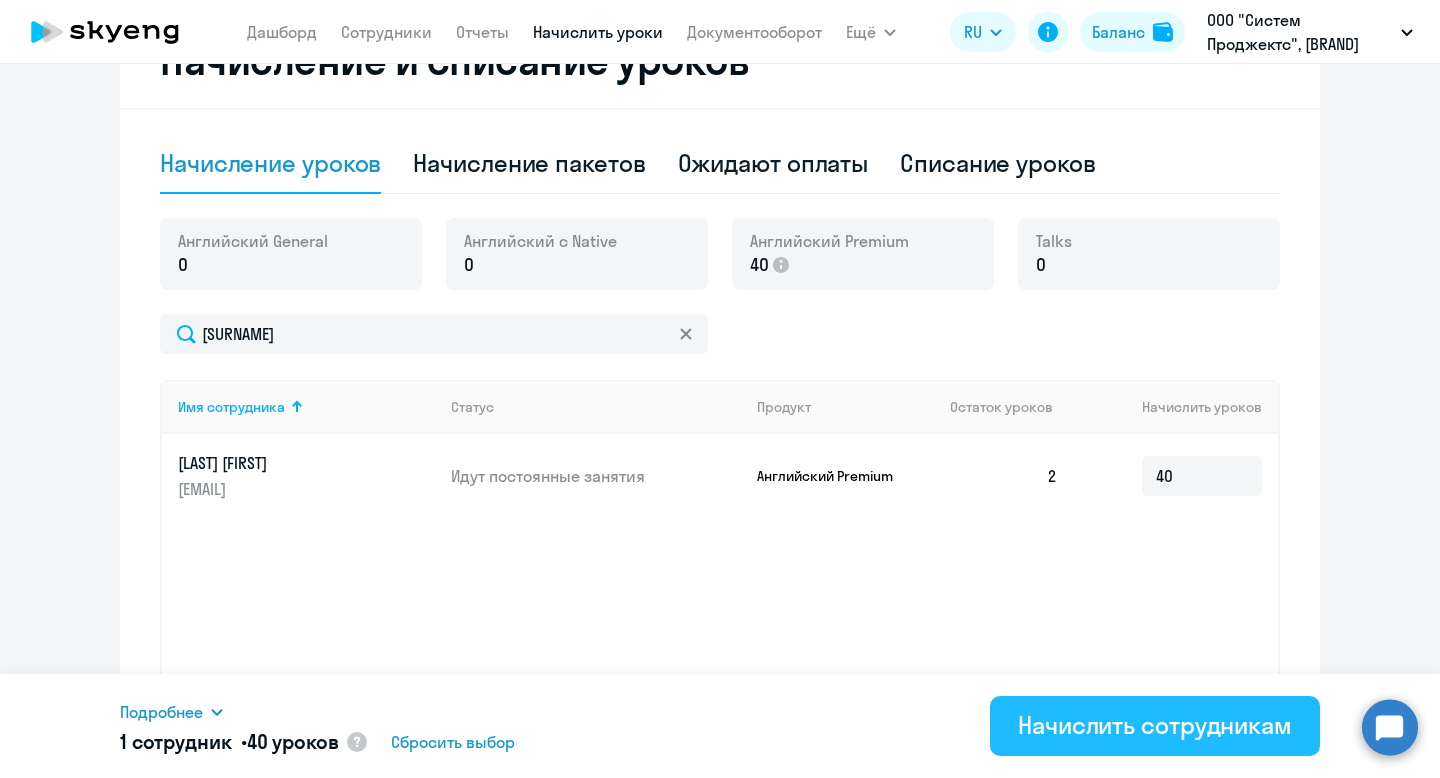 click on "Начислить сотрудникам" at bounding box center [1155, 725] 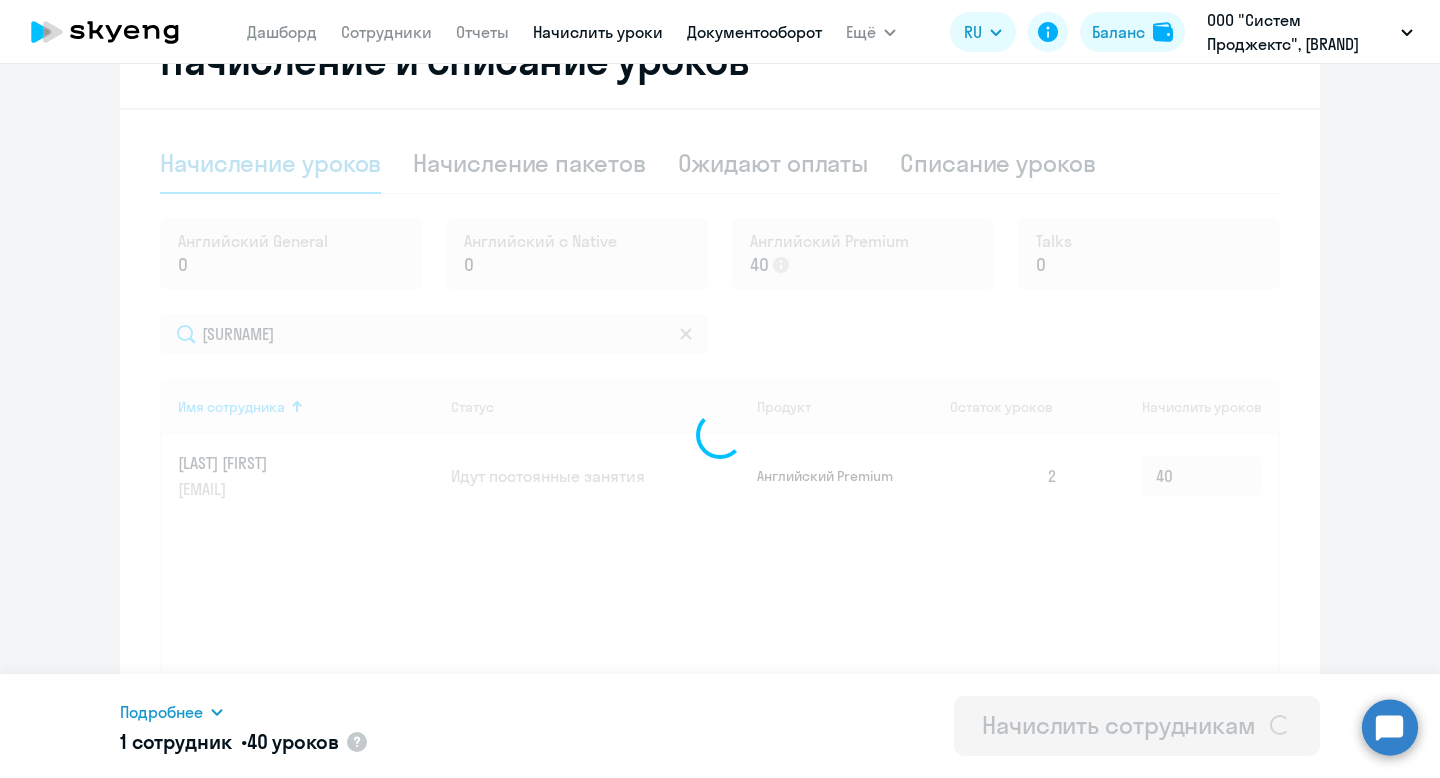 type 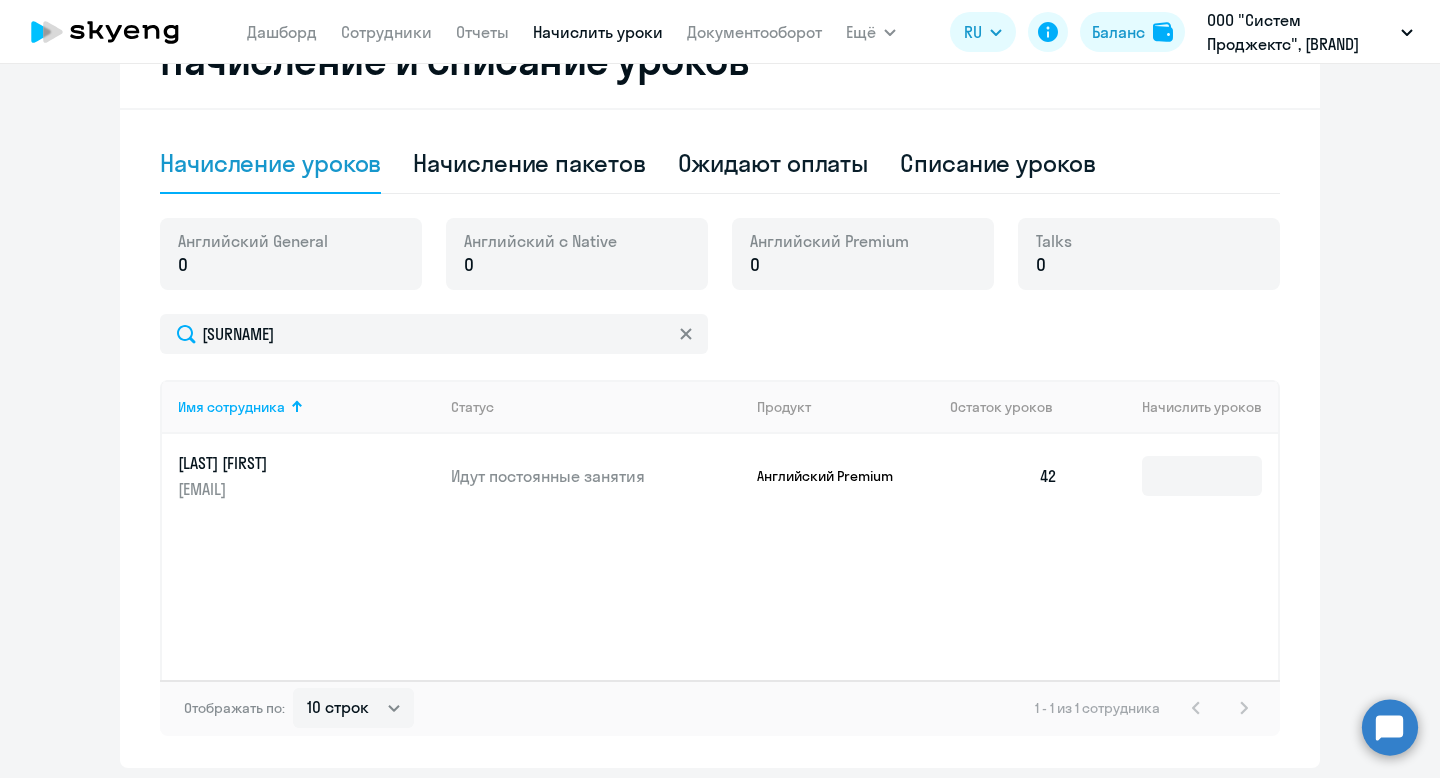 click on "ООО "Систем Проджектс", [BRAND]" at bounding box center [1300, 32] 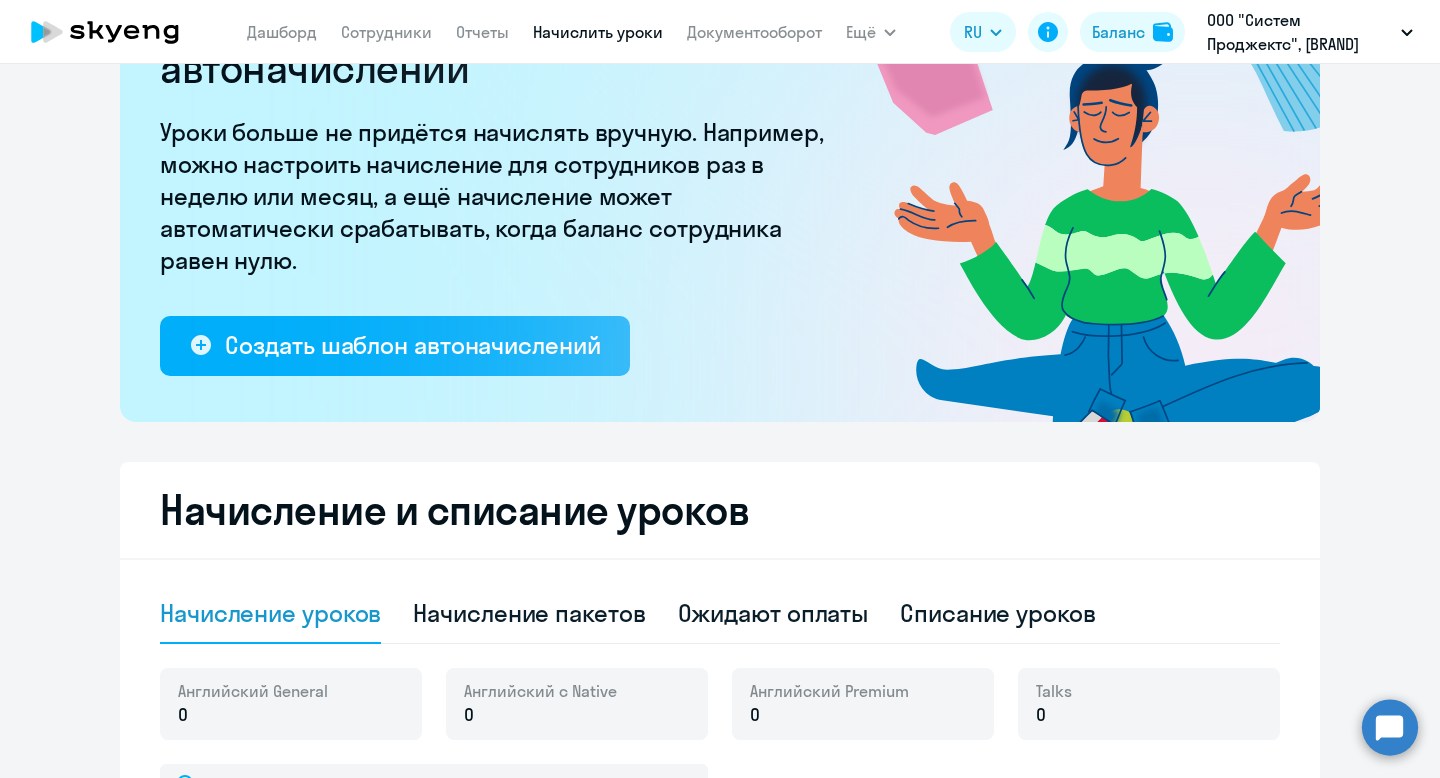 scroll, scrollTop: 0, scrollLeft: 0, axis: both 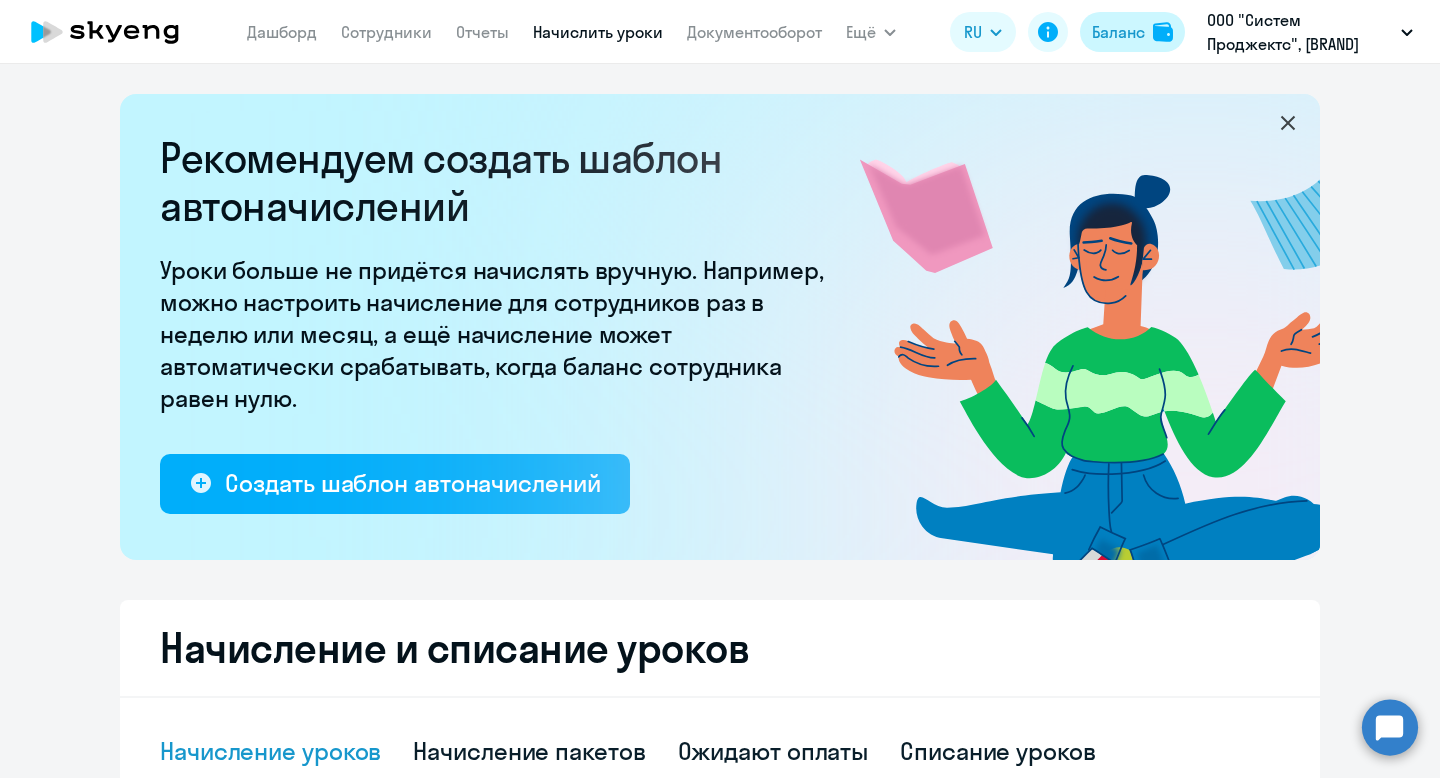 click on "Баланс" 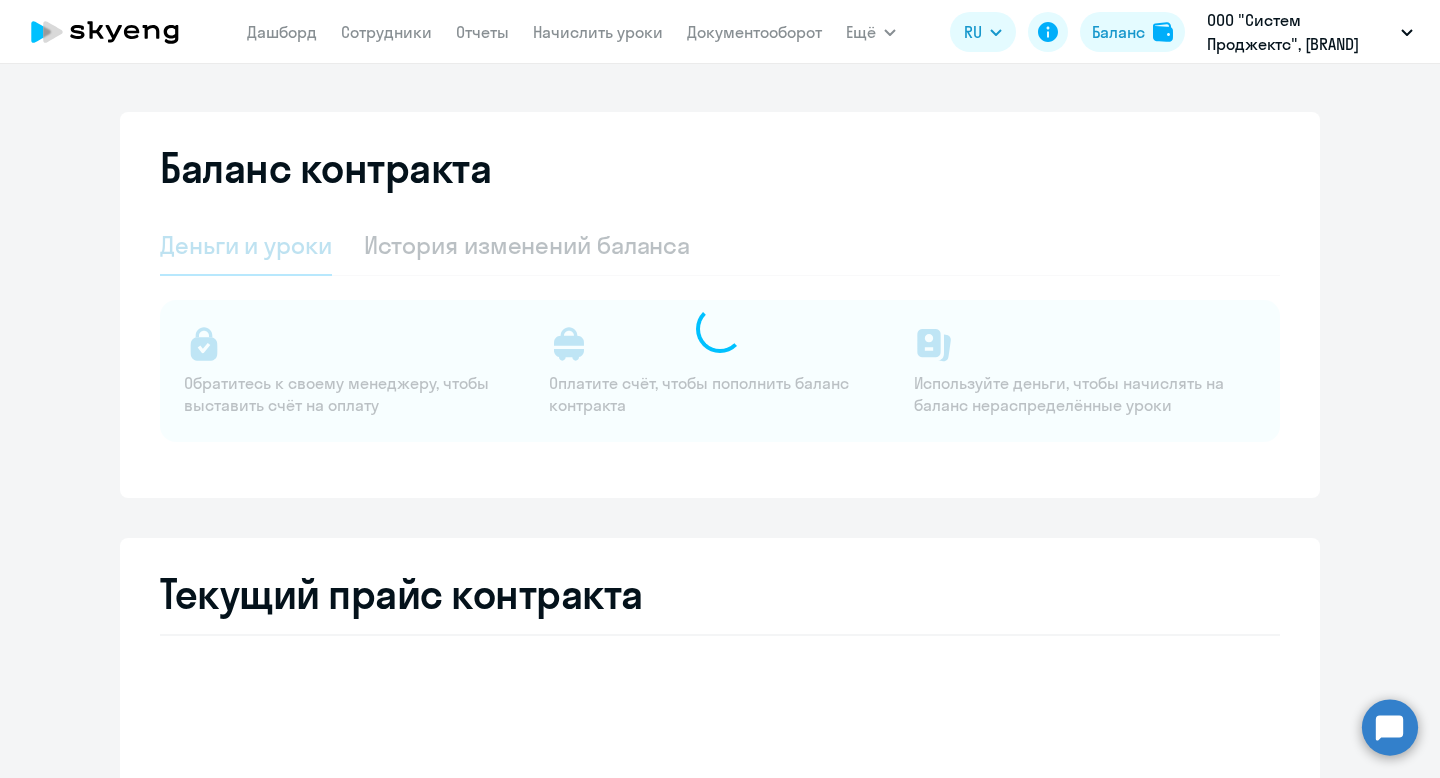 select on "english_adult_not_native_speaker" 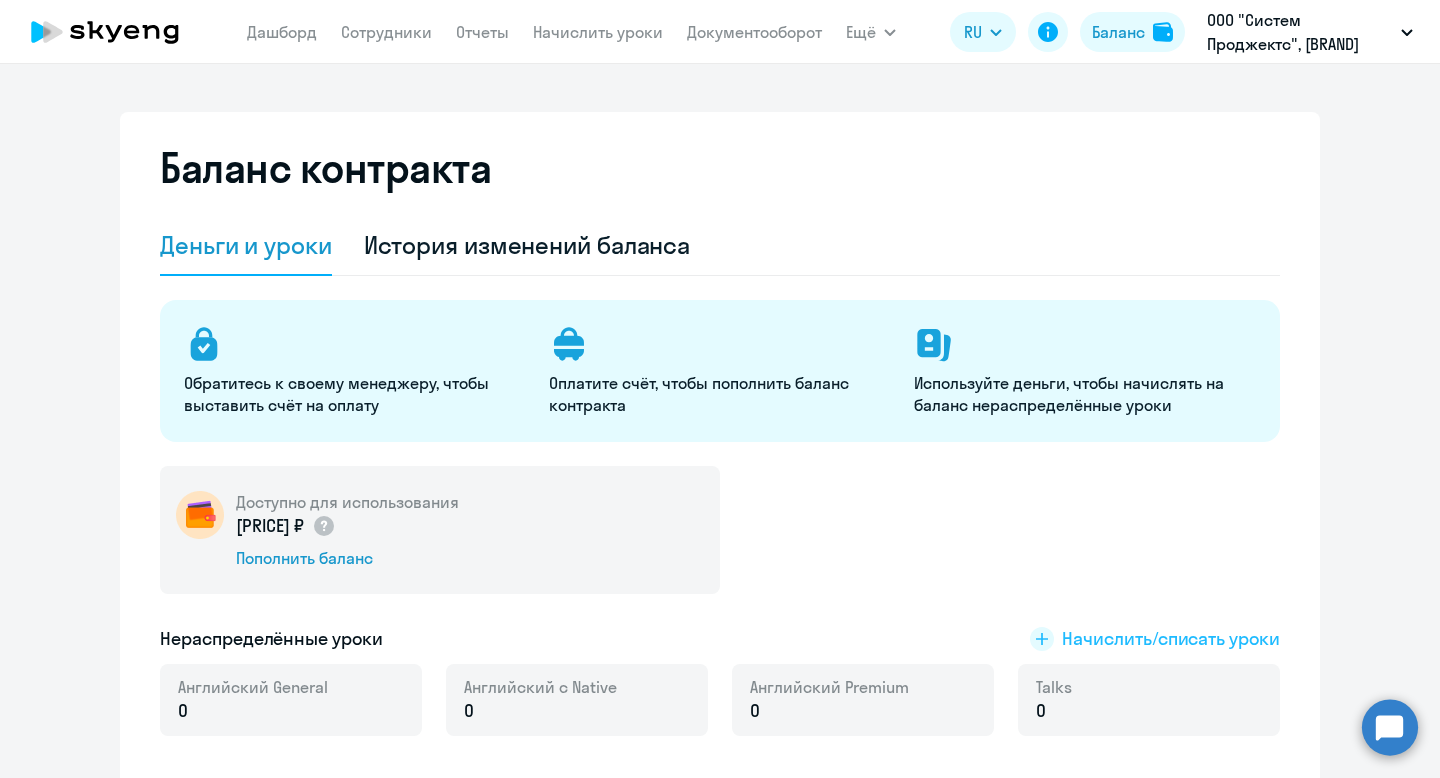click on "Начислить/списать уроки" 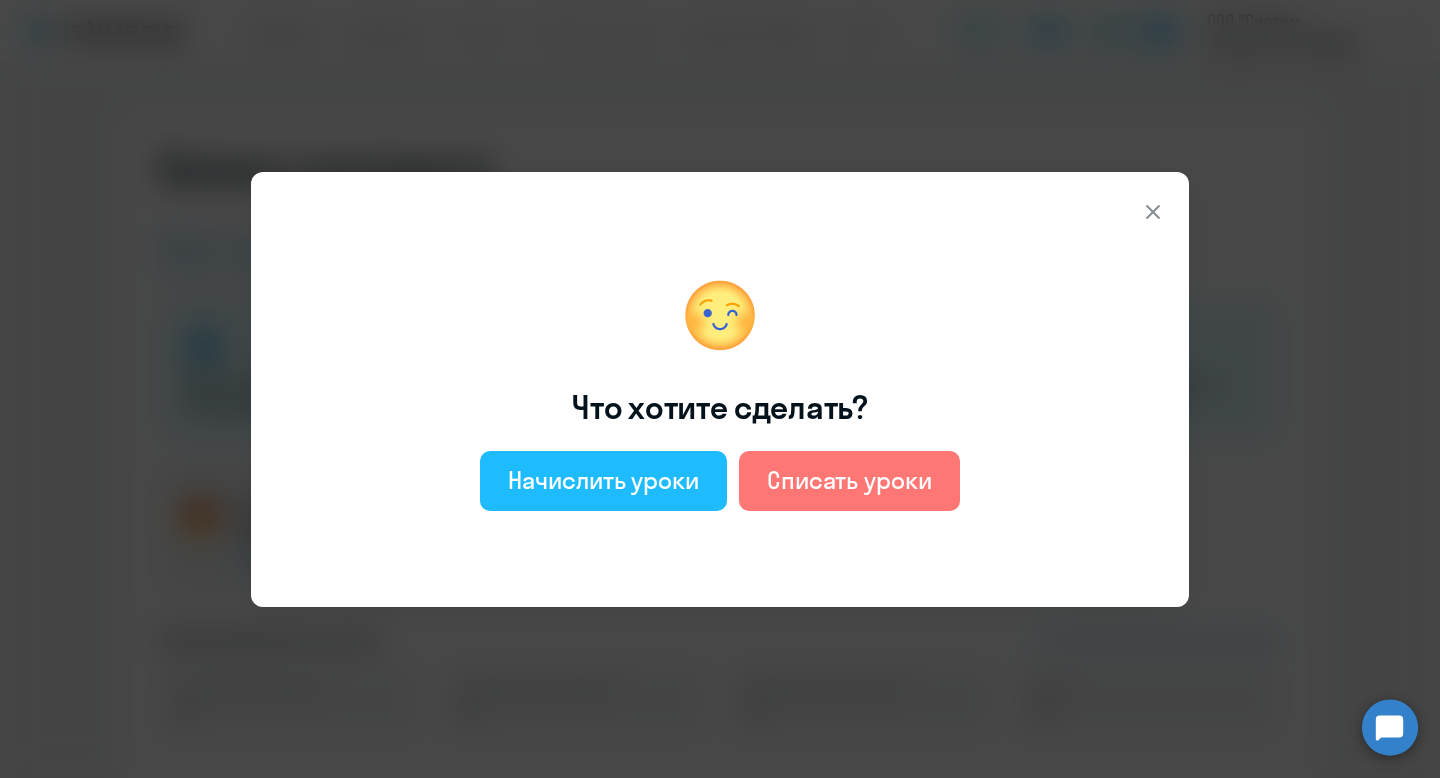 click on "Начислить уроки" at bounding box center [603, 480] 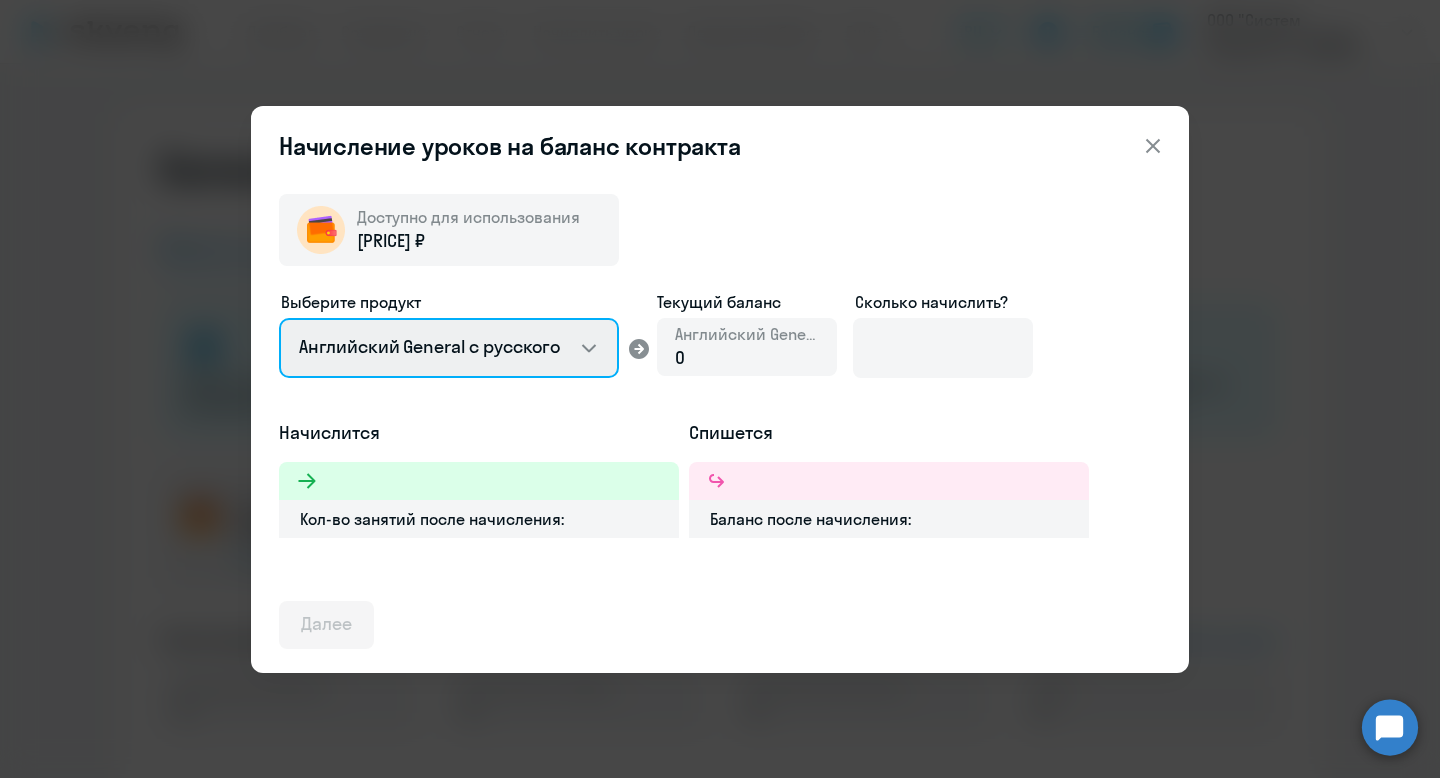 click on "Английский General с русскоговорящим преподавателем   Английский General с англоговорящим преподавателем   Премиум английский с русскоговорящим преподавателем   Talks 15 минутные разговоры на английском" at bounding box center (449, 348) 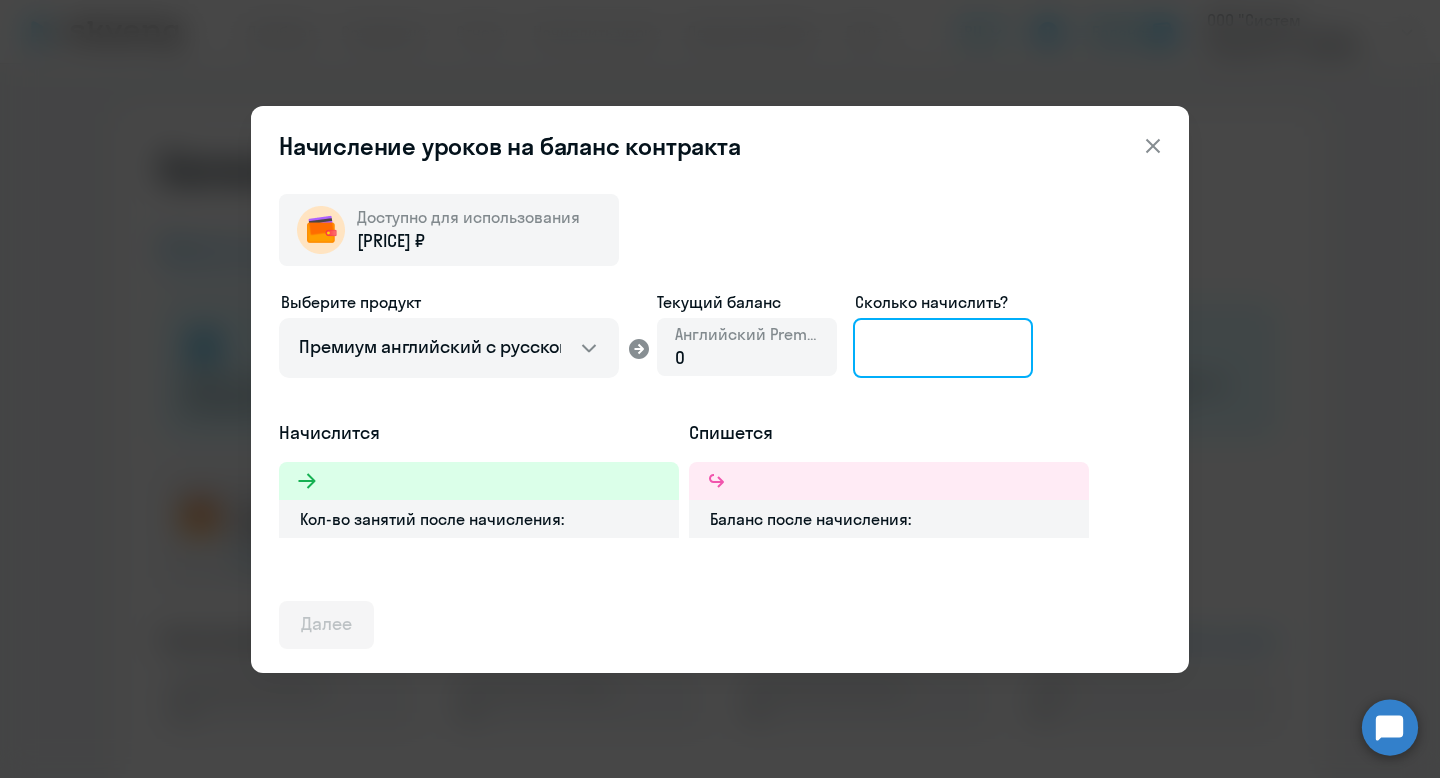 click 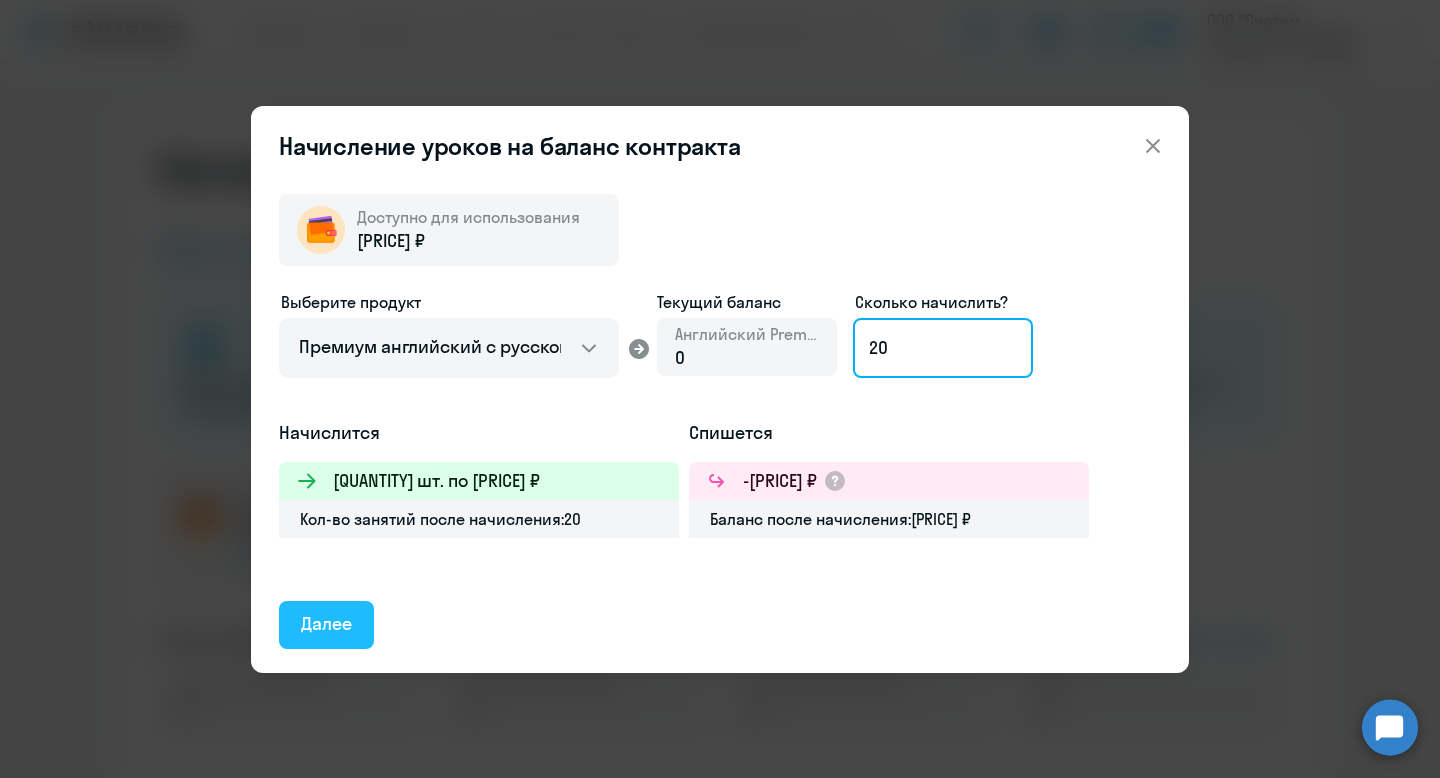 type on "20" 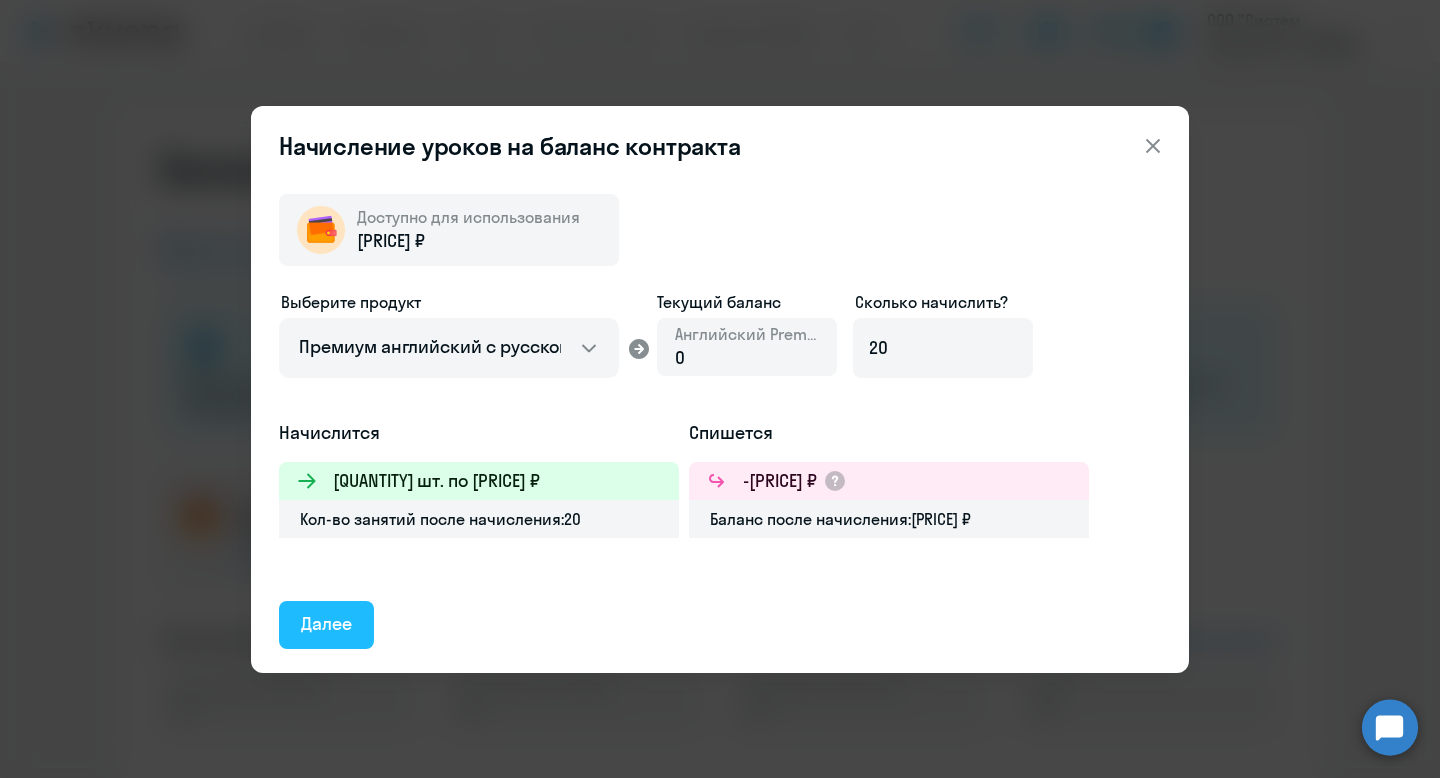 click on "Далее" 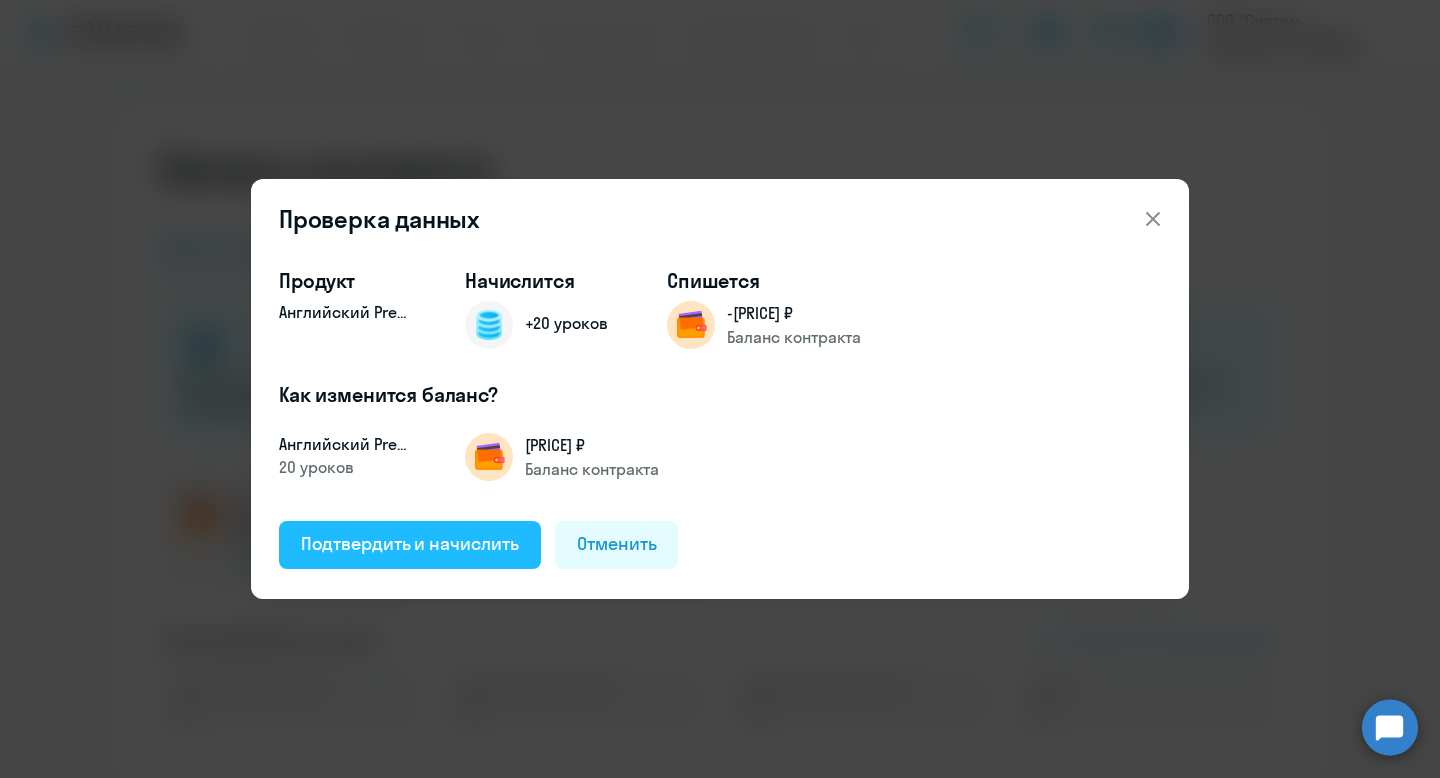 click on "Подтвердить и начислить" at bounding box center (410, 544) 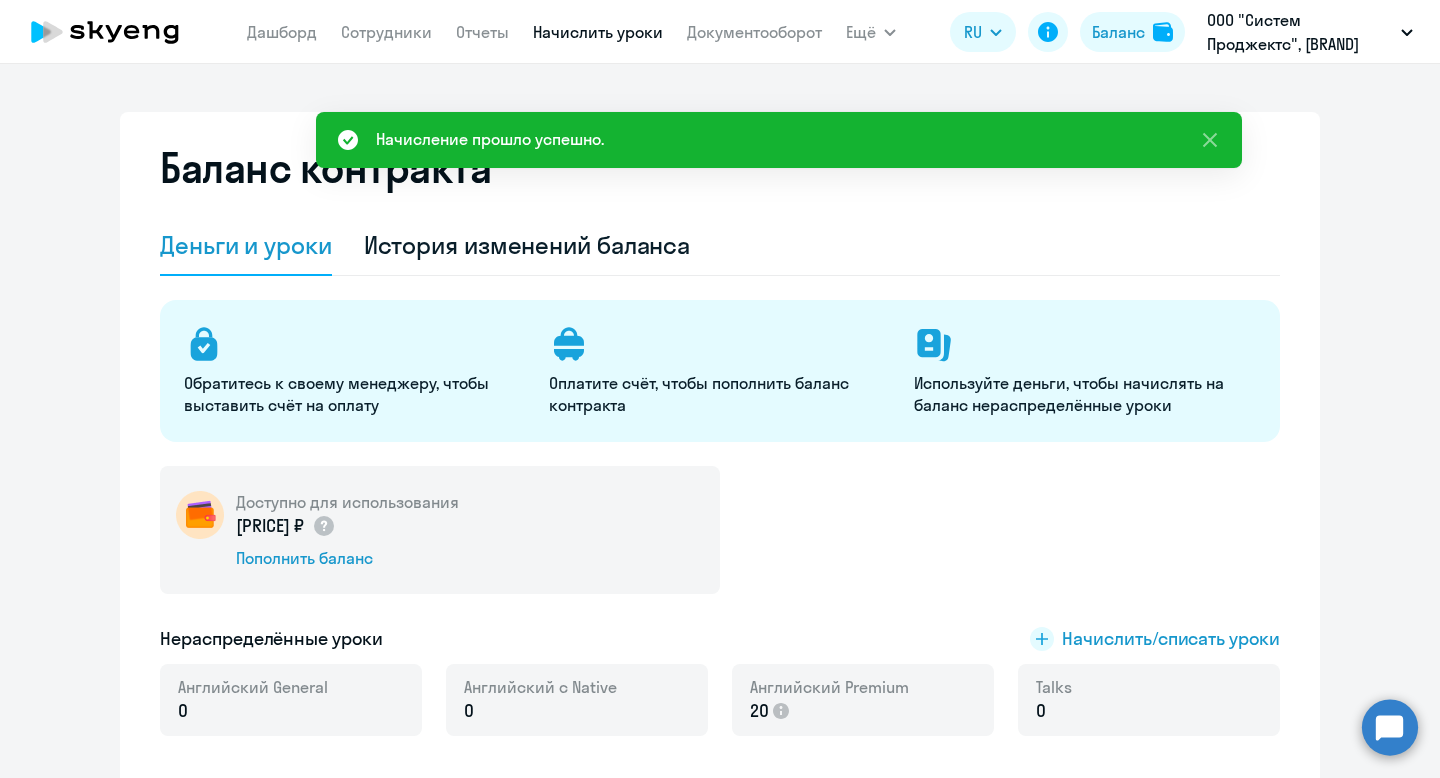 click on "Начислить уроки" at bounding box center (598, 32) 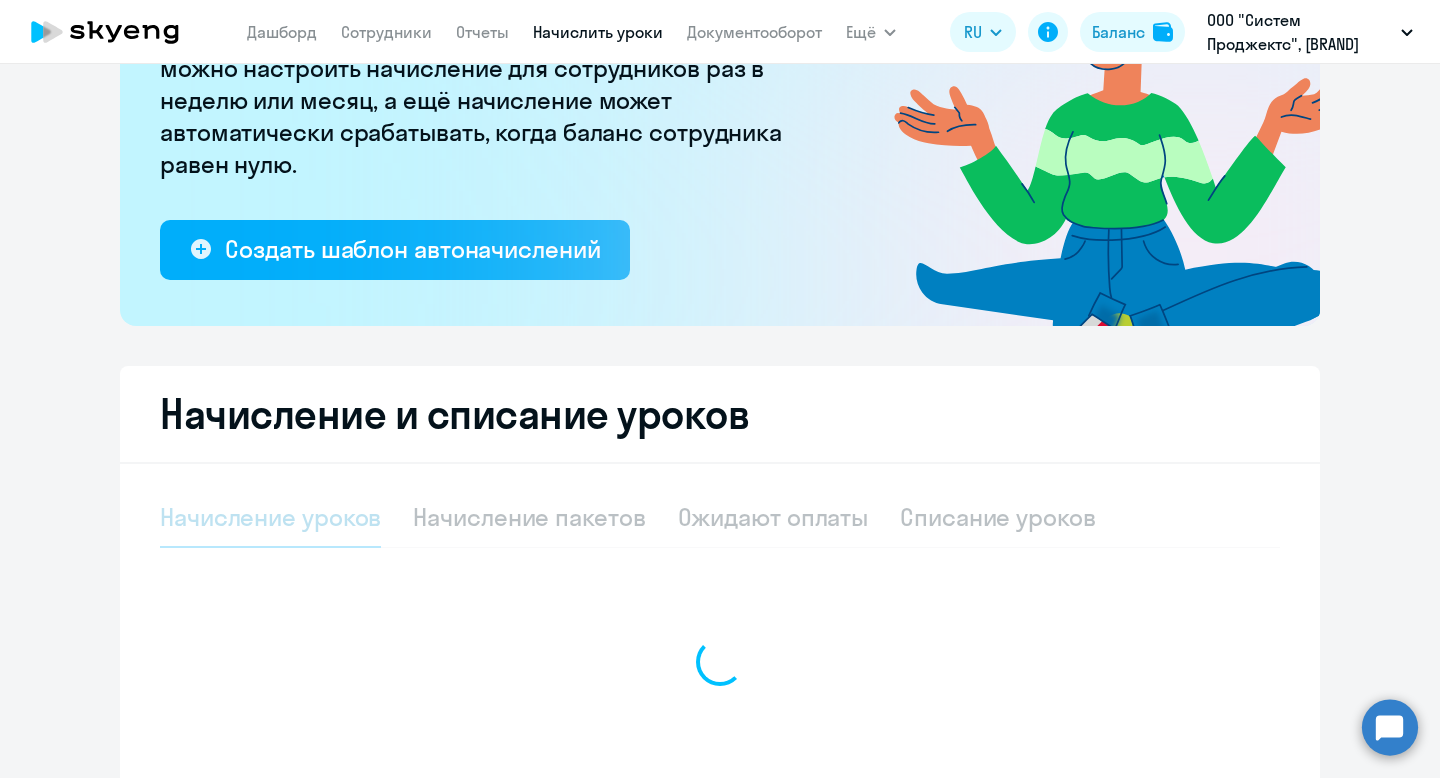 select on "10" 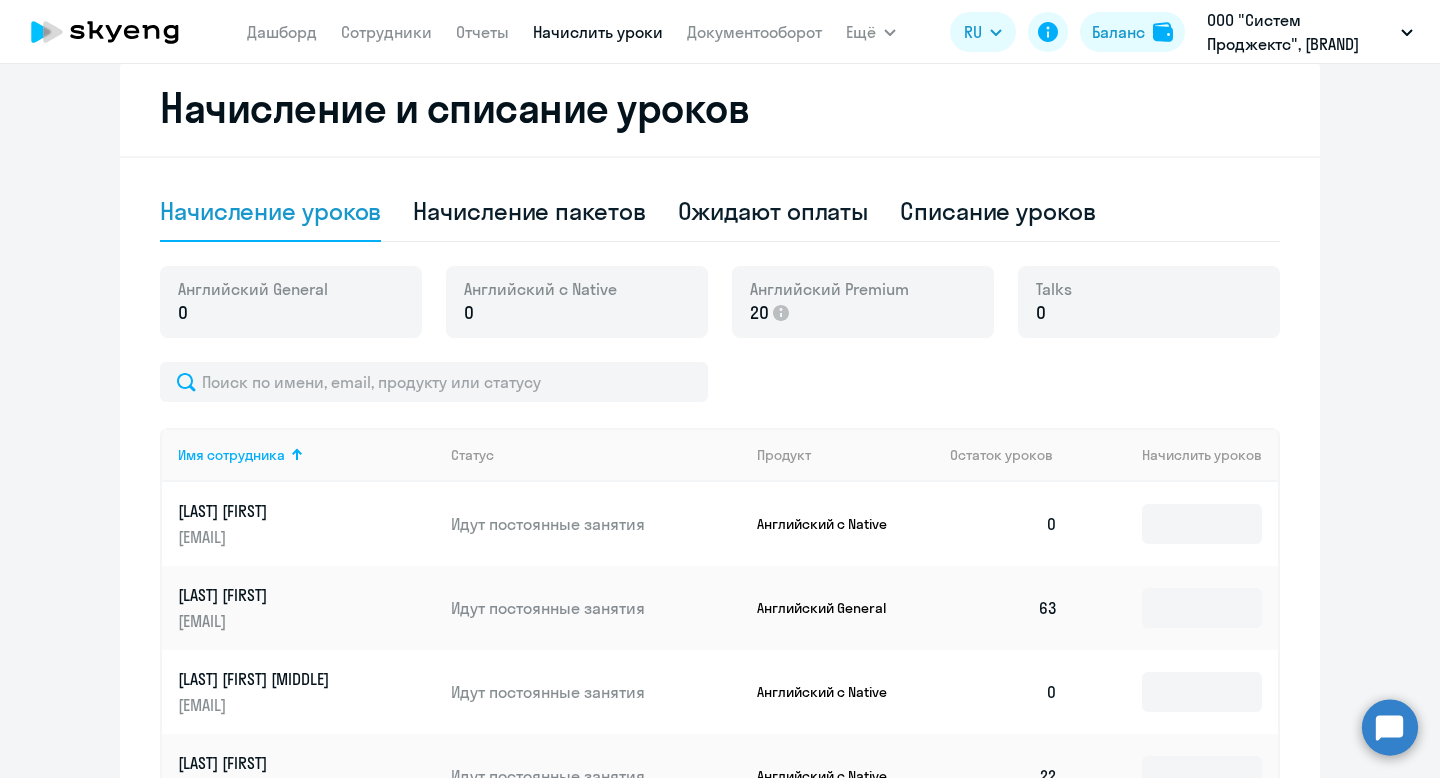 scroll, scrollTop: 579, scrollLeft: 0, axis: vertical 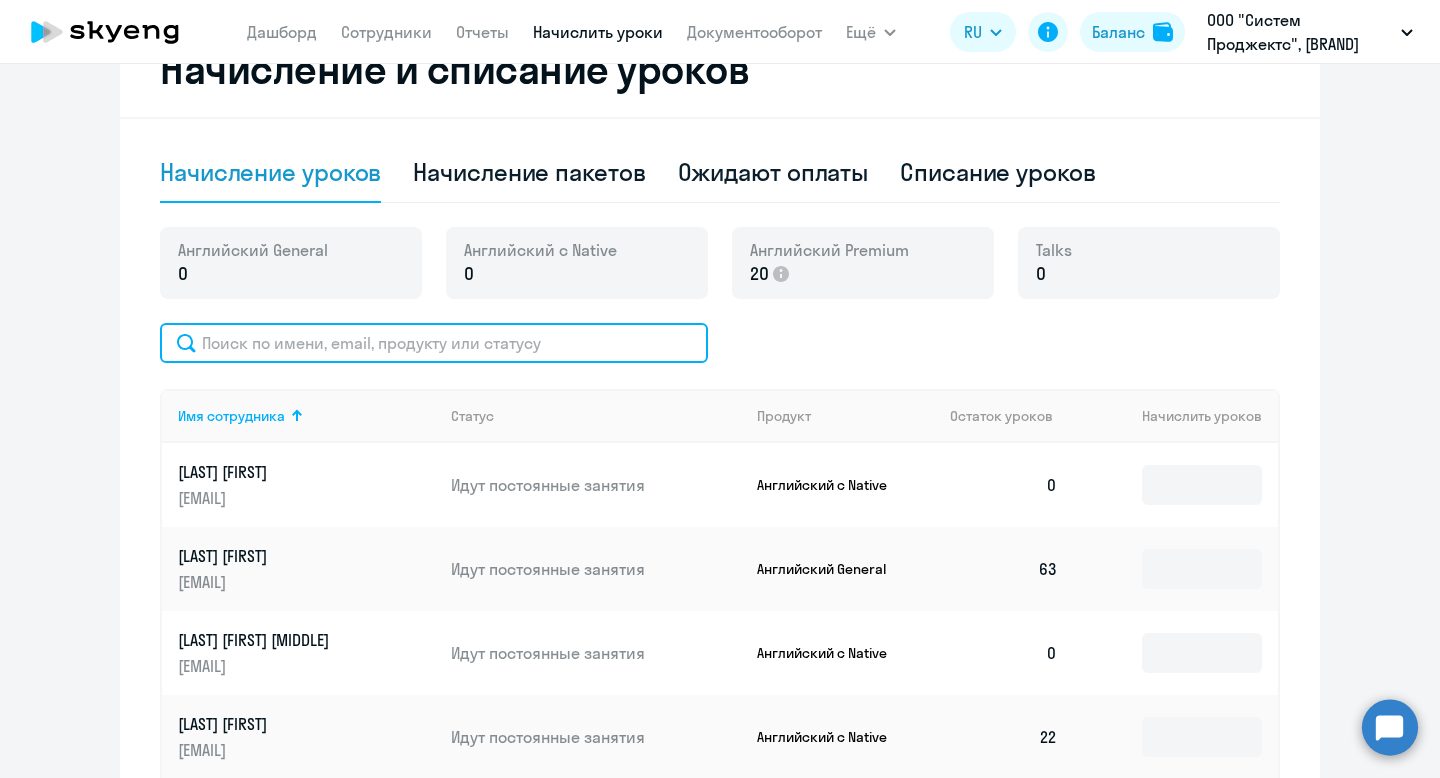 click 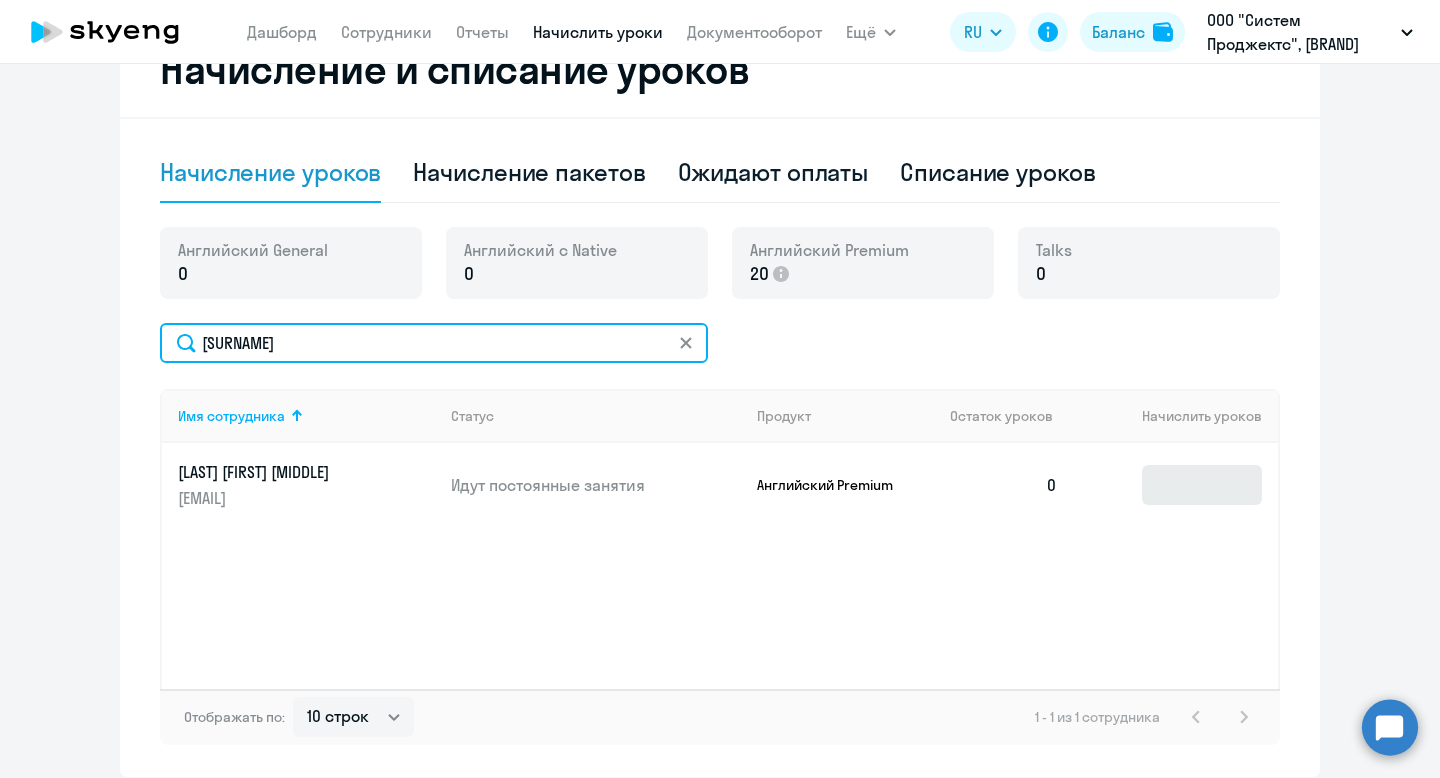 type on "[SURNAME]" 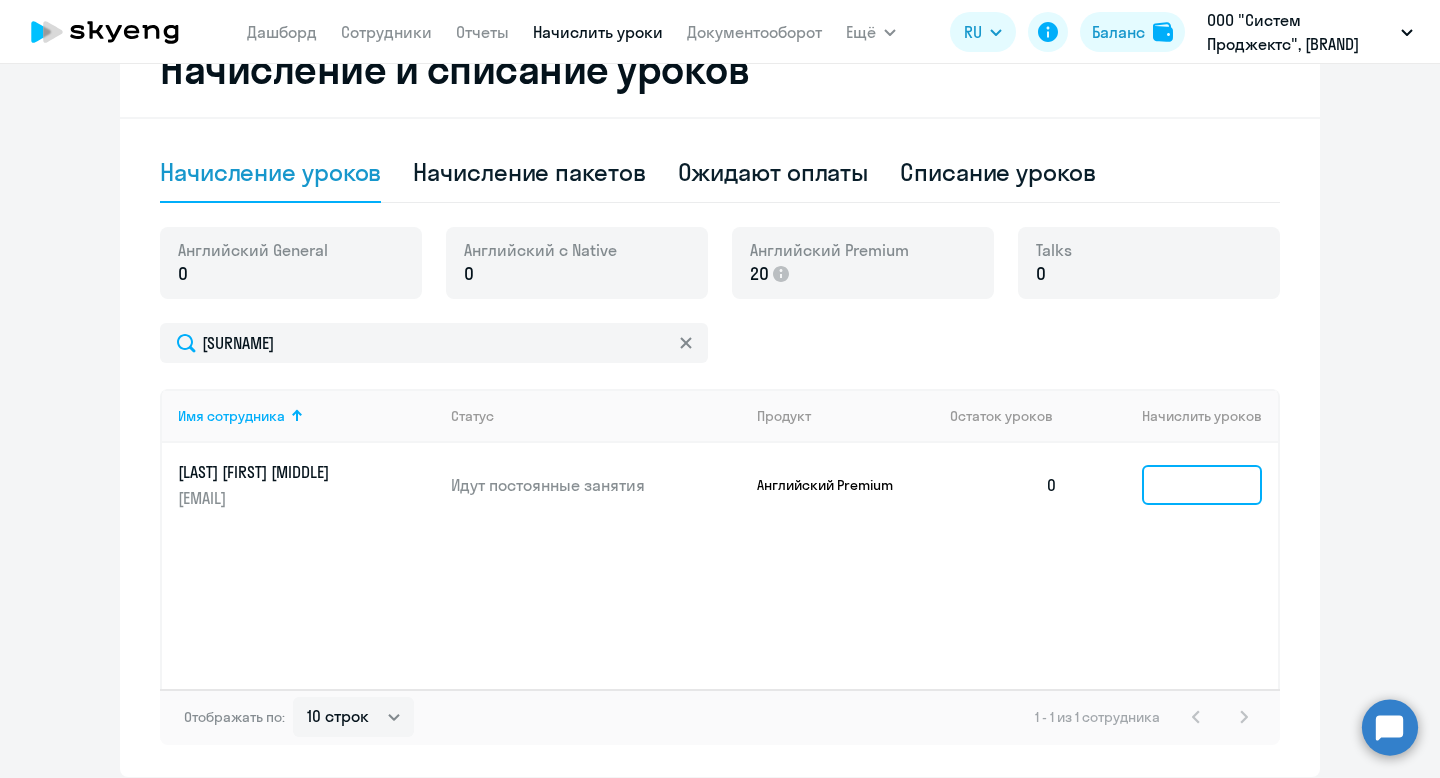 click 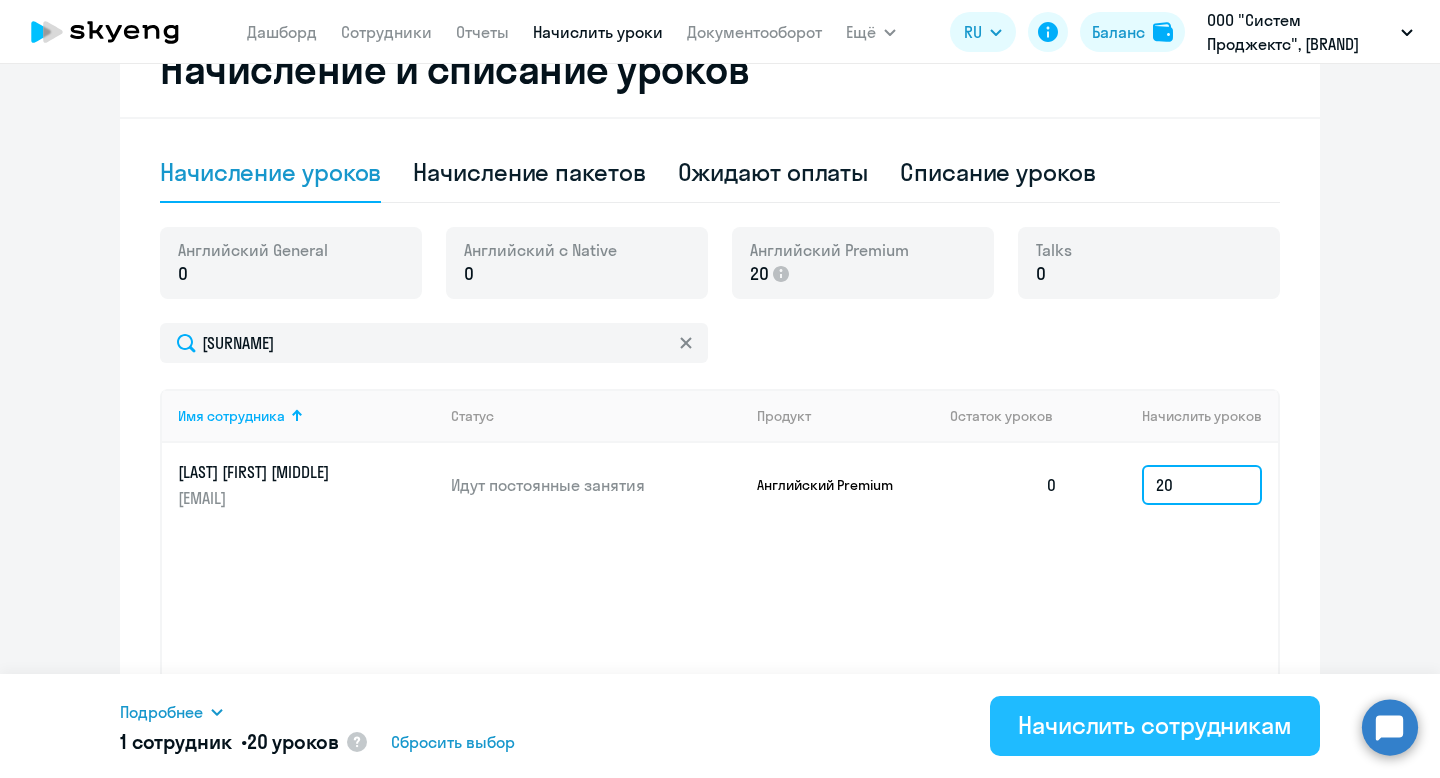 type on "20" 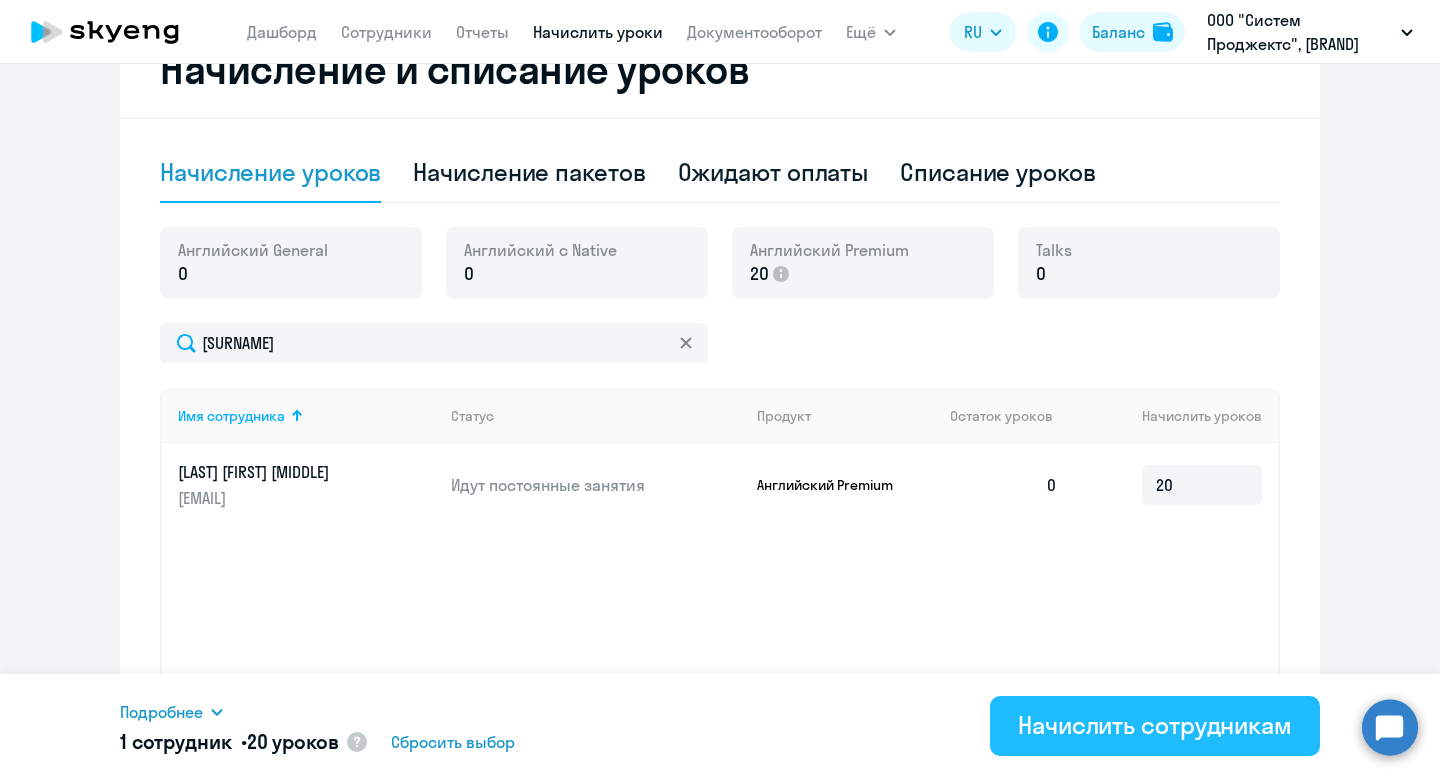 click on "Начислить сотрудникам" at bounding box center [1155, 725] 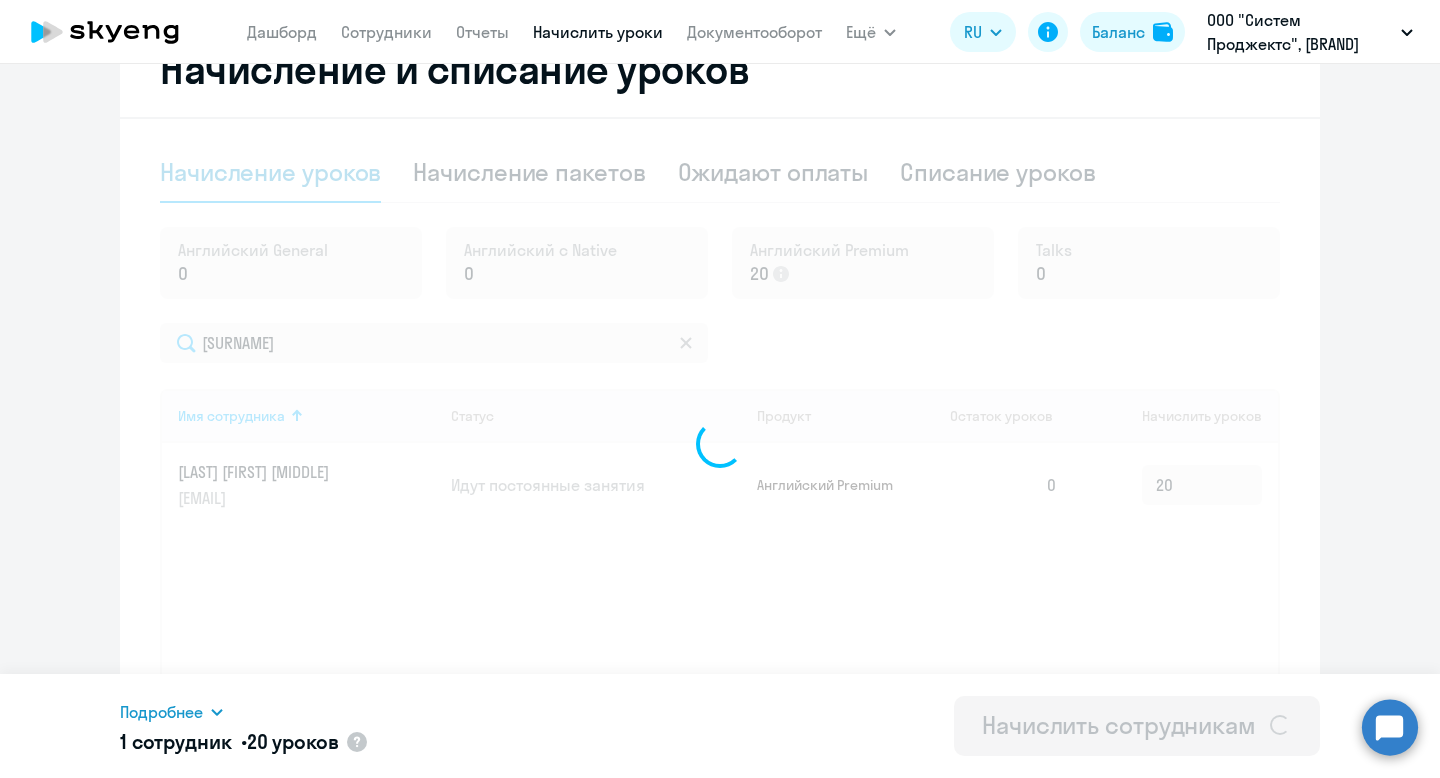 type 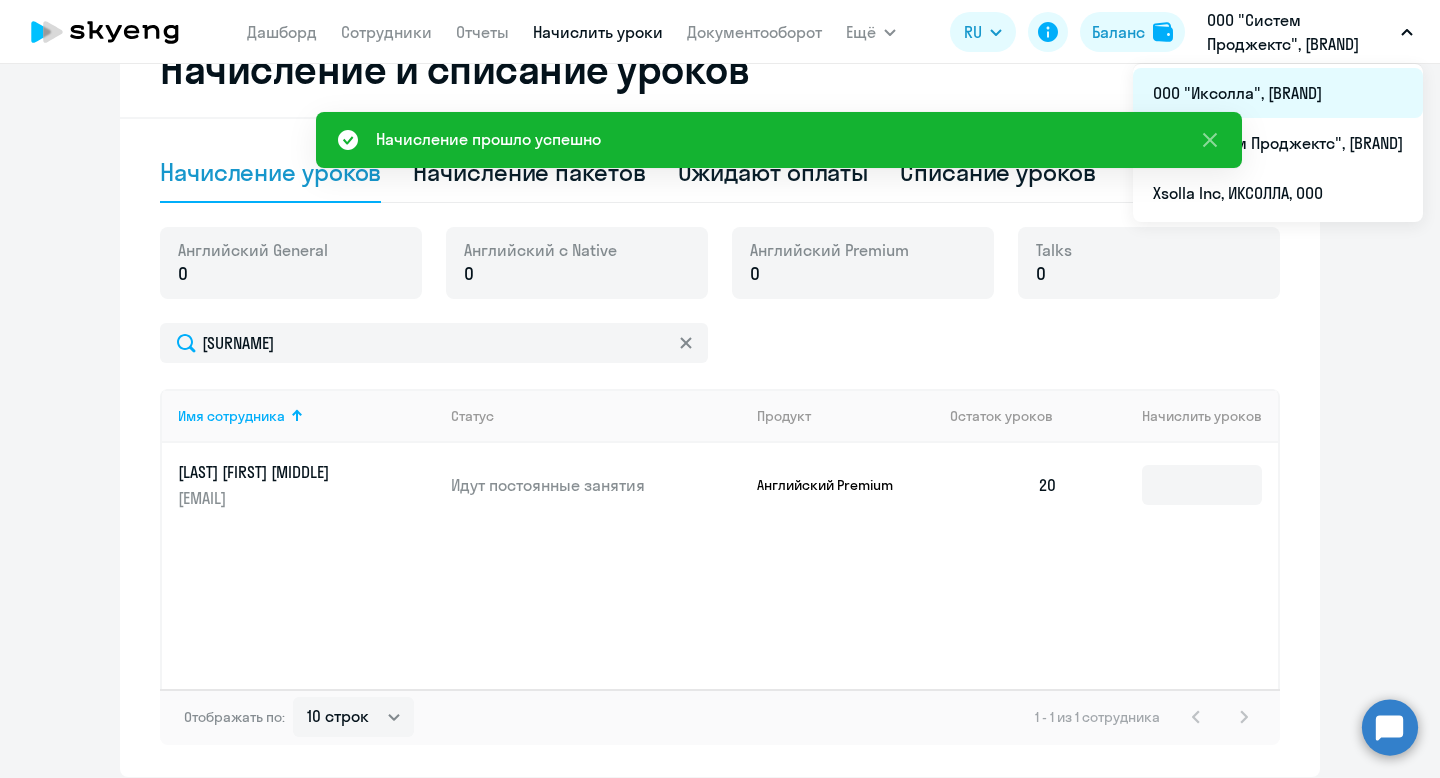 click on "ООО "Иксолла", [BRAND]" at bounding box center [1278, 93] 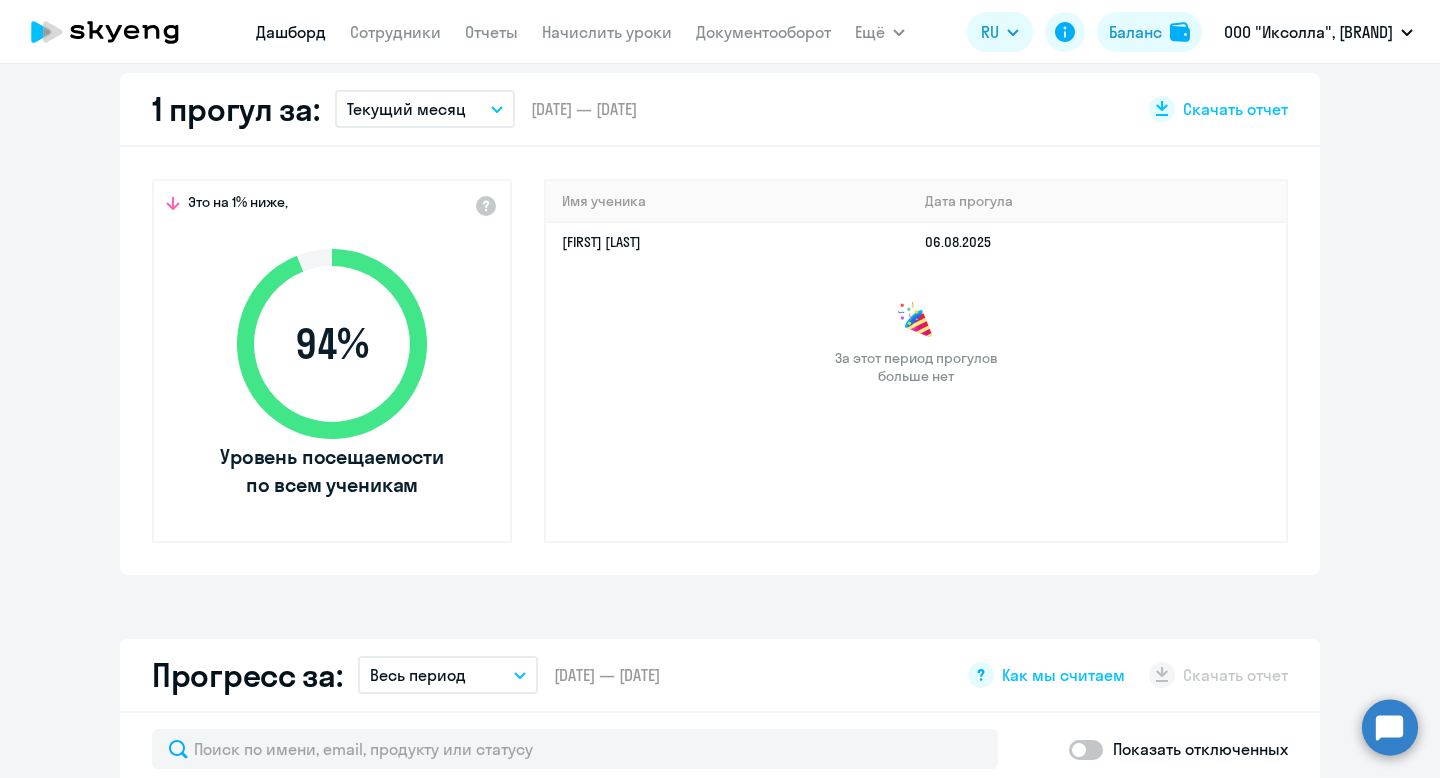 select on "30" 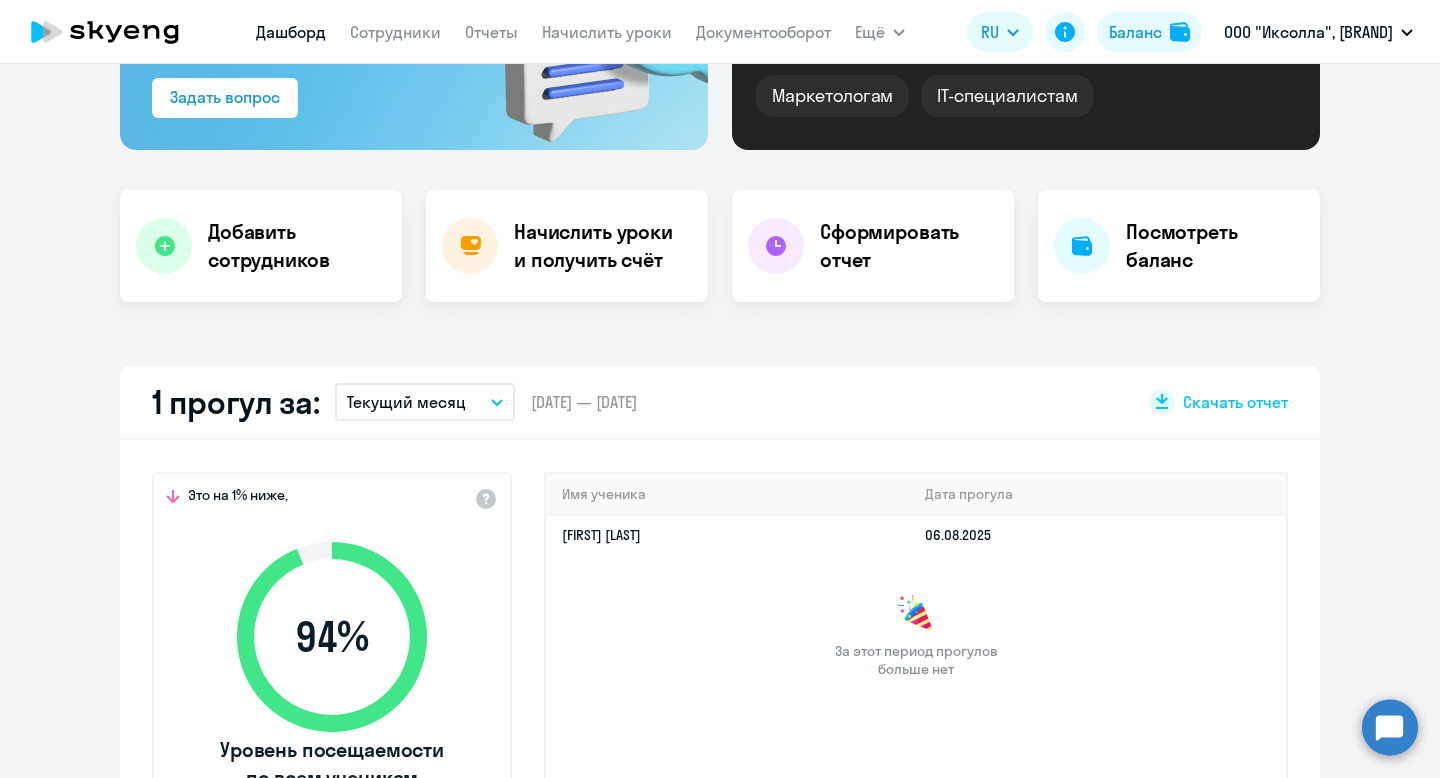 scroll, scrollTop: 40, scrollLeft: 0, axis: vertical 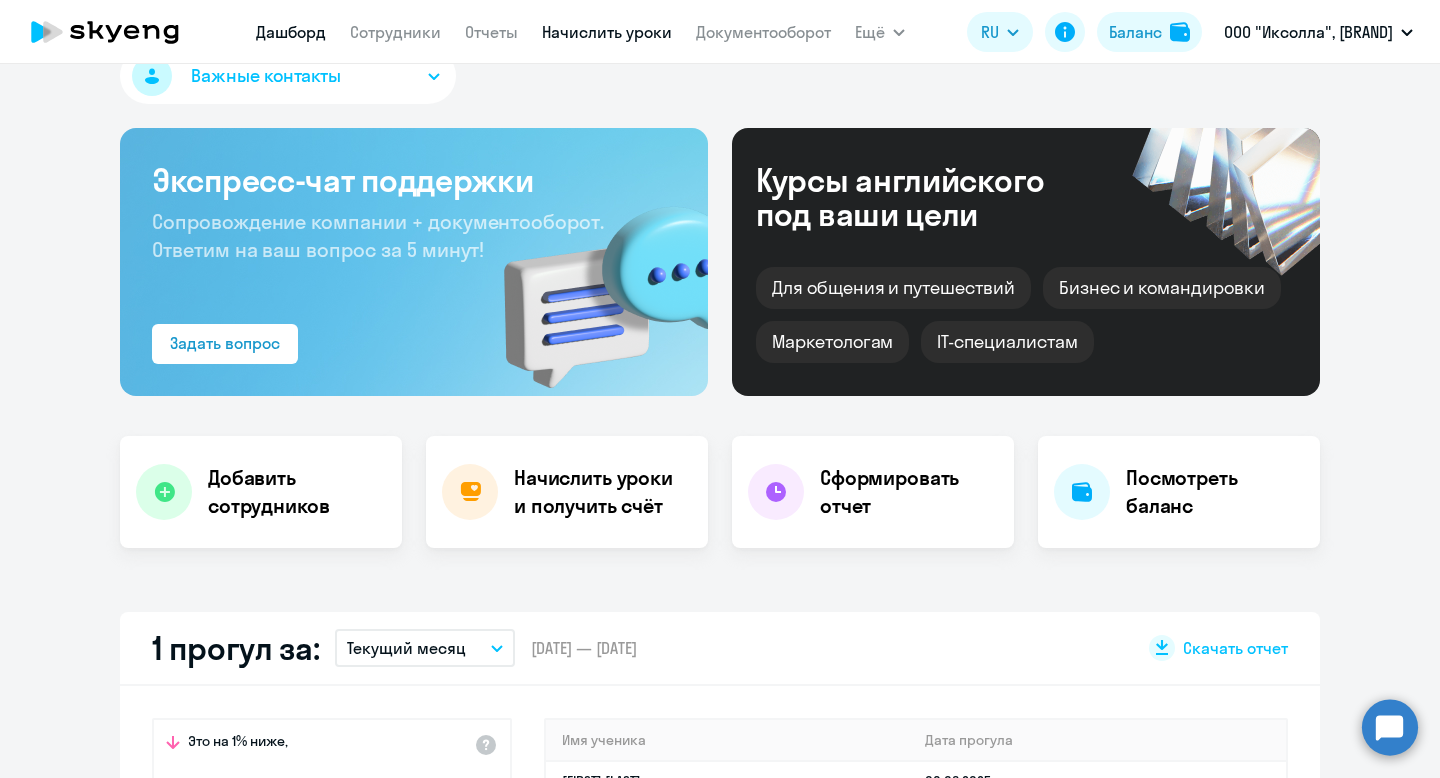 click on "Начислить уроки" at bounding box center [607, 32] 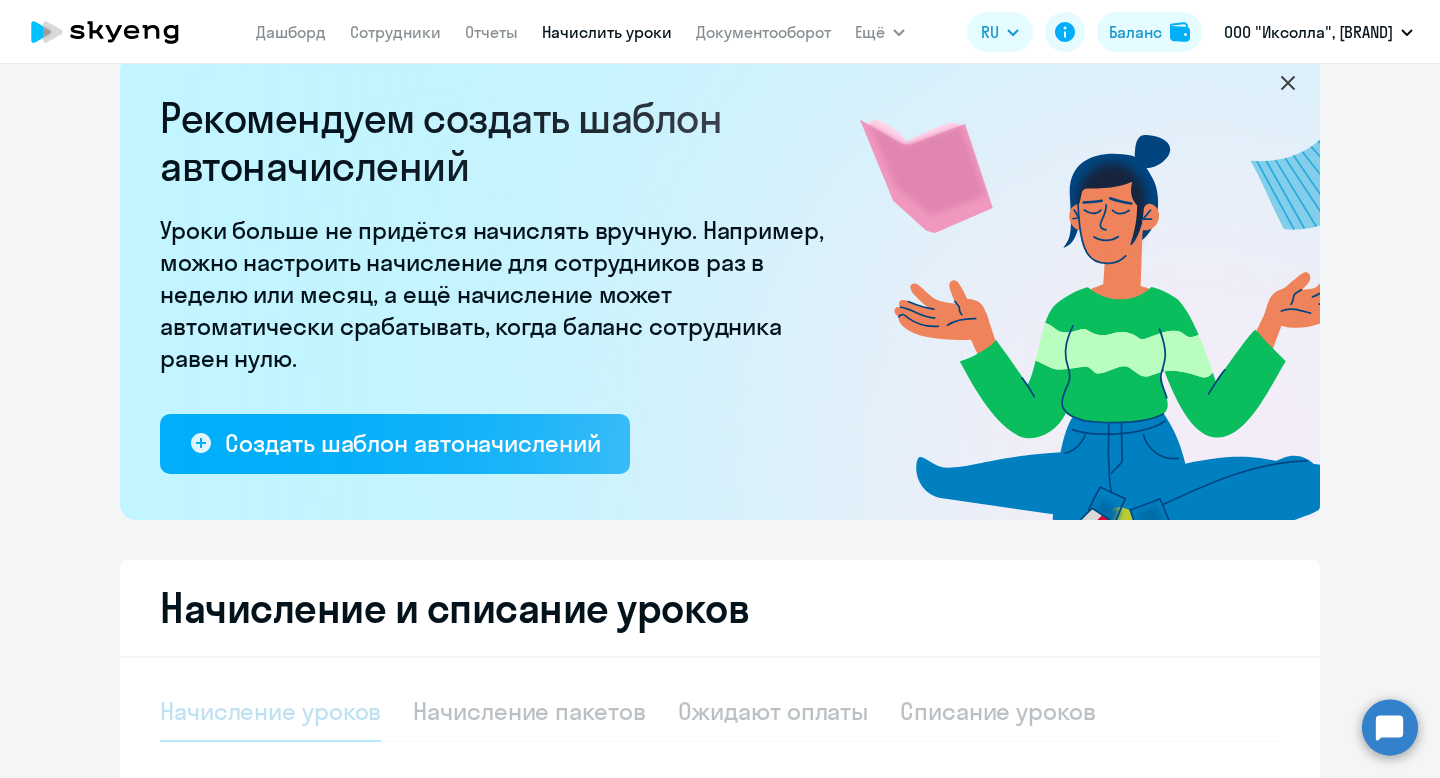 select on "10" 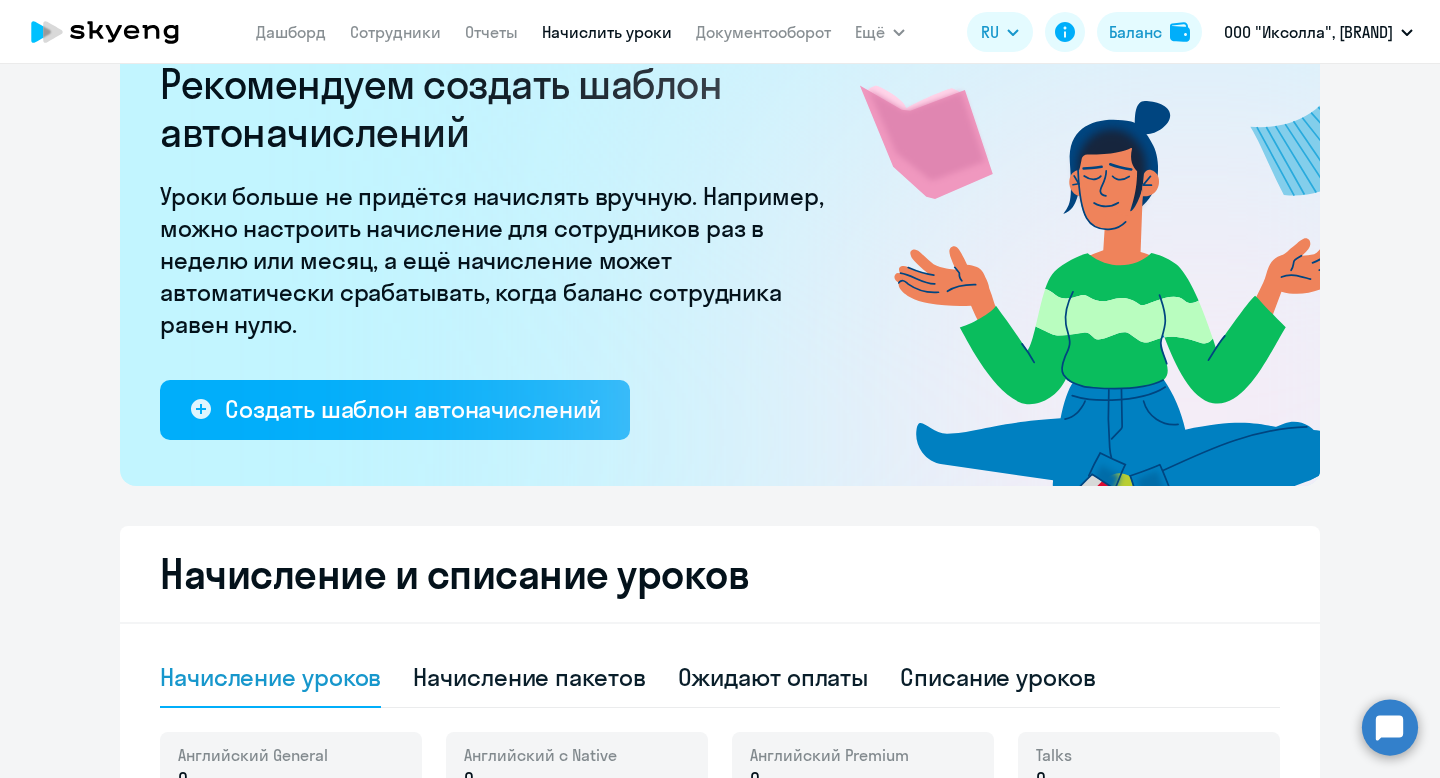 scroll, scrollTop: 0, scrollLeft: 0, axis: both 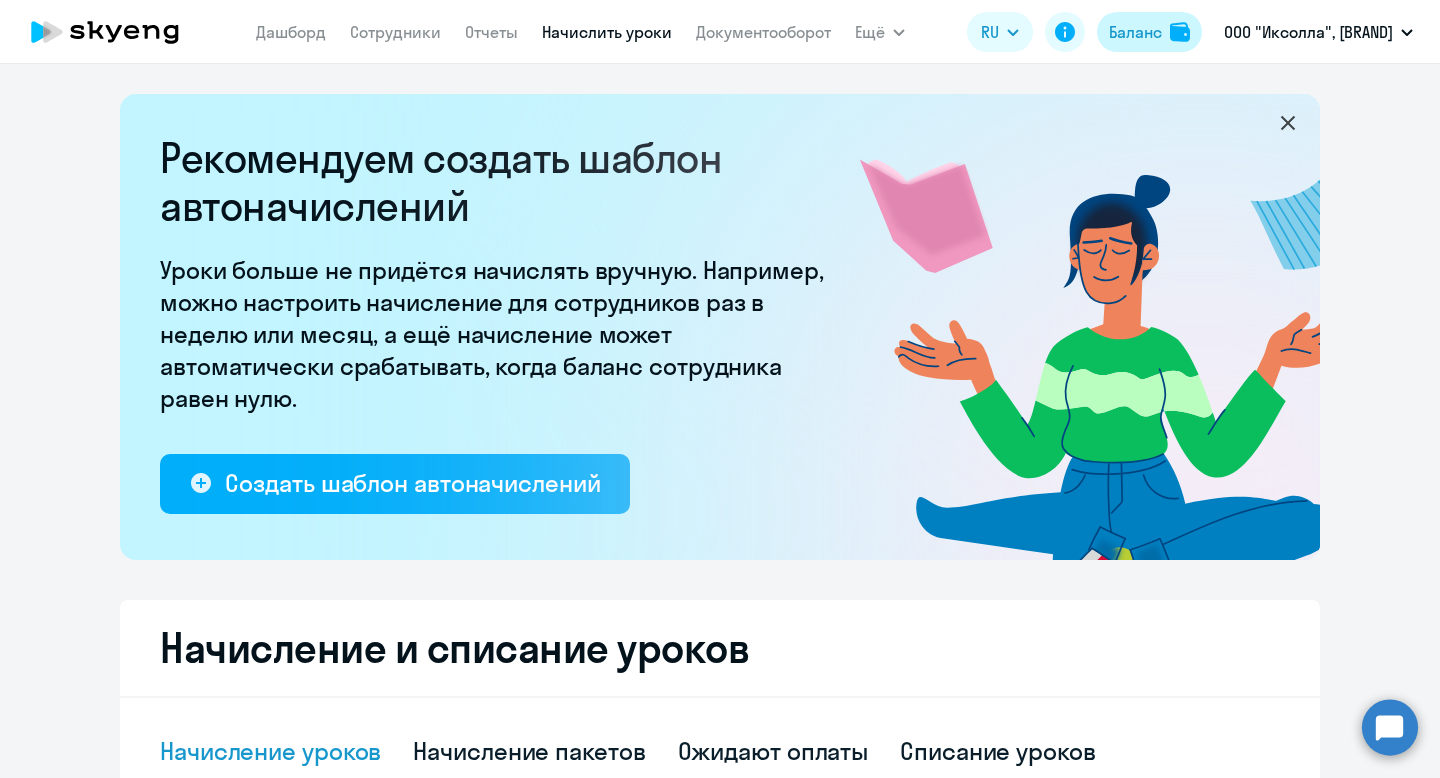 click on "Баланс" 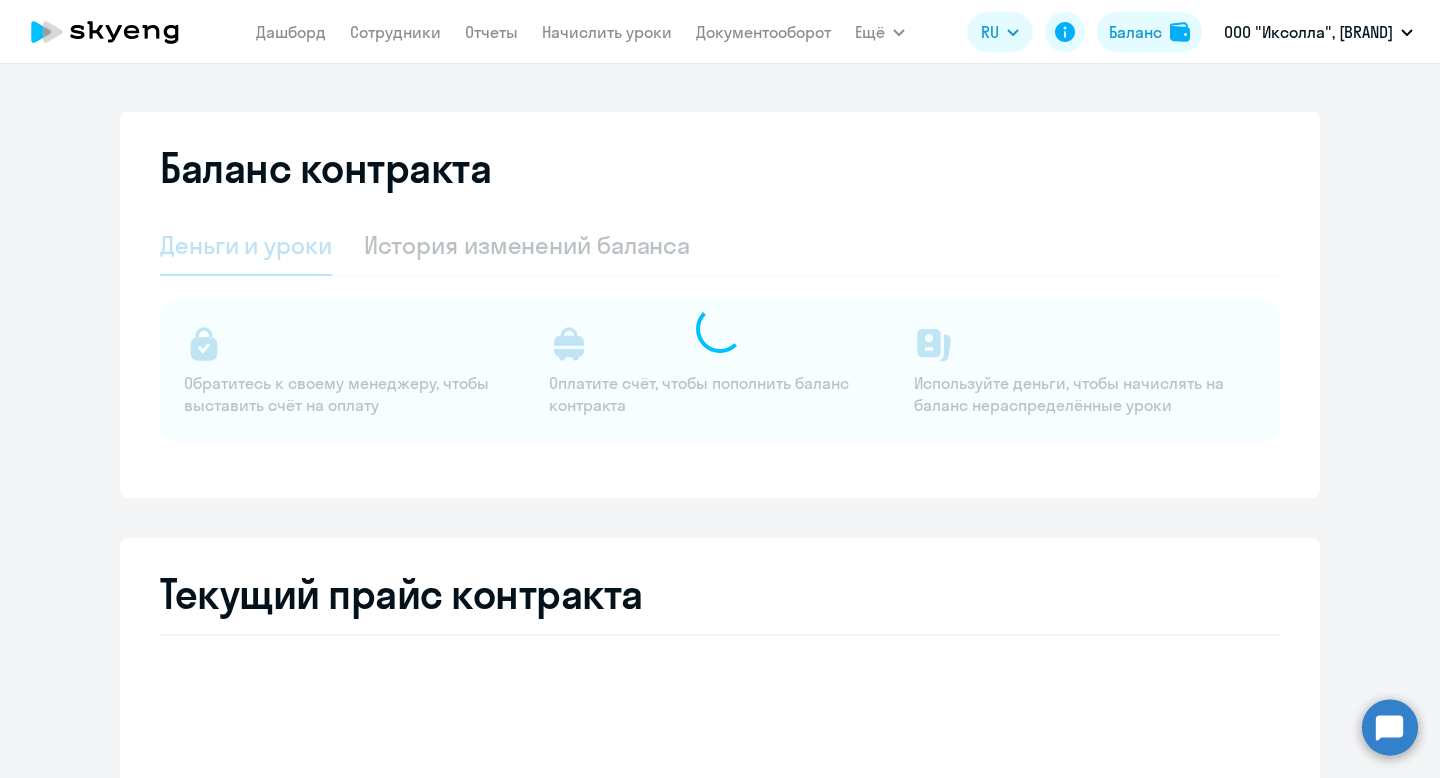 select on "english_adult_not_native_speaker" 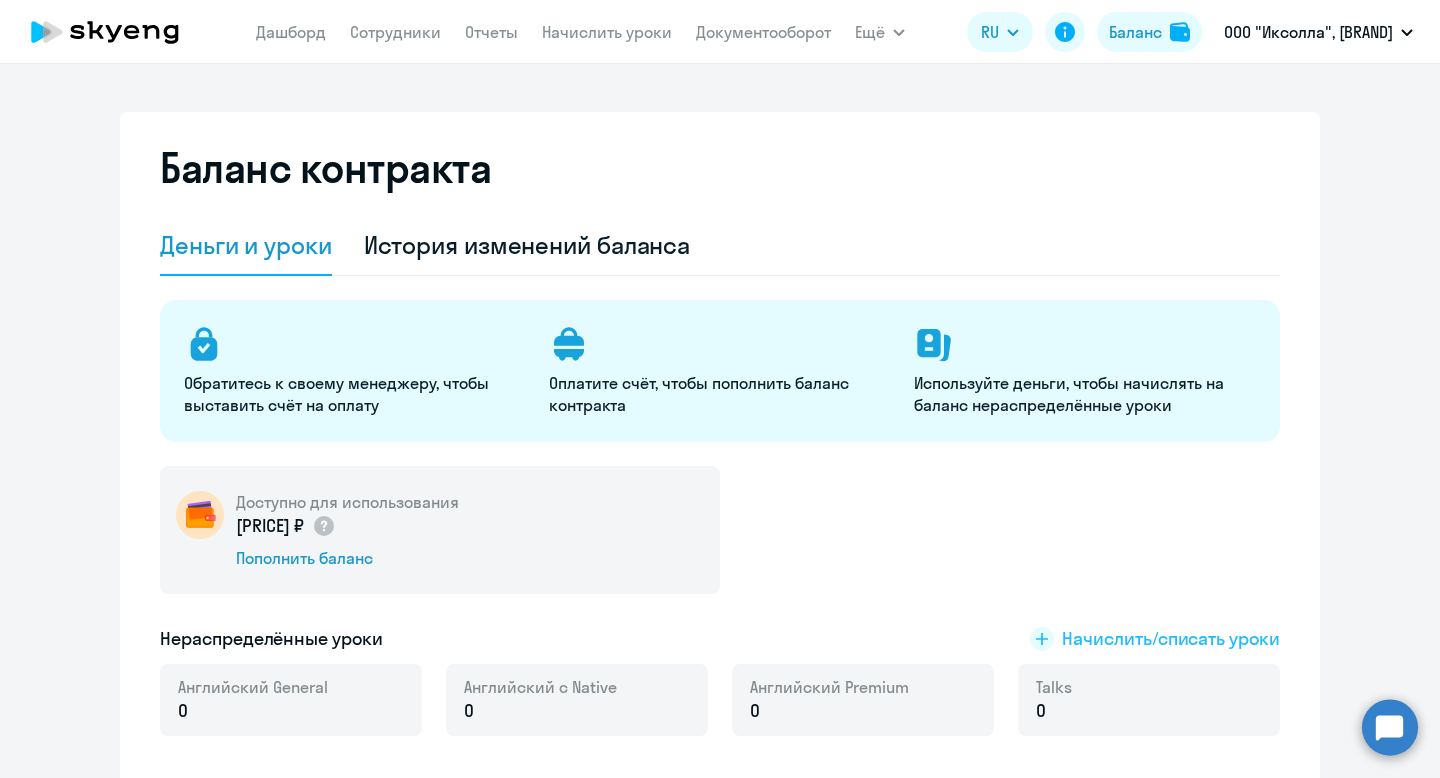 click on "Начислить/списать уроки" 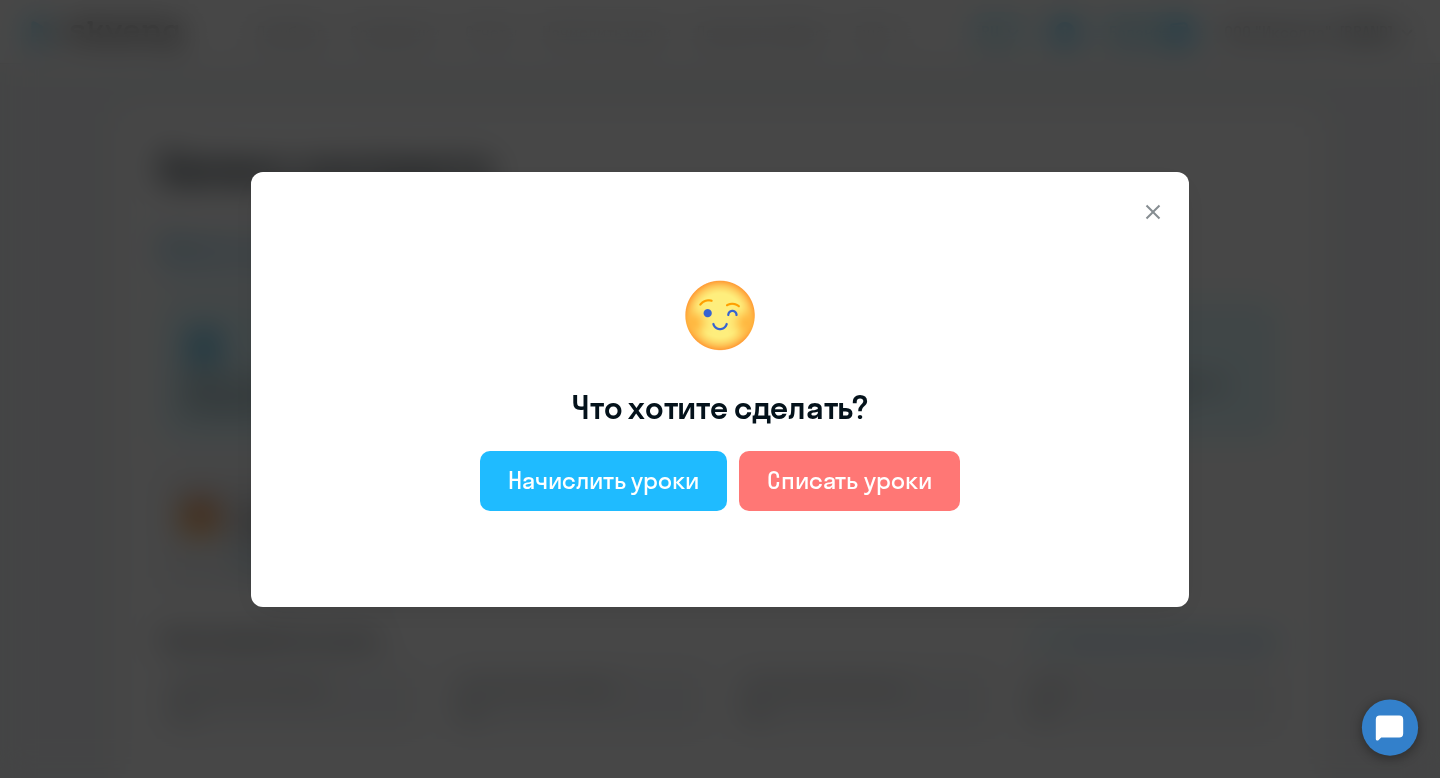 click on "Начислить уроки" at bounding box center (603, 480) 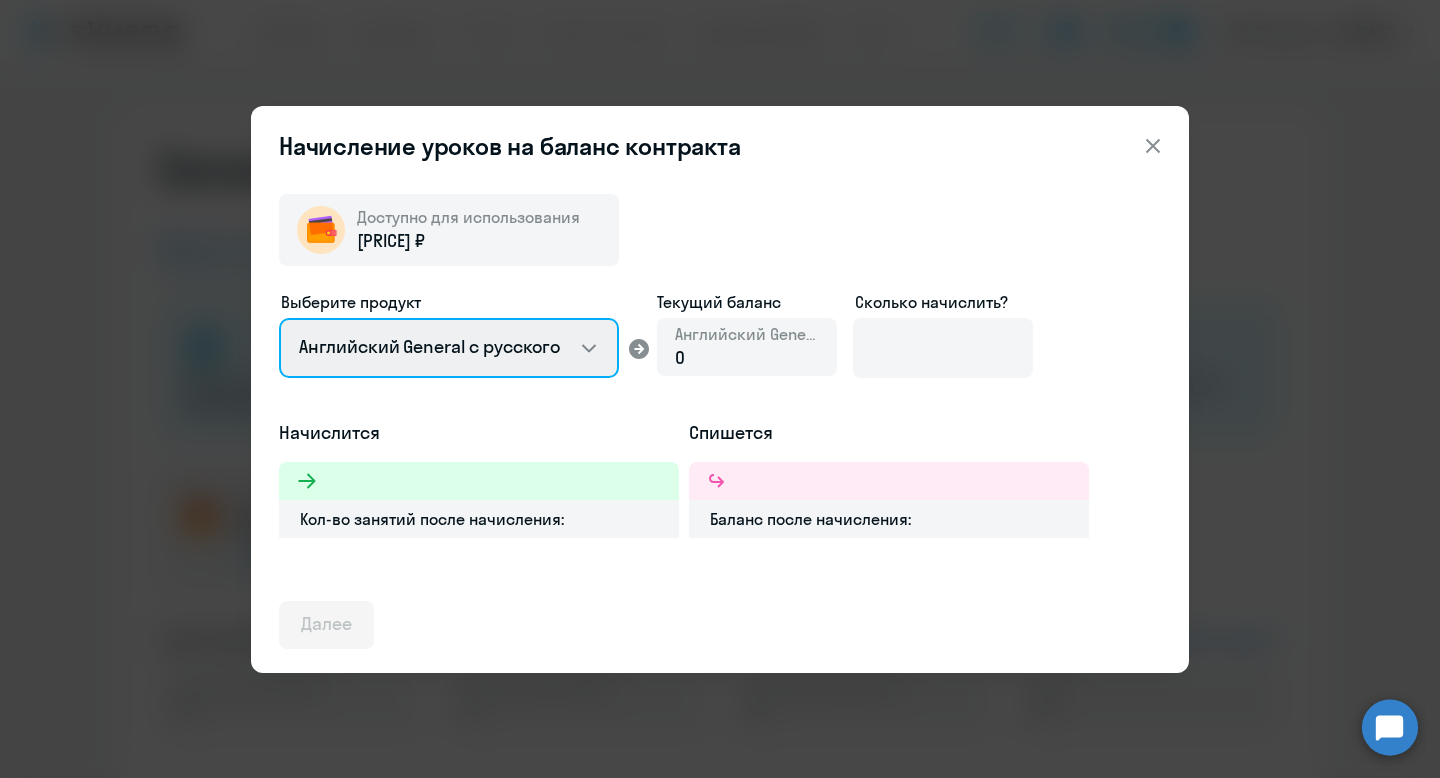 click on "Английский General с русскоговорящим преподавателем   Английский General с англоговорящим преподавателем   Премиум английский с русскоговорящим преподавателем   Talks 15 минутные разговоры на английском" at bounding box center [449, 348] 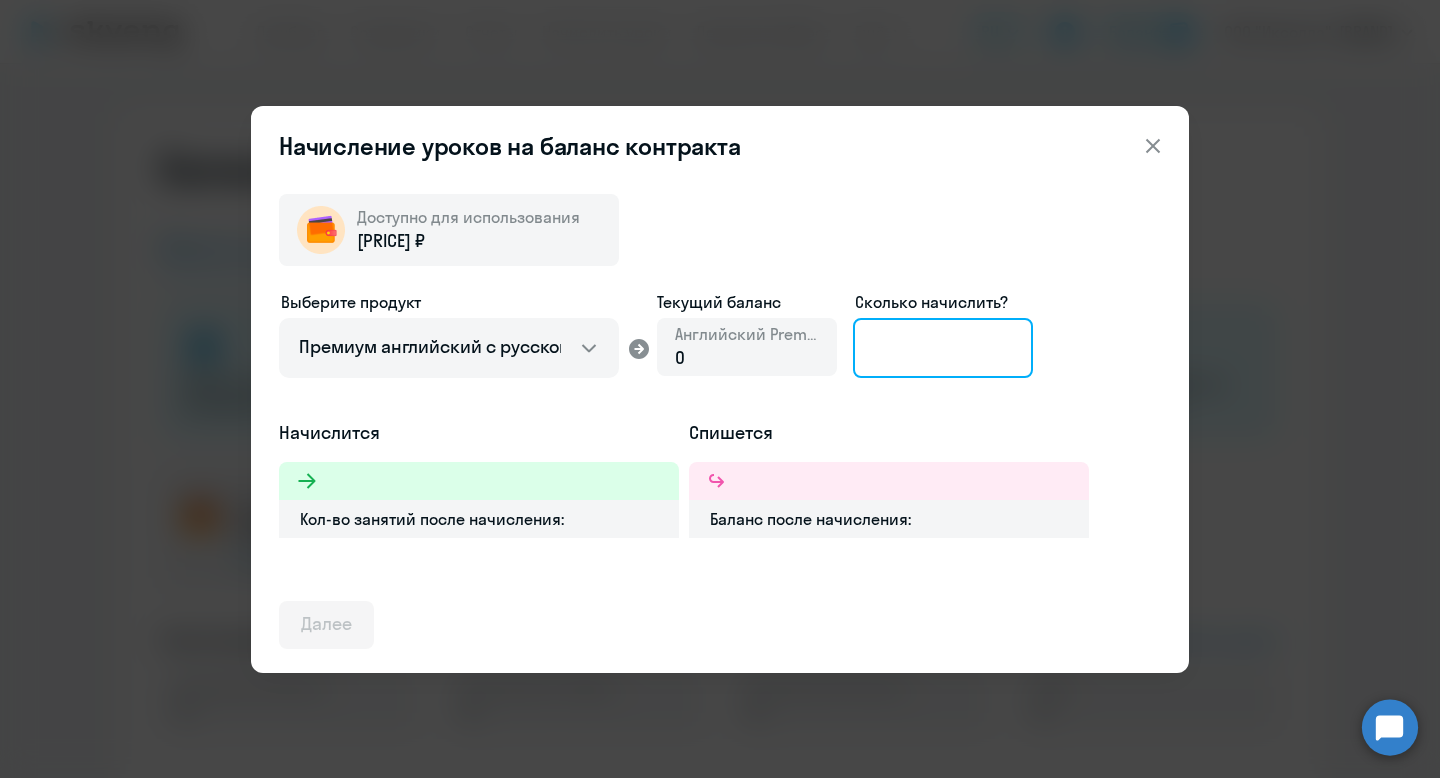click 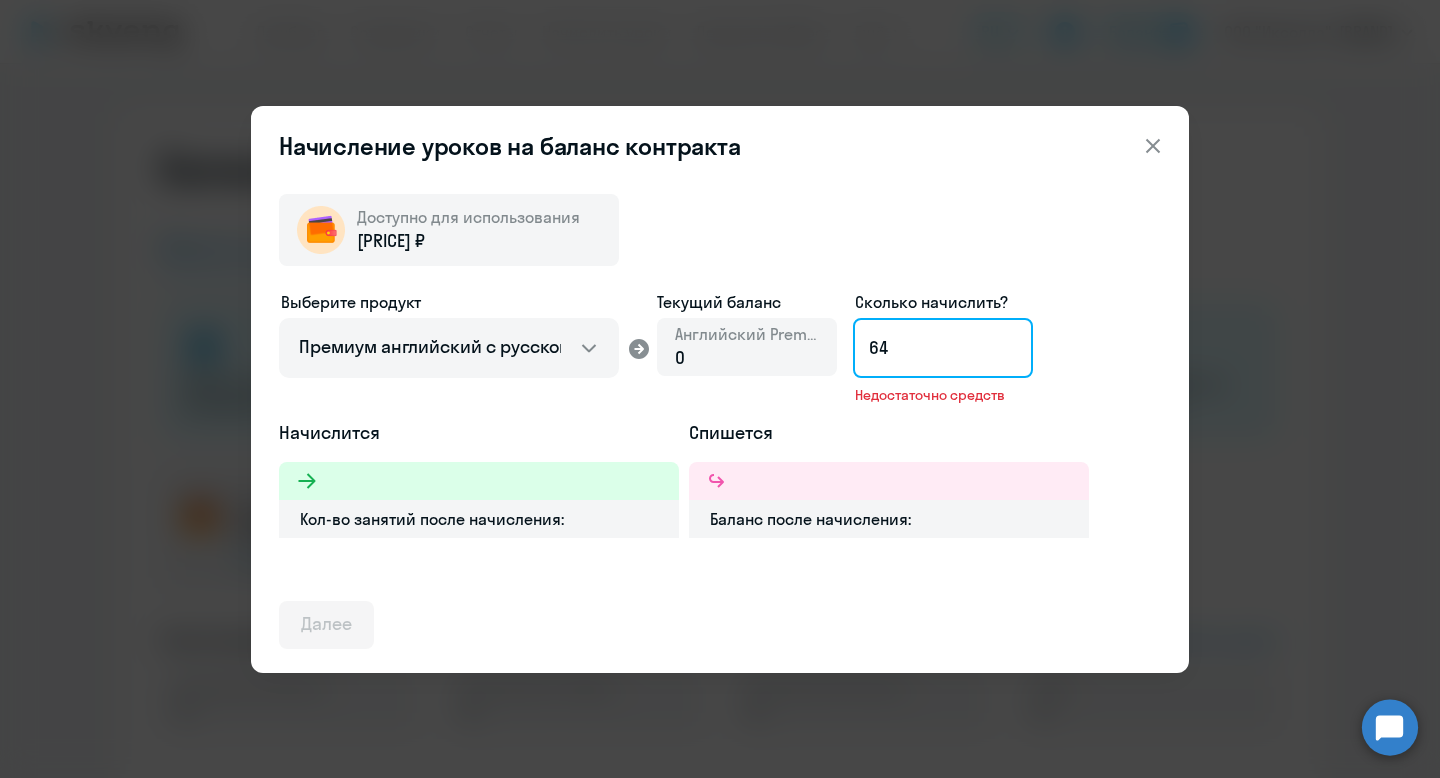 type on "6" 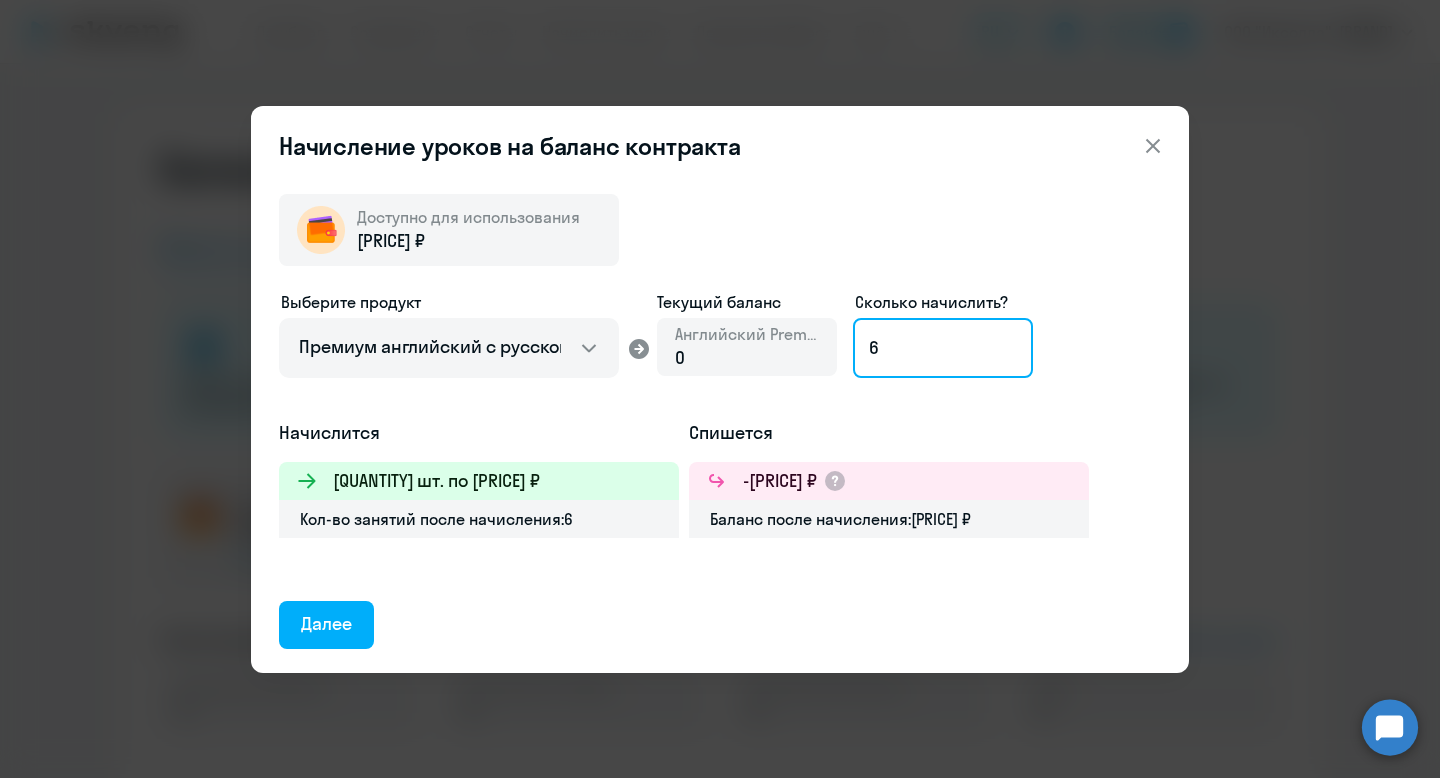 type 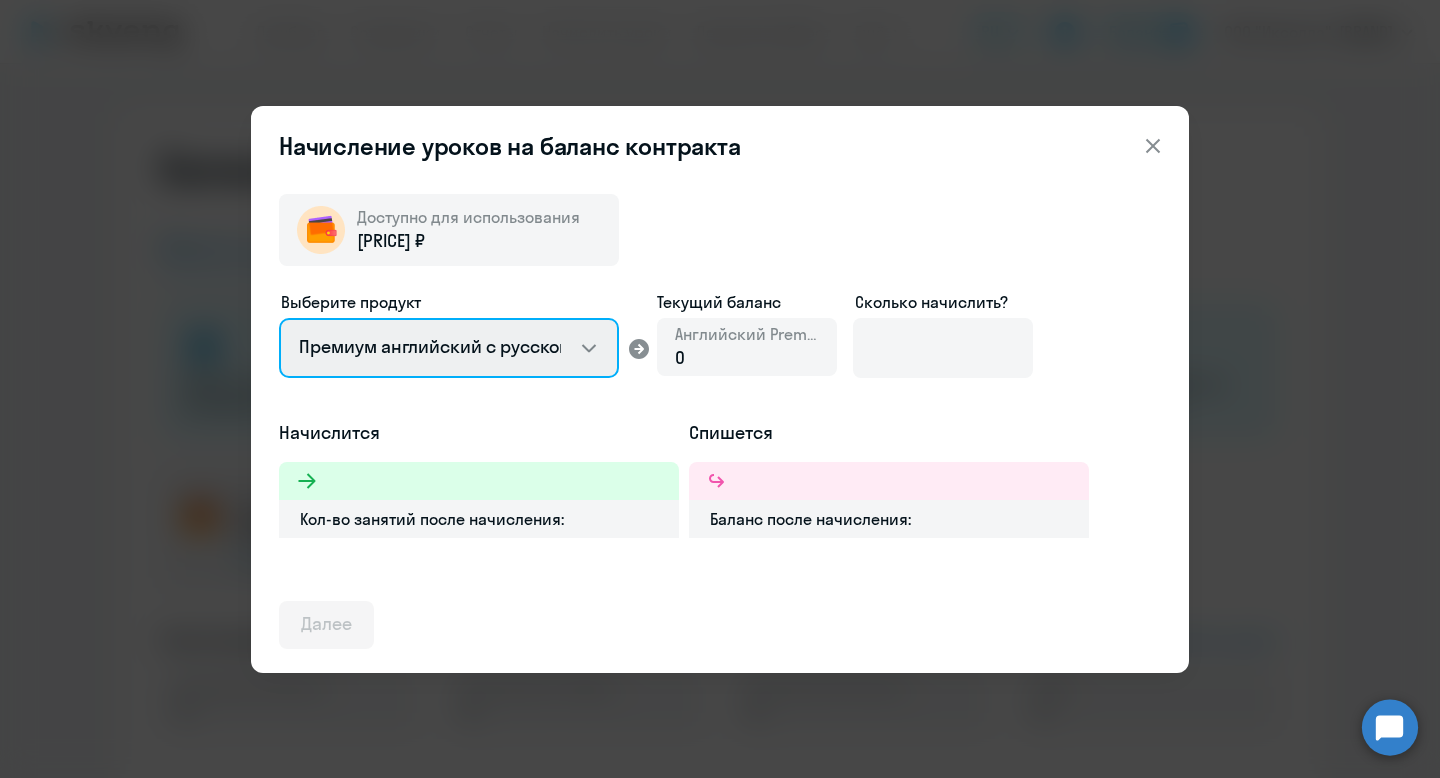 click on "Английский General с русскоговорящим преподавателем   Английский General с англоговорящим преподавателем   Премиум английский с русскоговорящим преподавателем   Talks 15 минутные разговоры на английском" at bounding box center [449, 348] 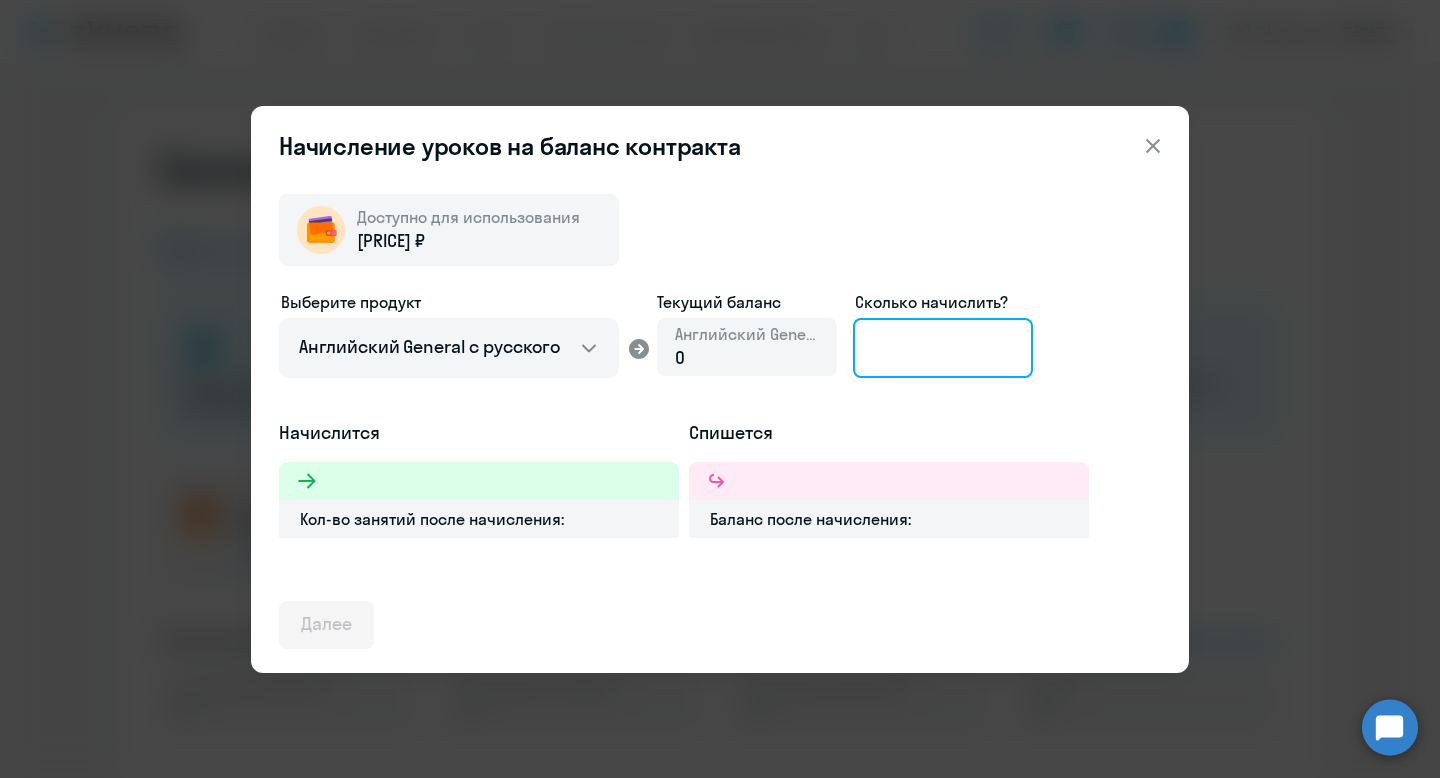 click 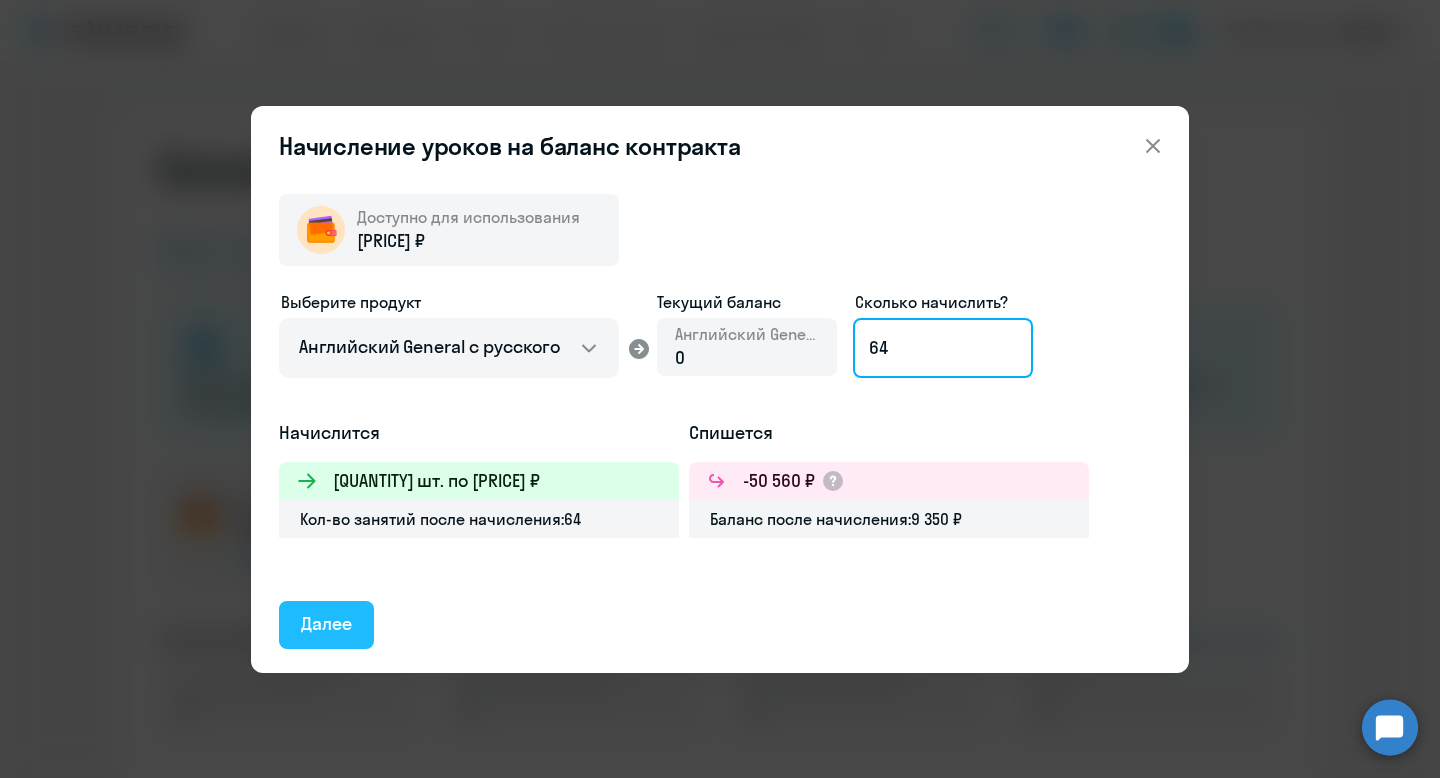 type on "64" 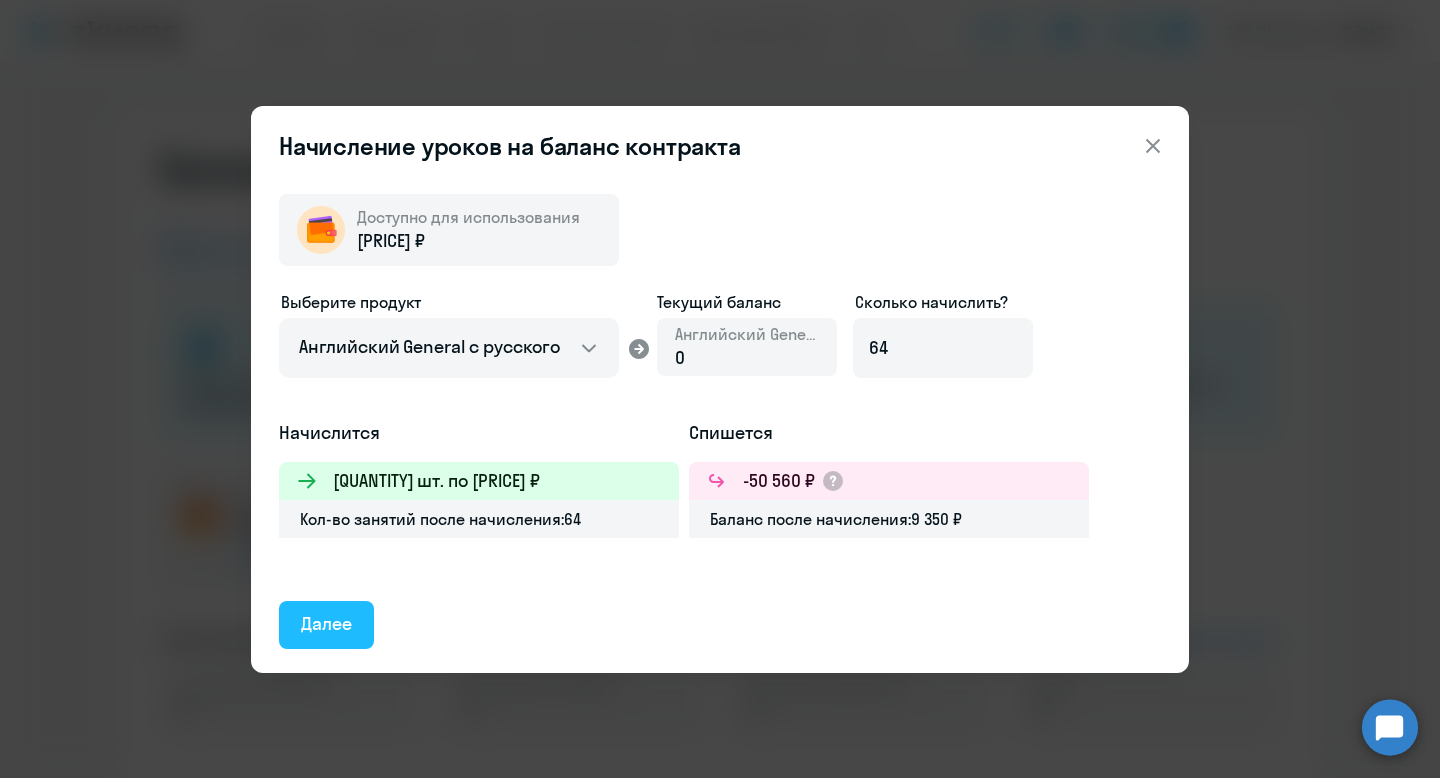 click on "Далее" 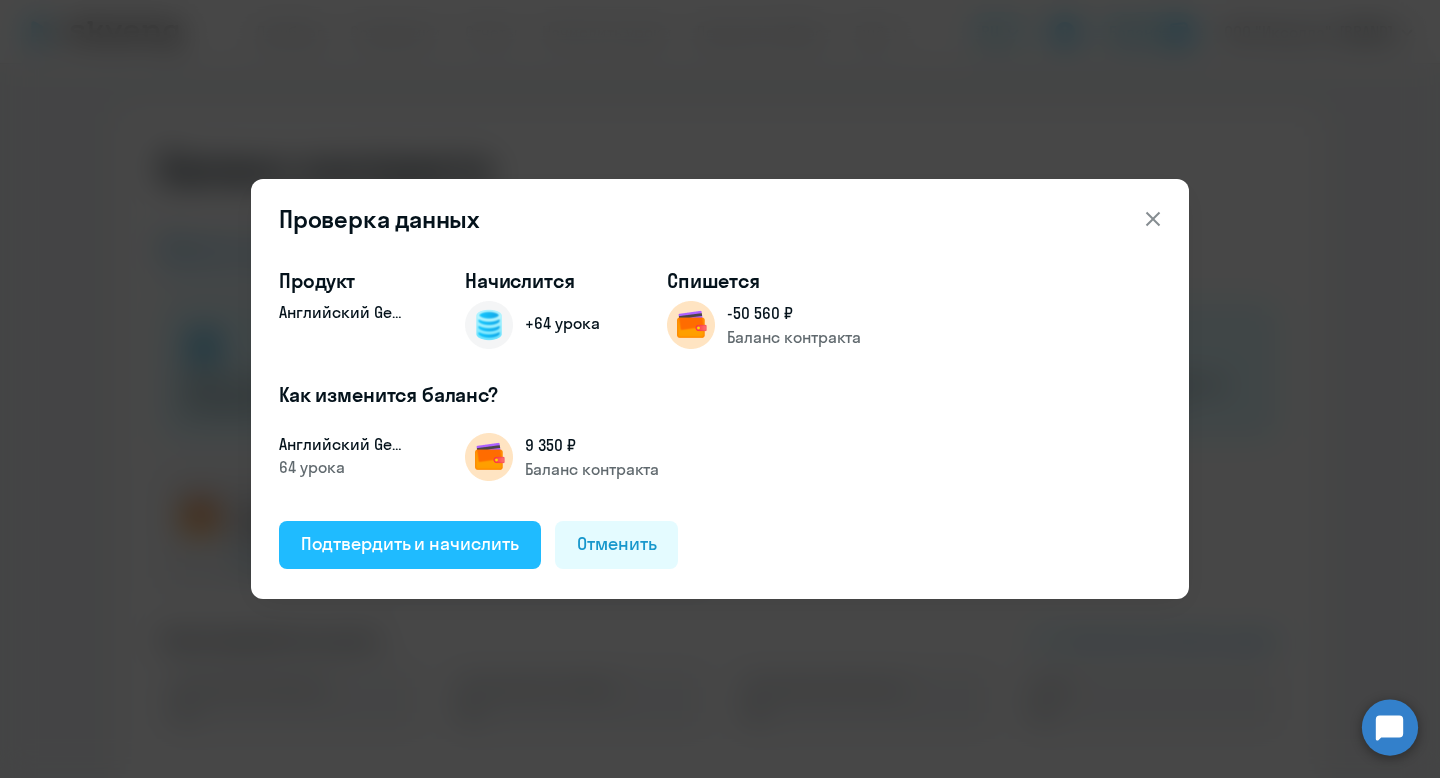 click on "Подтвердить и начислить" at bounding box center (410, 544) 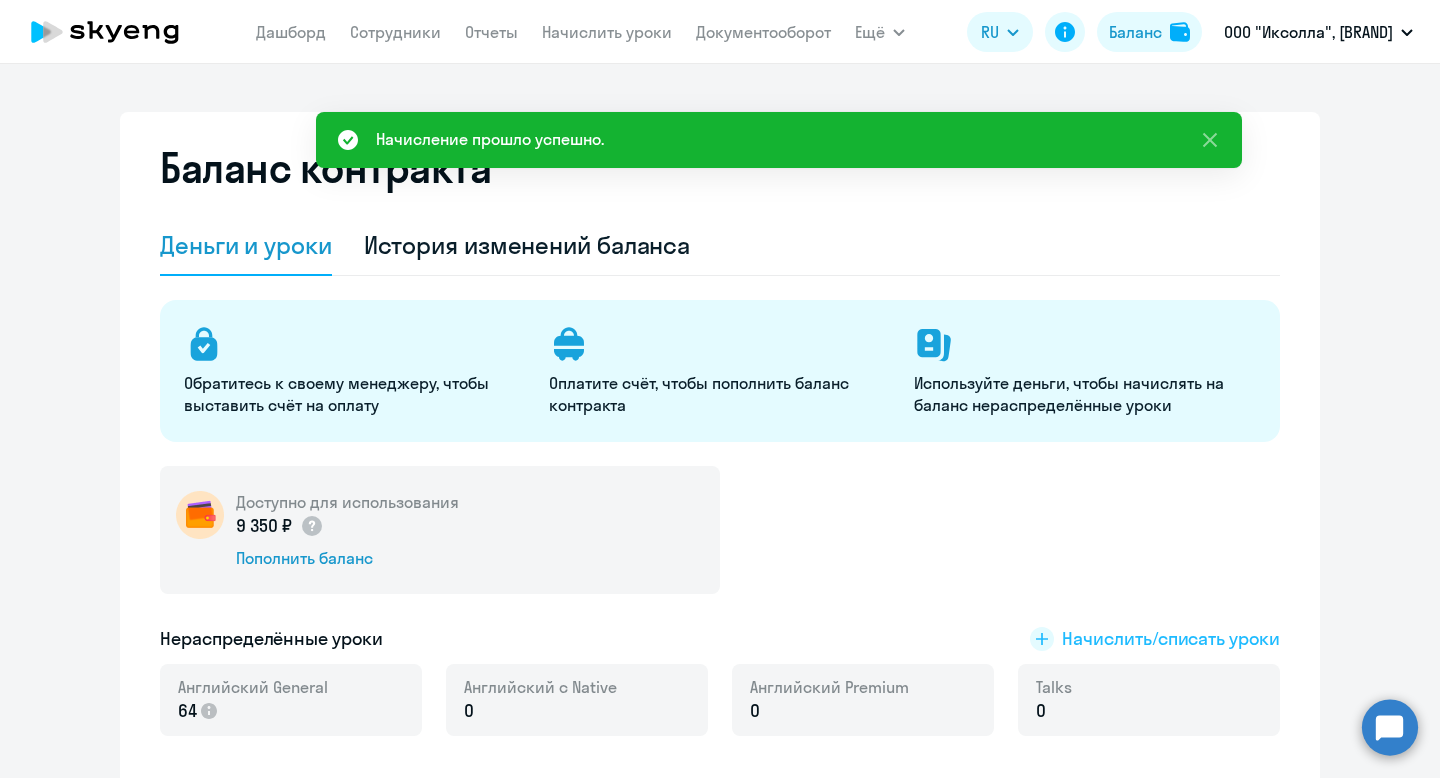 click on "Начислить/списать уроки" 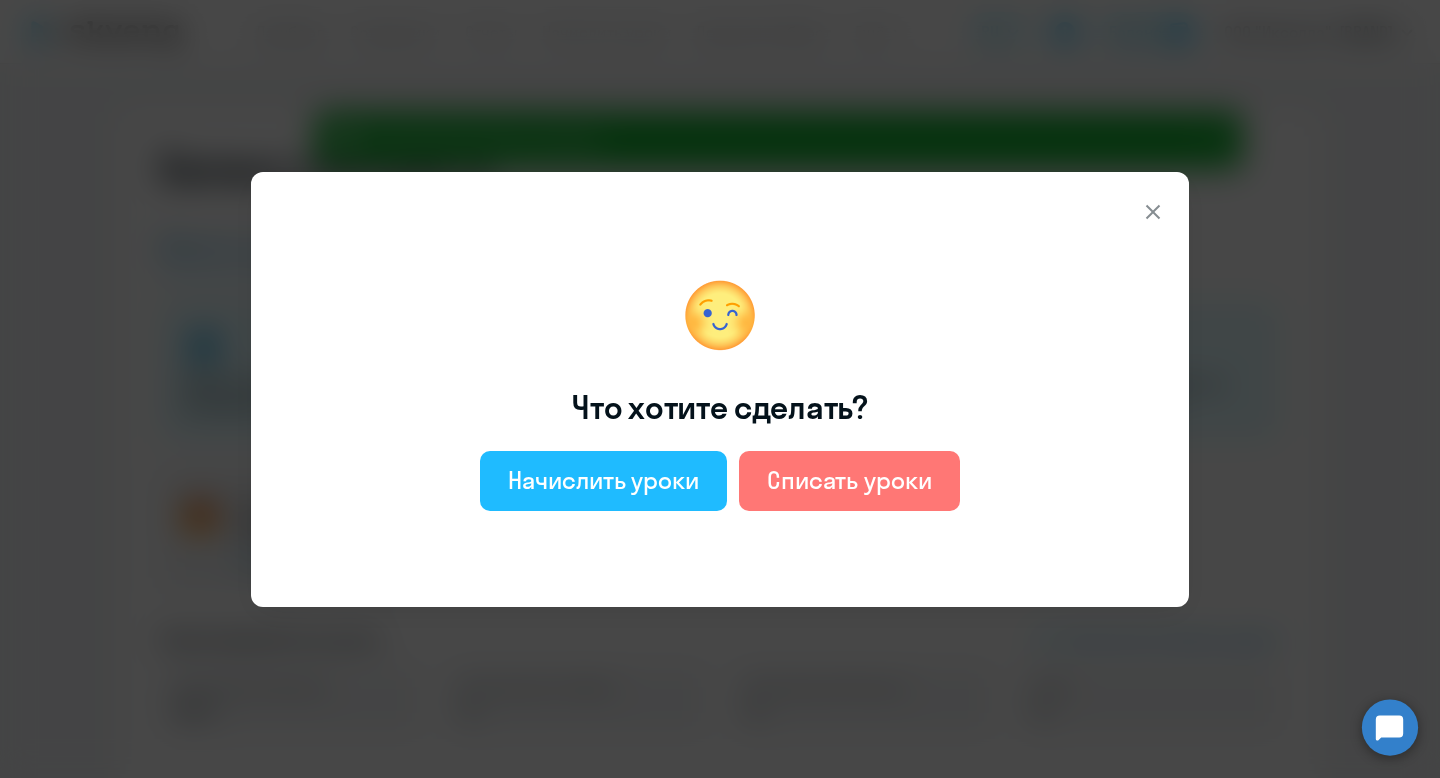 click on "Начислить уроки" at bounding box center [603, 480] 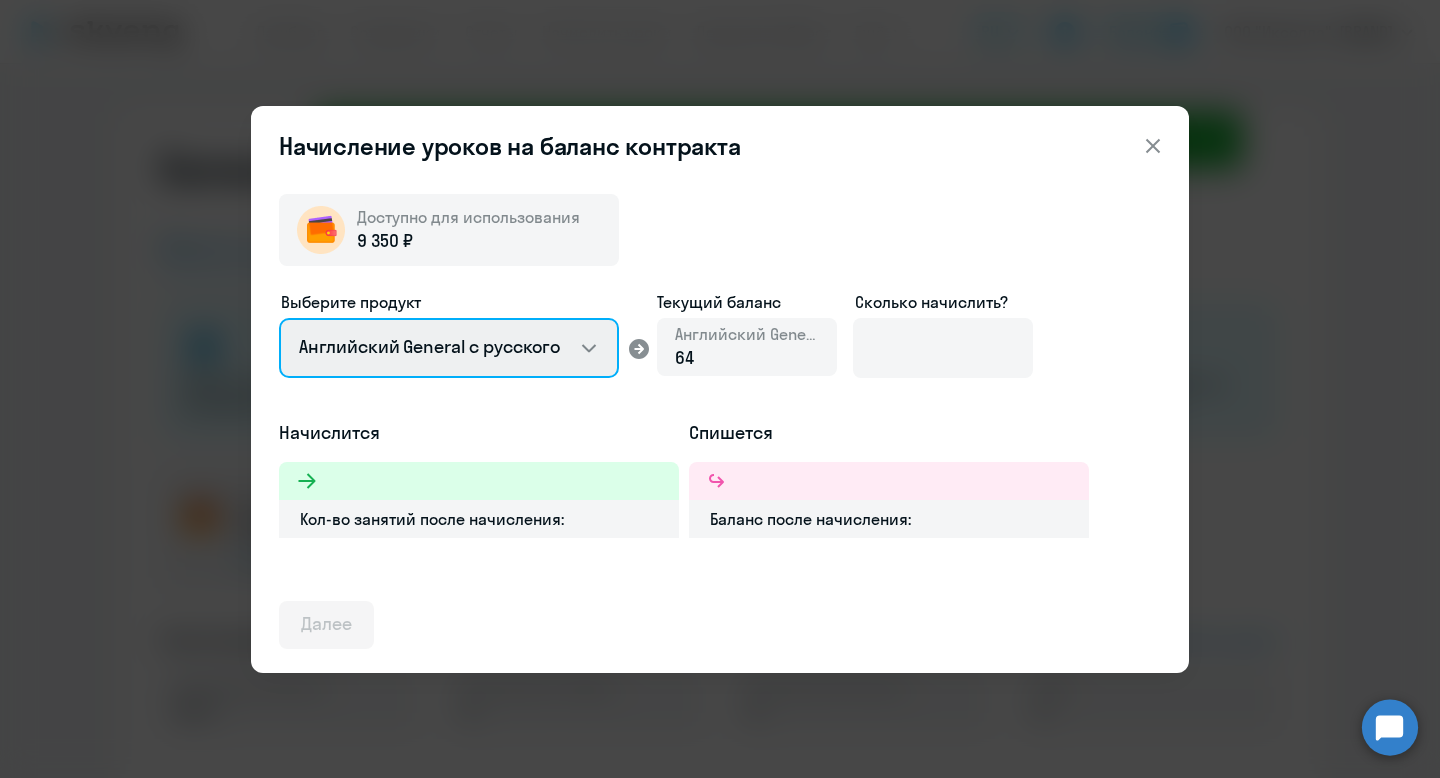 click on "Английский General с русскоговорящим преподавателем   Английский General с англоговорящим преподавателем   Премиум английский с русскоговорящим преподавателем   Talks 15 минутные разговоры на английском" at bounding box center (449, 348) 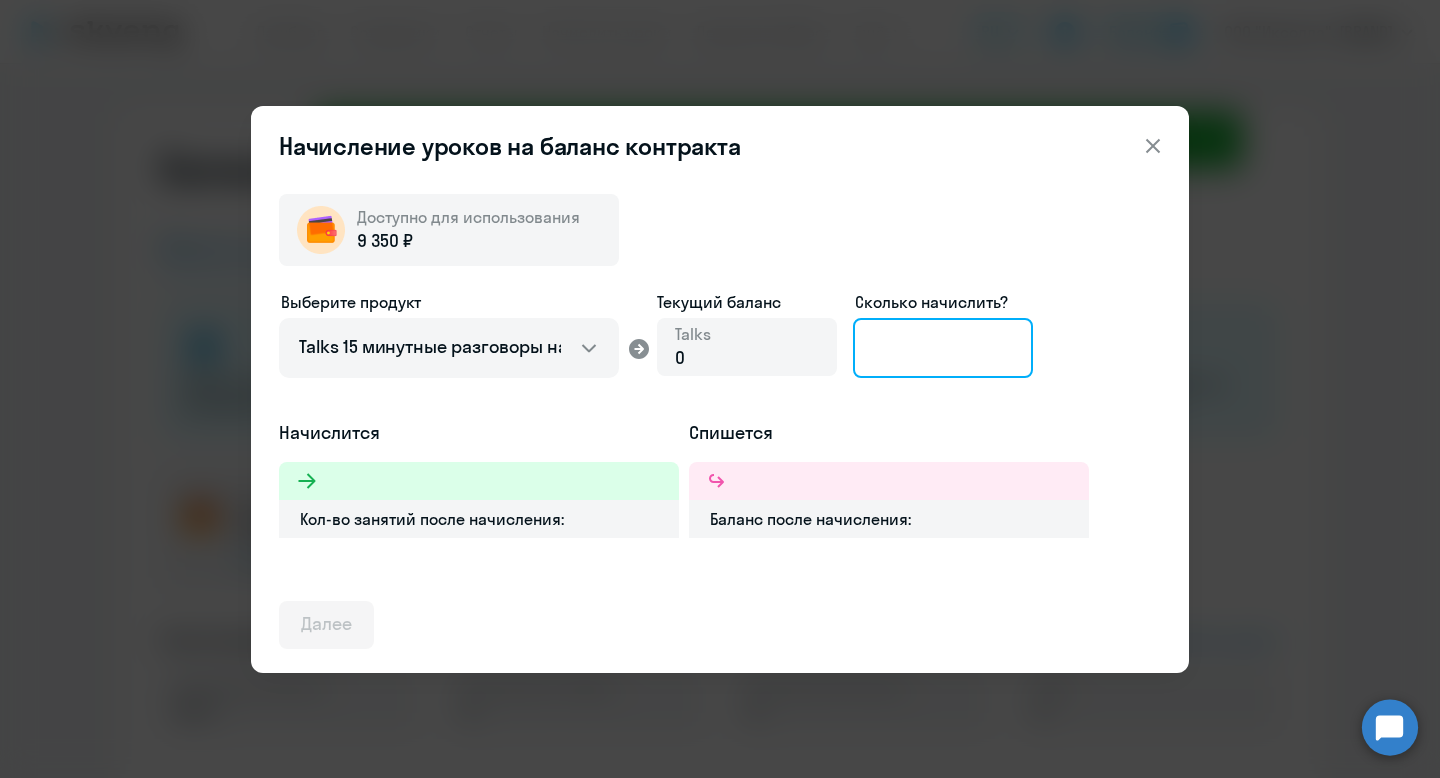 click 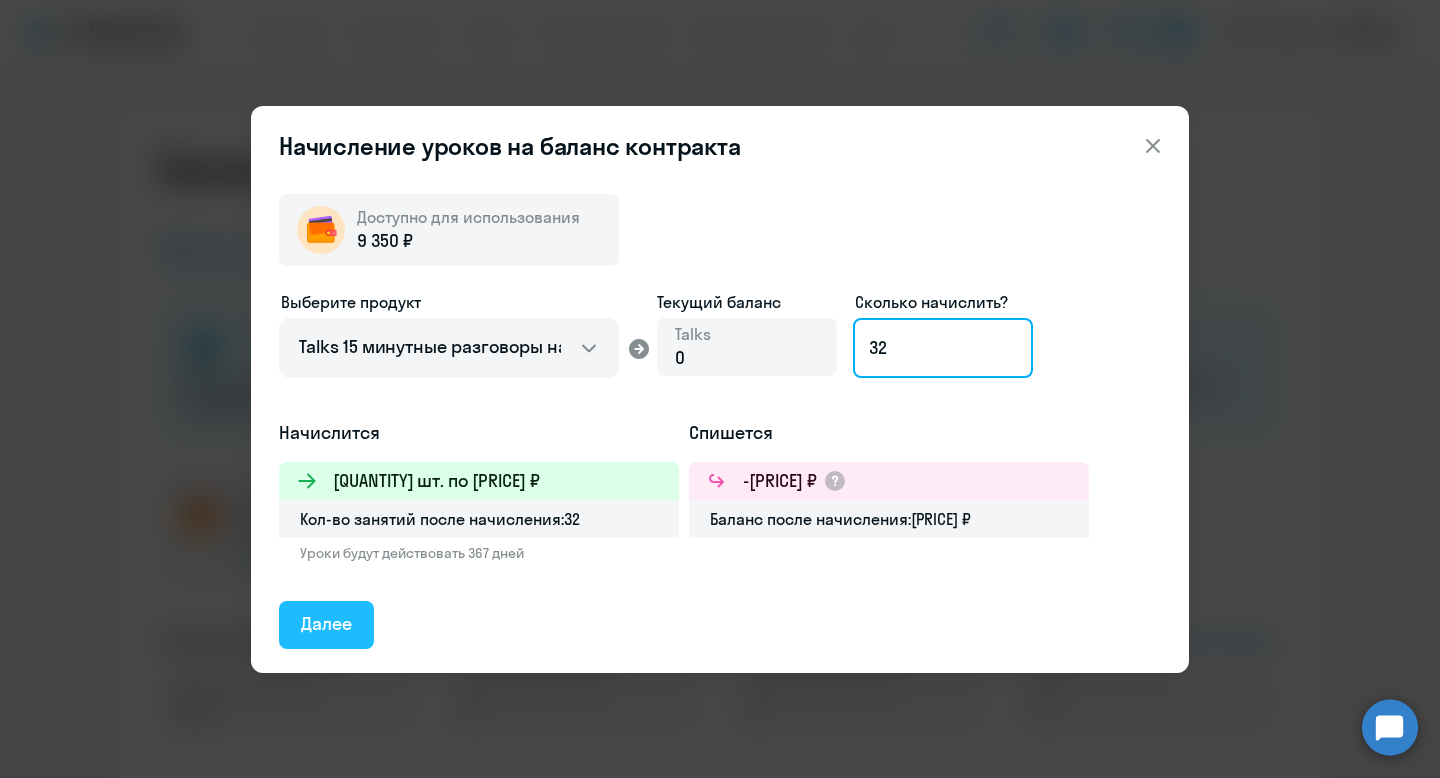 type on "32" 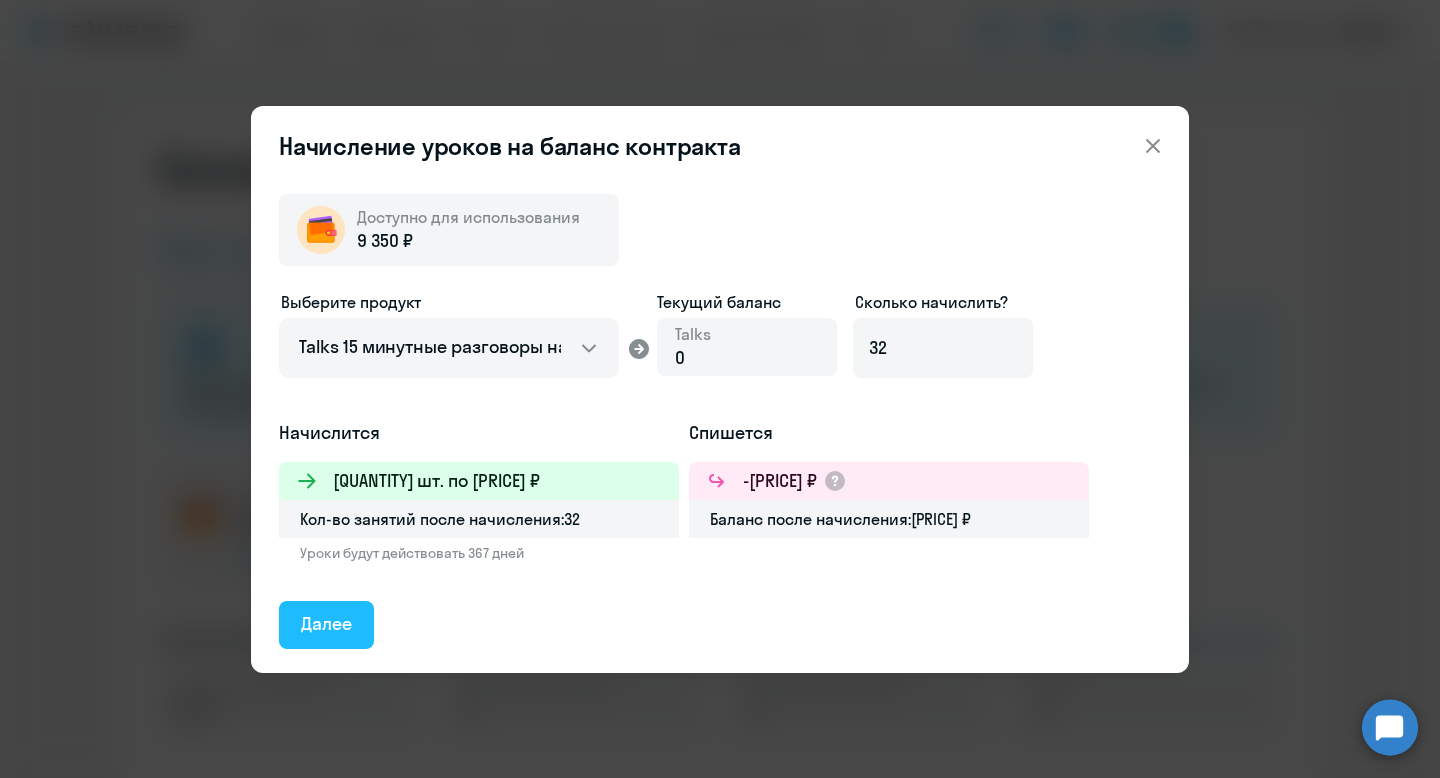 click on "Далее" 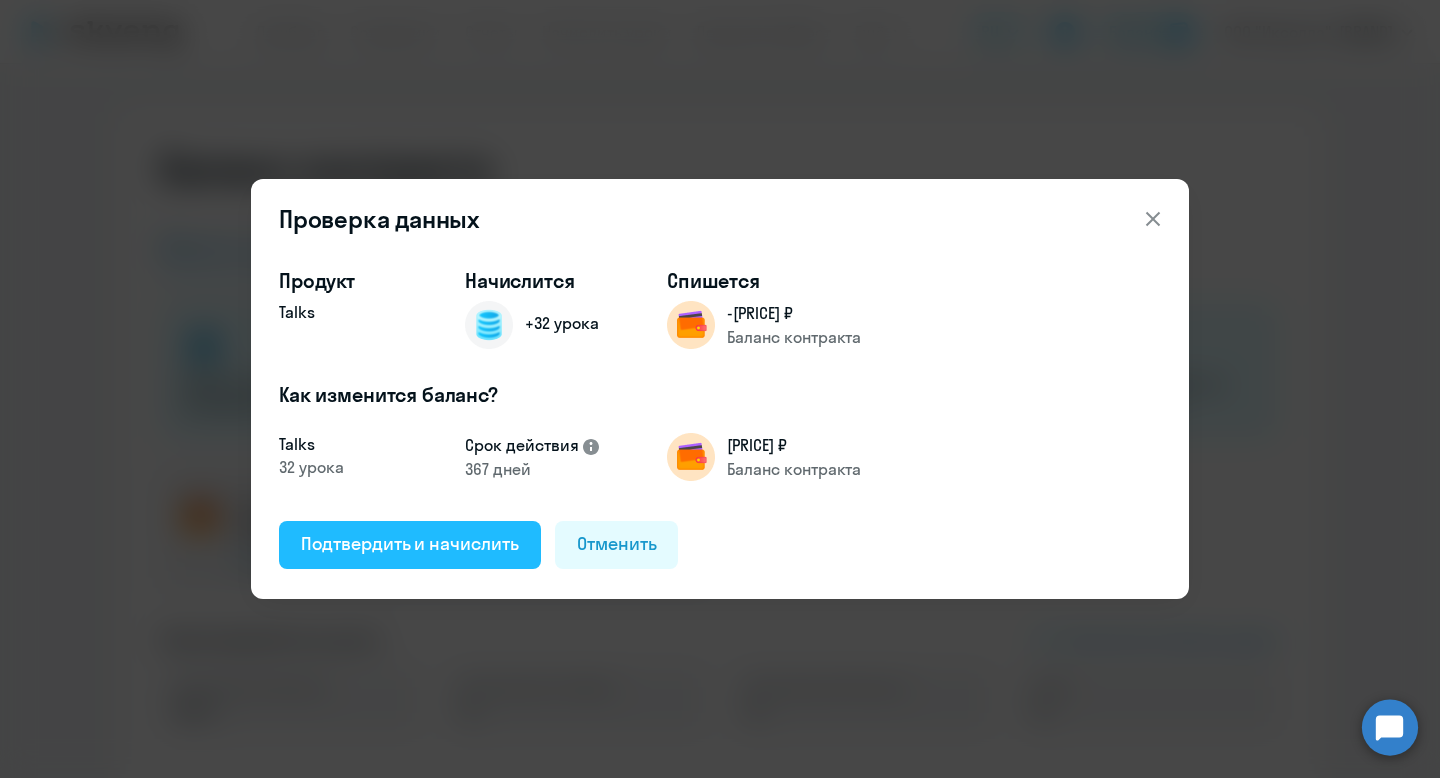 click on "Подтвердить и начислить" at bounding box center (410, 545) 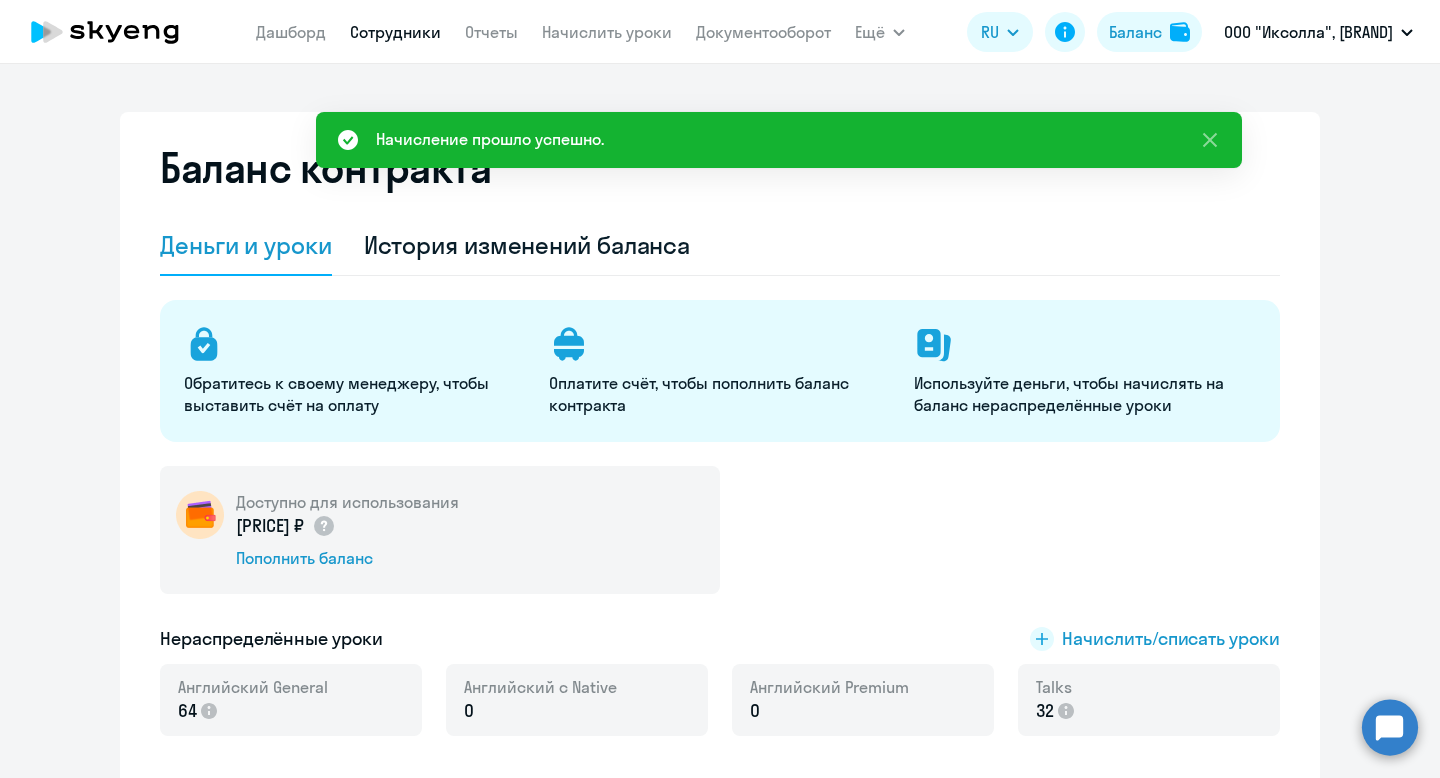 click on "Сотрудники" at bounding box center [395, 32] 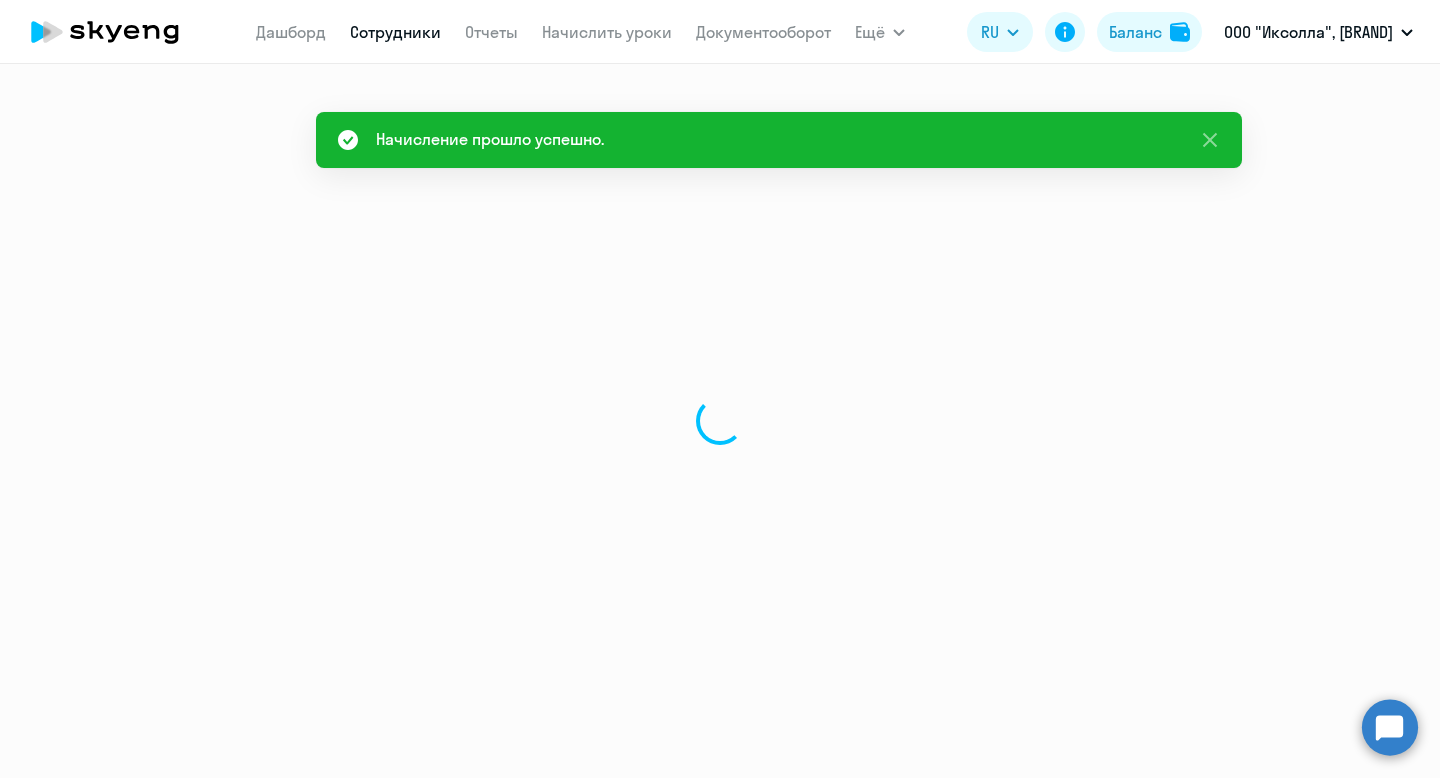 select on "30" 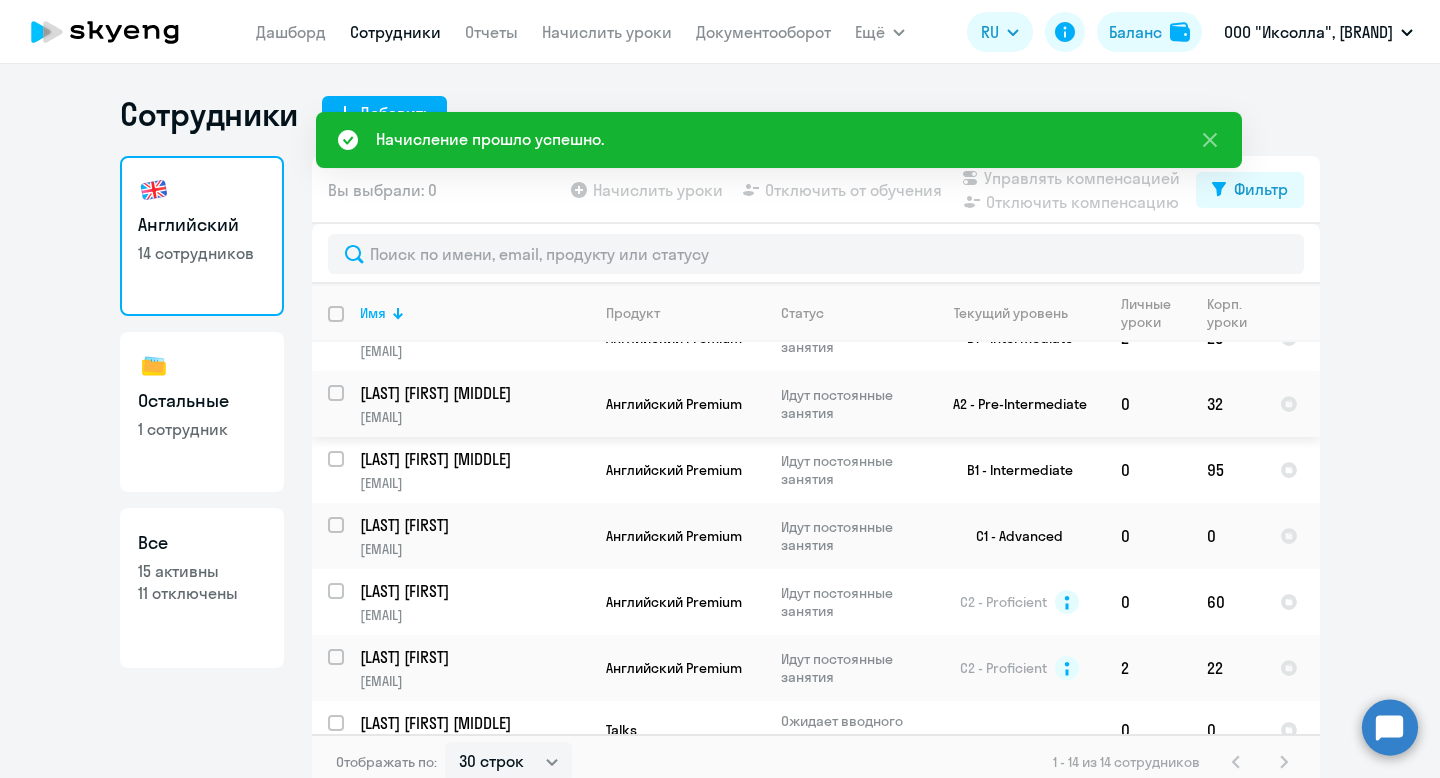 scroll, scrollTop: 0, scrollLeft: 0, axis: both 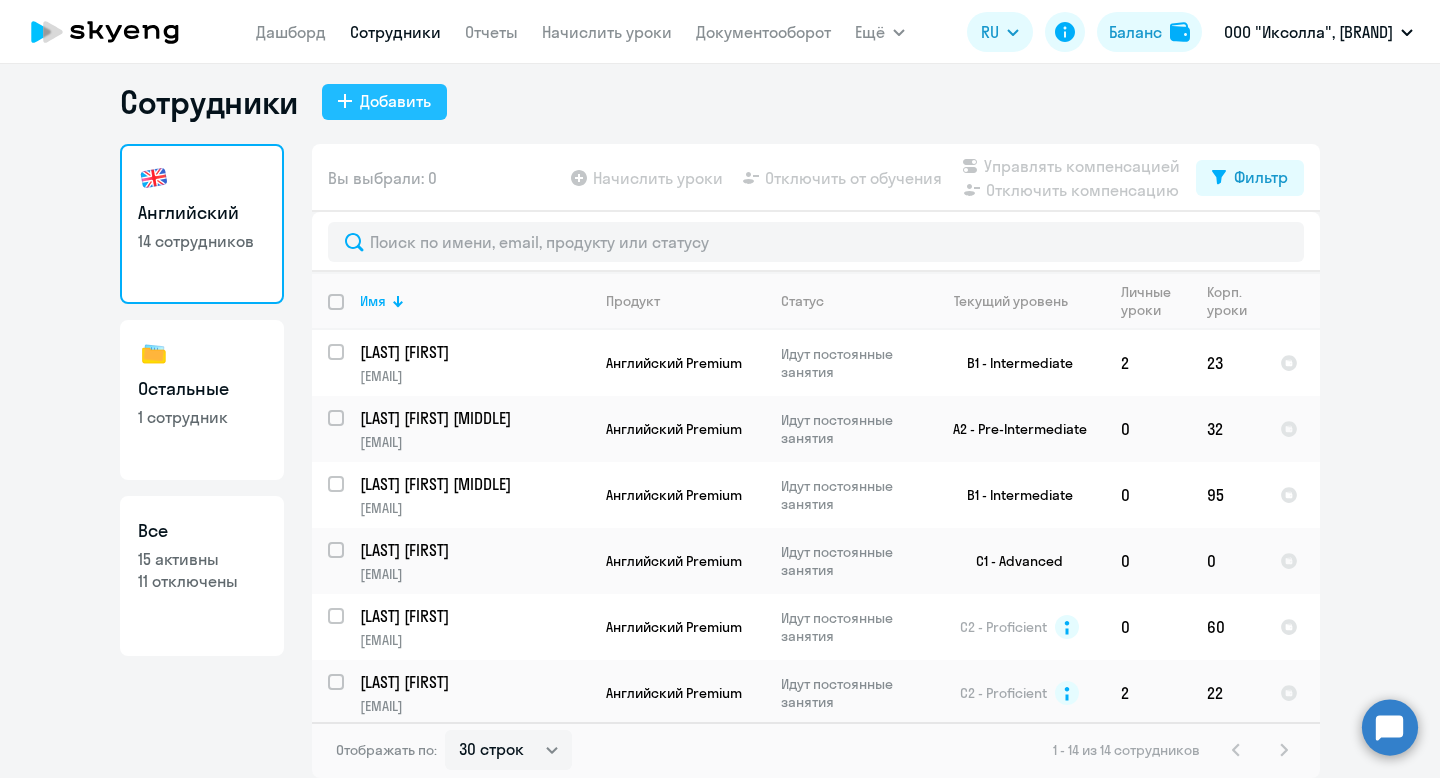 click on "Добавить" 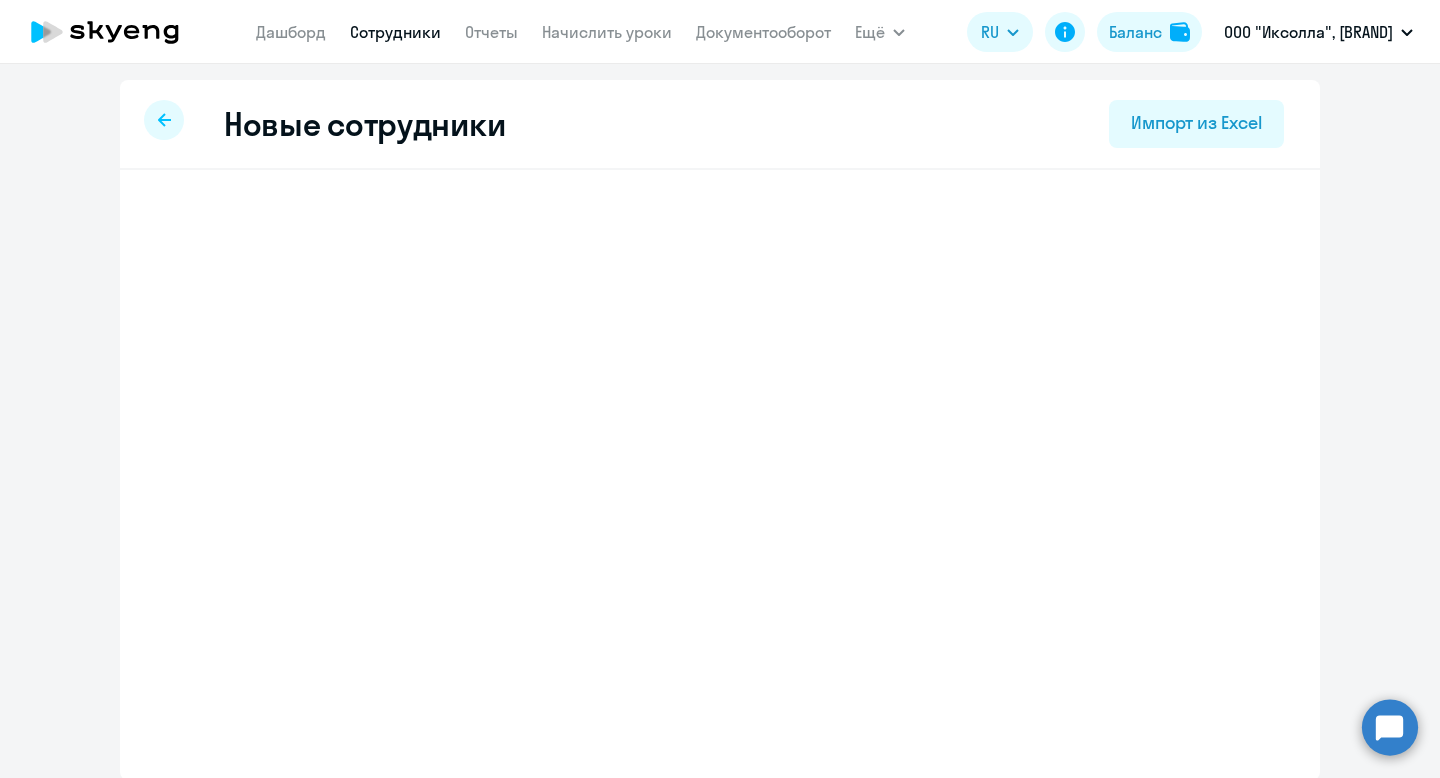 select on "english_adult_not_native_speaker" 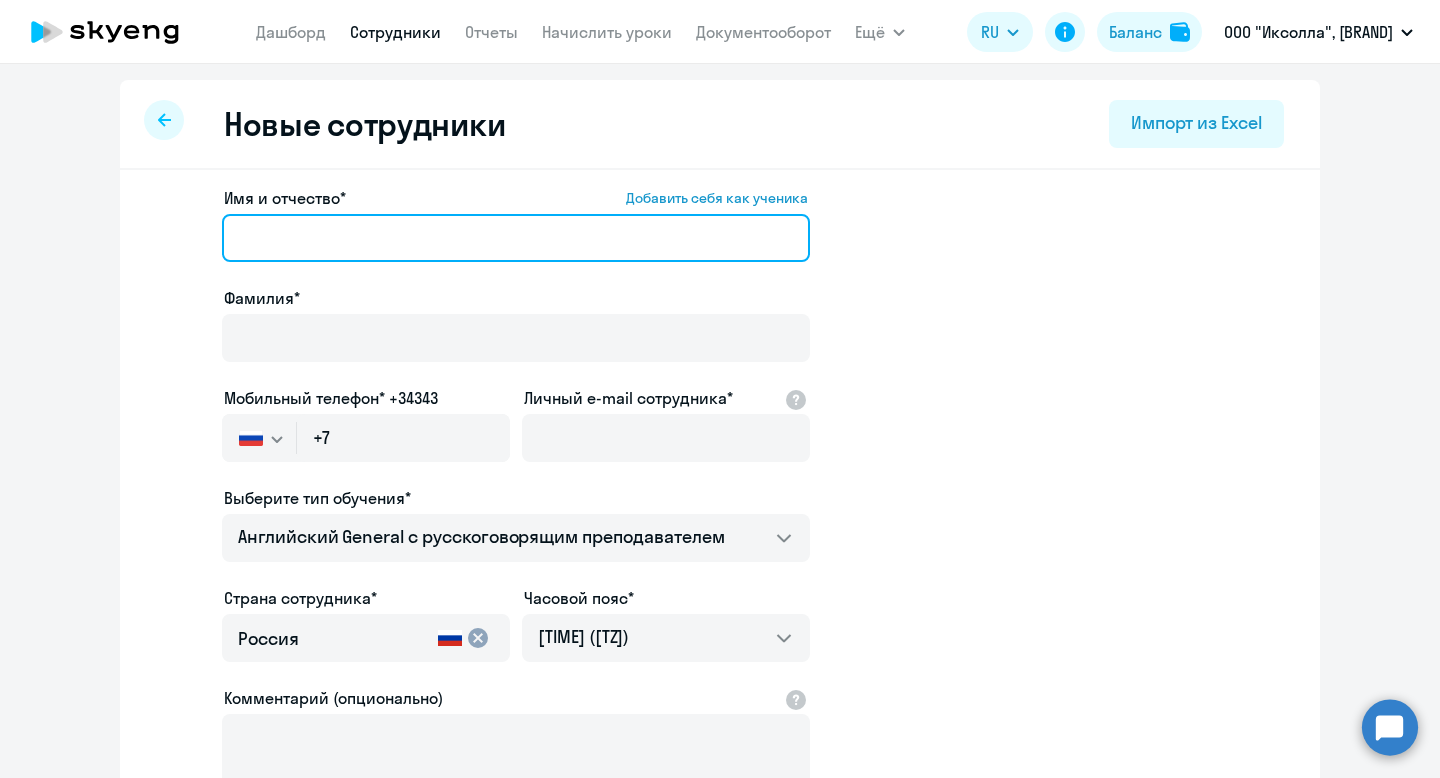 click on "Имя и отчество*  Добавить себя как ученика" at bounding box center (516, 238) 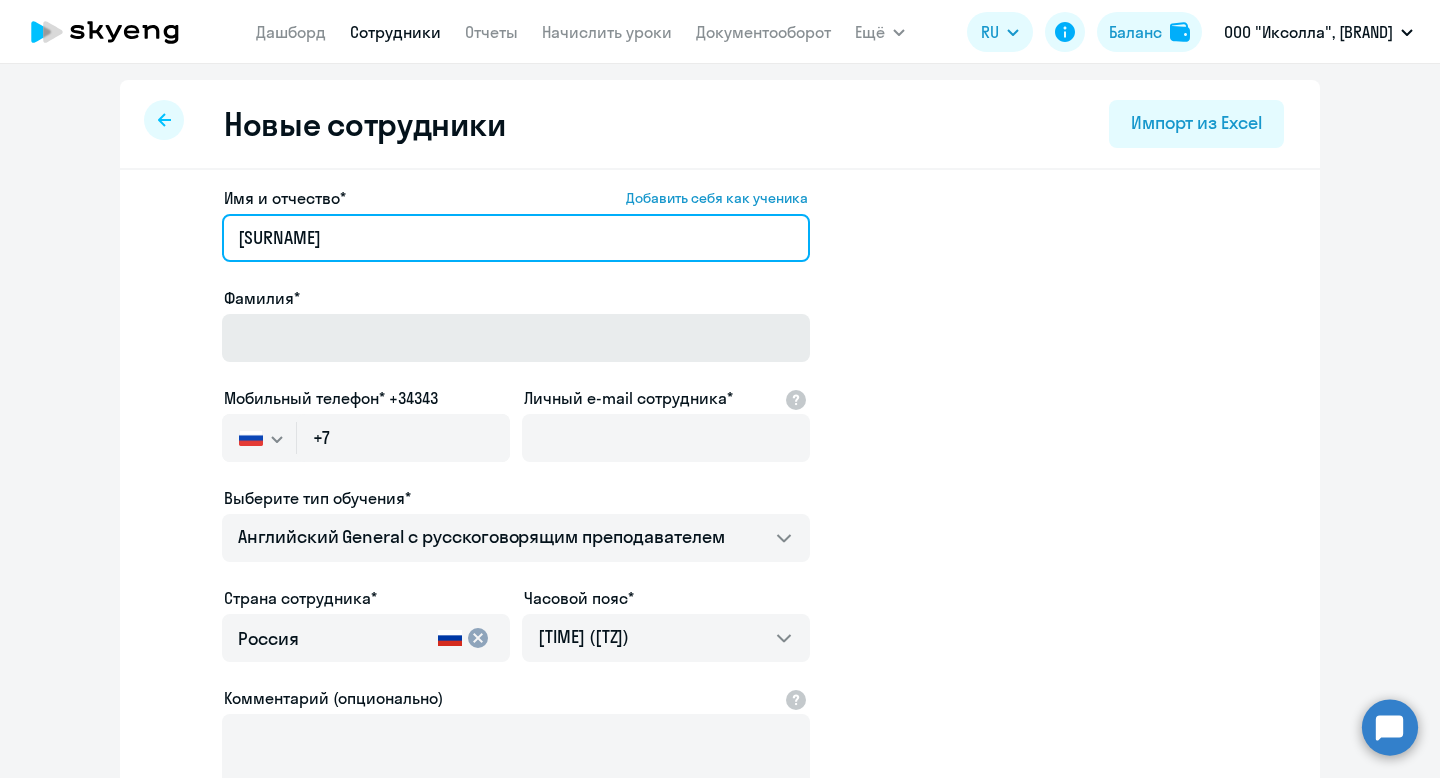 type on "[SURNAME]" 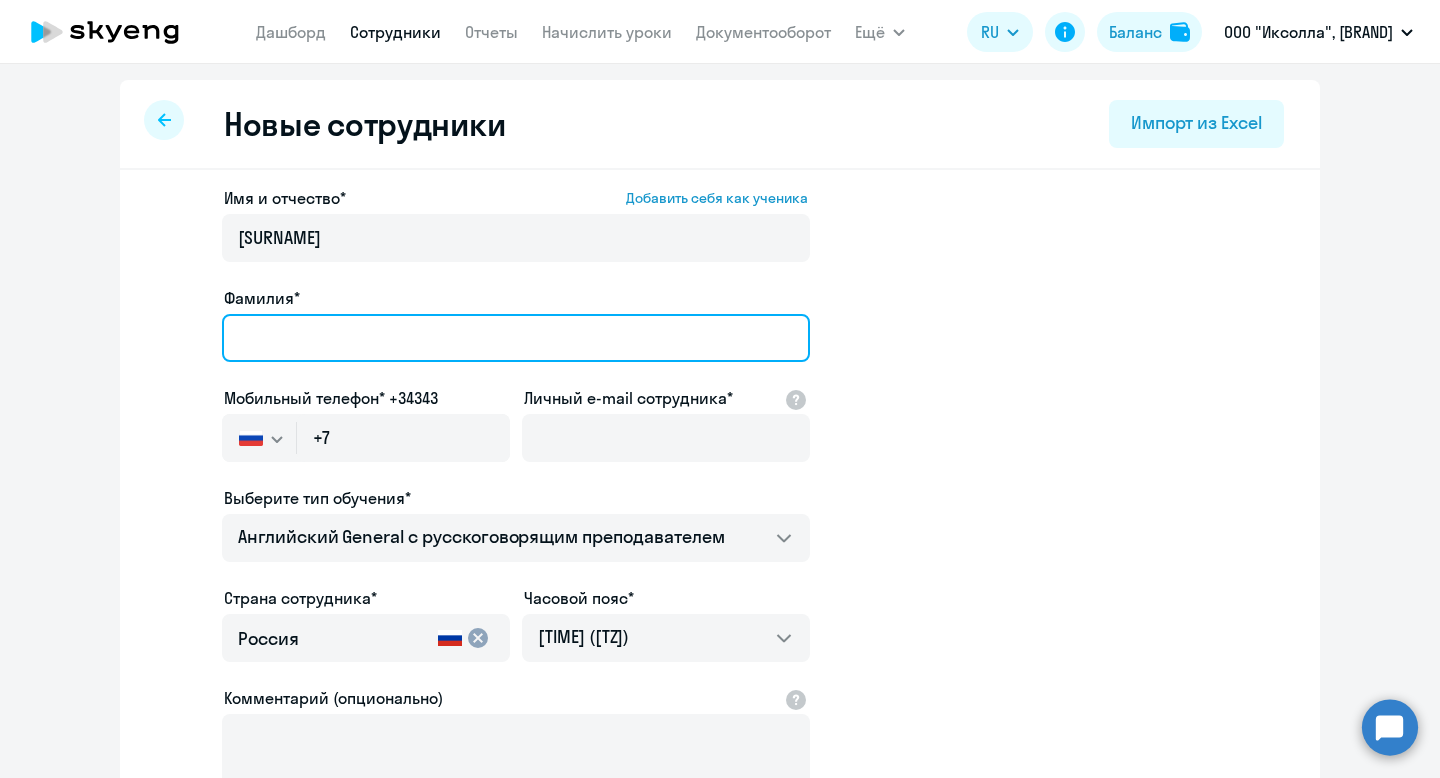 click on "Фамилия*" at bounding box center [516, 338] 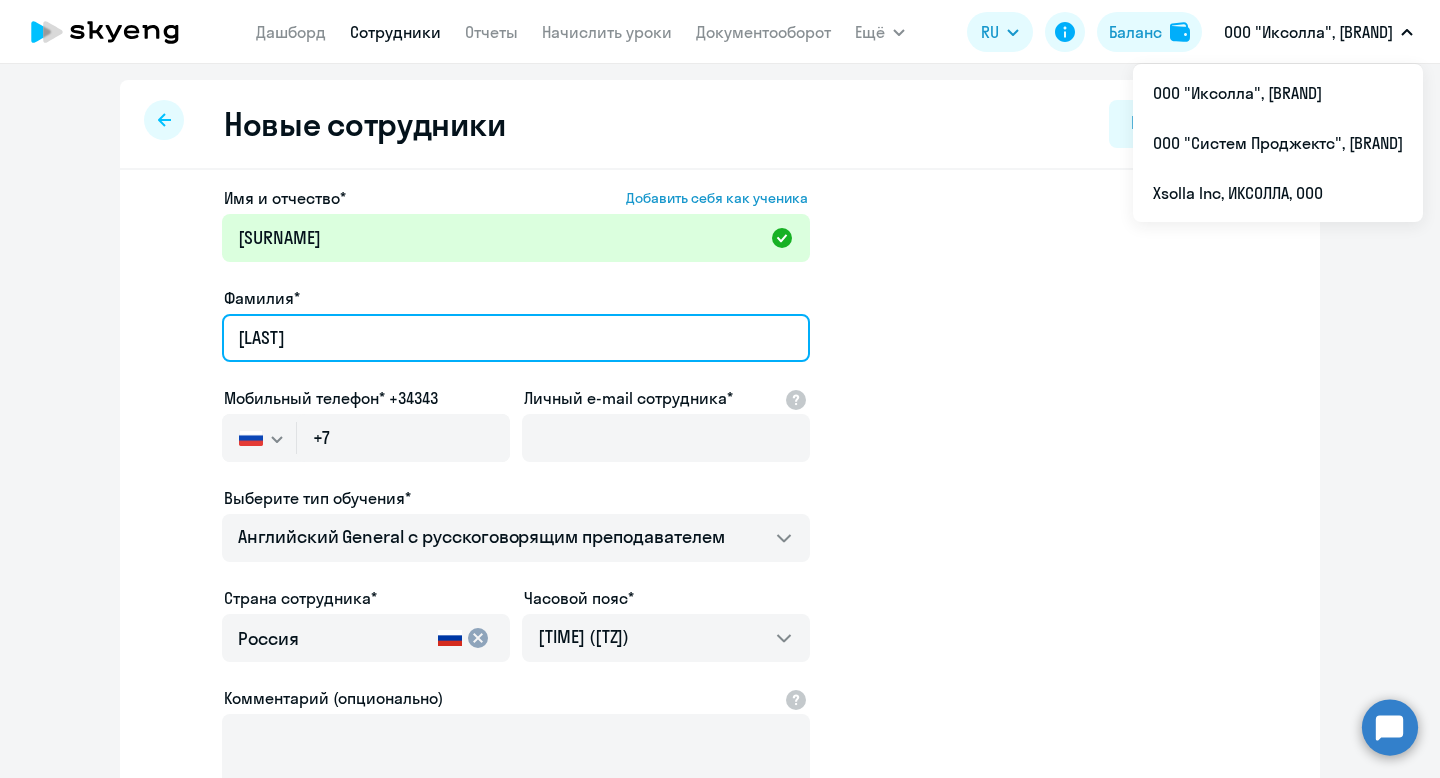 type on "[LAST]" 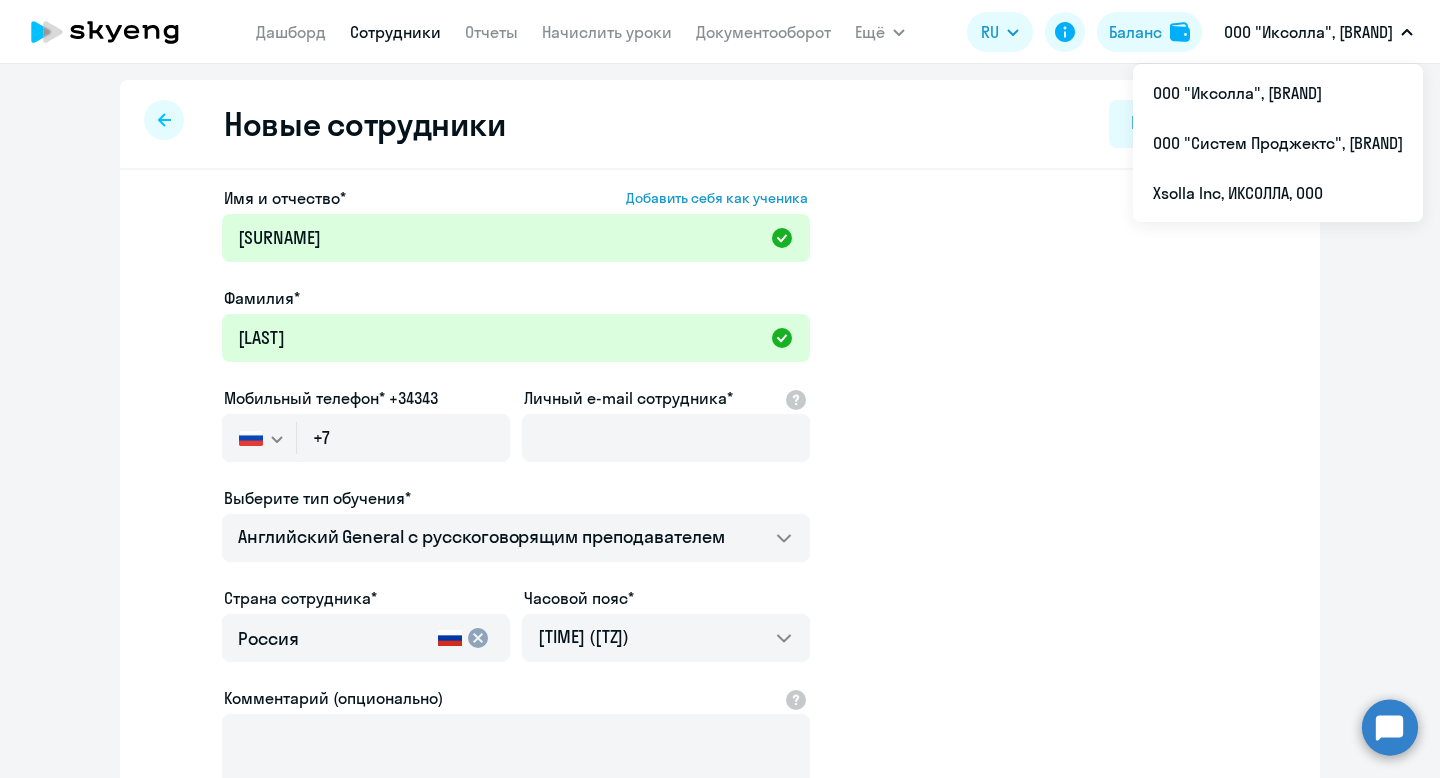 click on "Имя и отчество*  Добавить себя как ученика  [FIRST] [LAST]  Мобильный телефон* [PHONE]
Россия +7 Казахстан +7 Украина +380 Беларусь (Белоруссия) +375 Австралия +61 Австрия +43 Азербайджан +994 Албания +355 Алжир +213 Ангилья +1(264) Ангола +244 Андорра +376 Антигуа и Барбуда +1(268) Аргентина +54 Армения +374 Аруба +297 Афганистан +93 Багамские Острова +1(242) Бангладеш +880 Барбадос +1(246) Бахрейн +973 Белиз +501 Бельгия +32 Бенин +229 Бермудские острова +1(441) Бирма (Мьянма) +95 Болгария +359 Боливия +591 Бонайре, Синт-Эстатиус и Саба +599 Босния и Герцеговина +387 Ботсвана +267 Бразилия +55 +1(284) +673 +226 +257 +975" 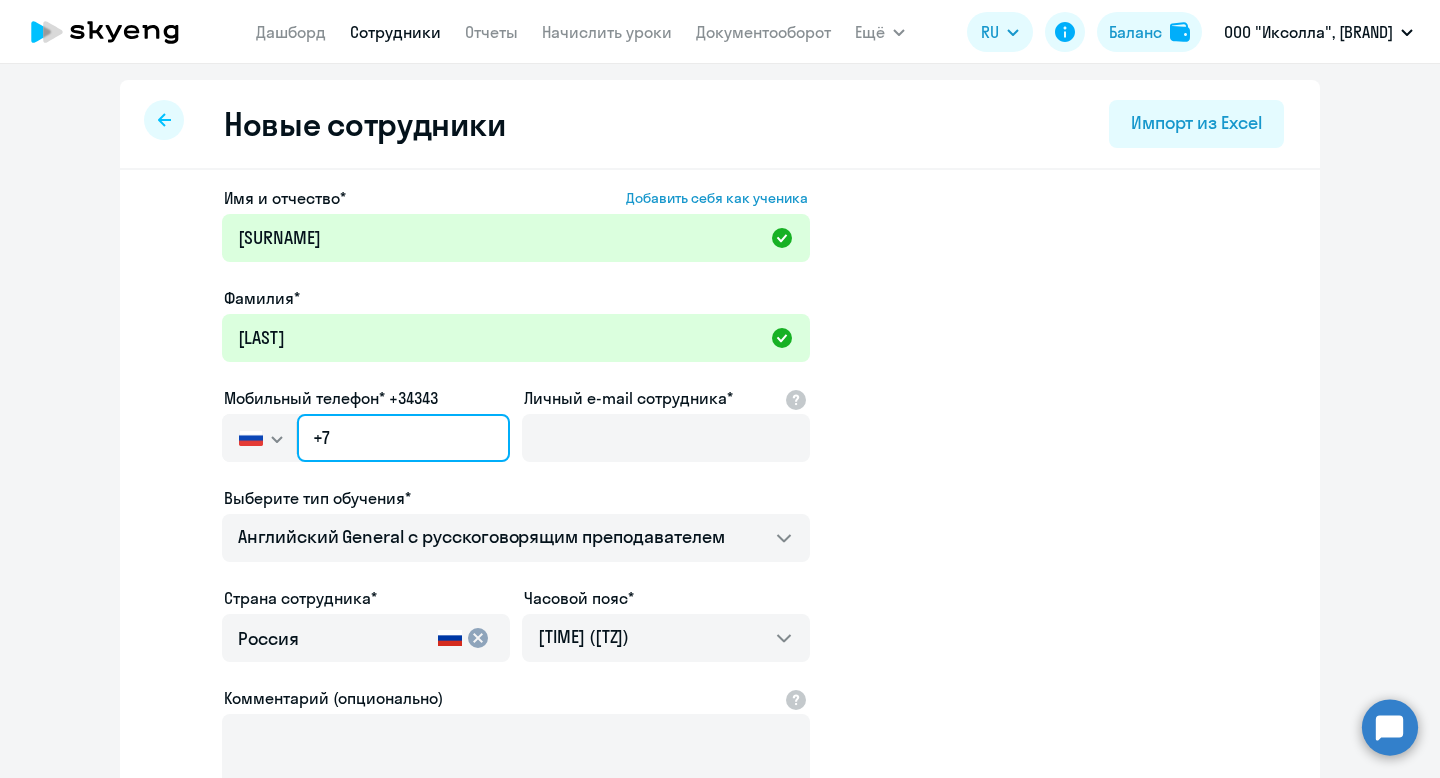 click on "+7" 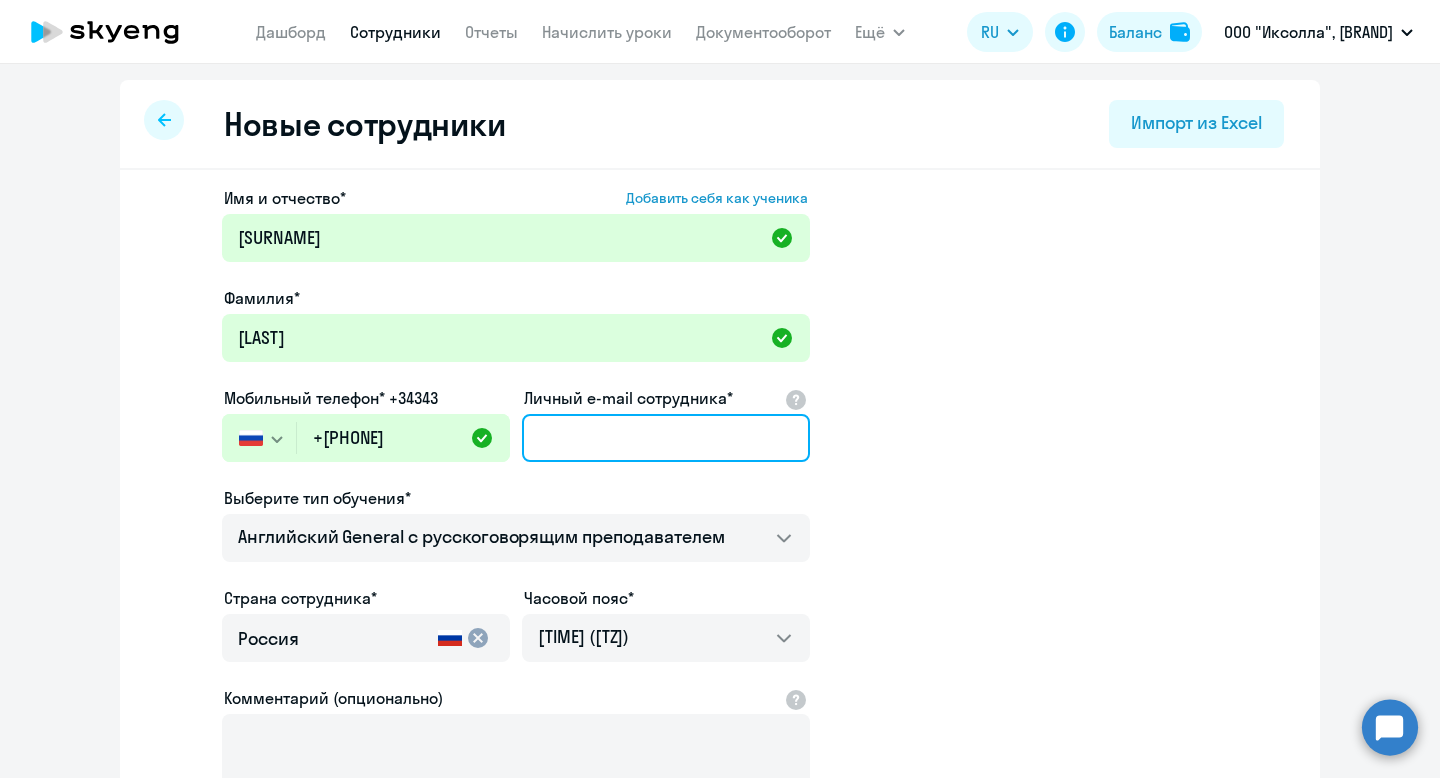click on "Личный e-mail сотрудника*" at bounding box center [666, 438] 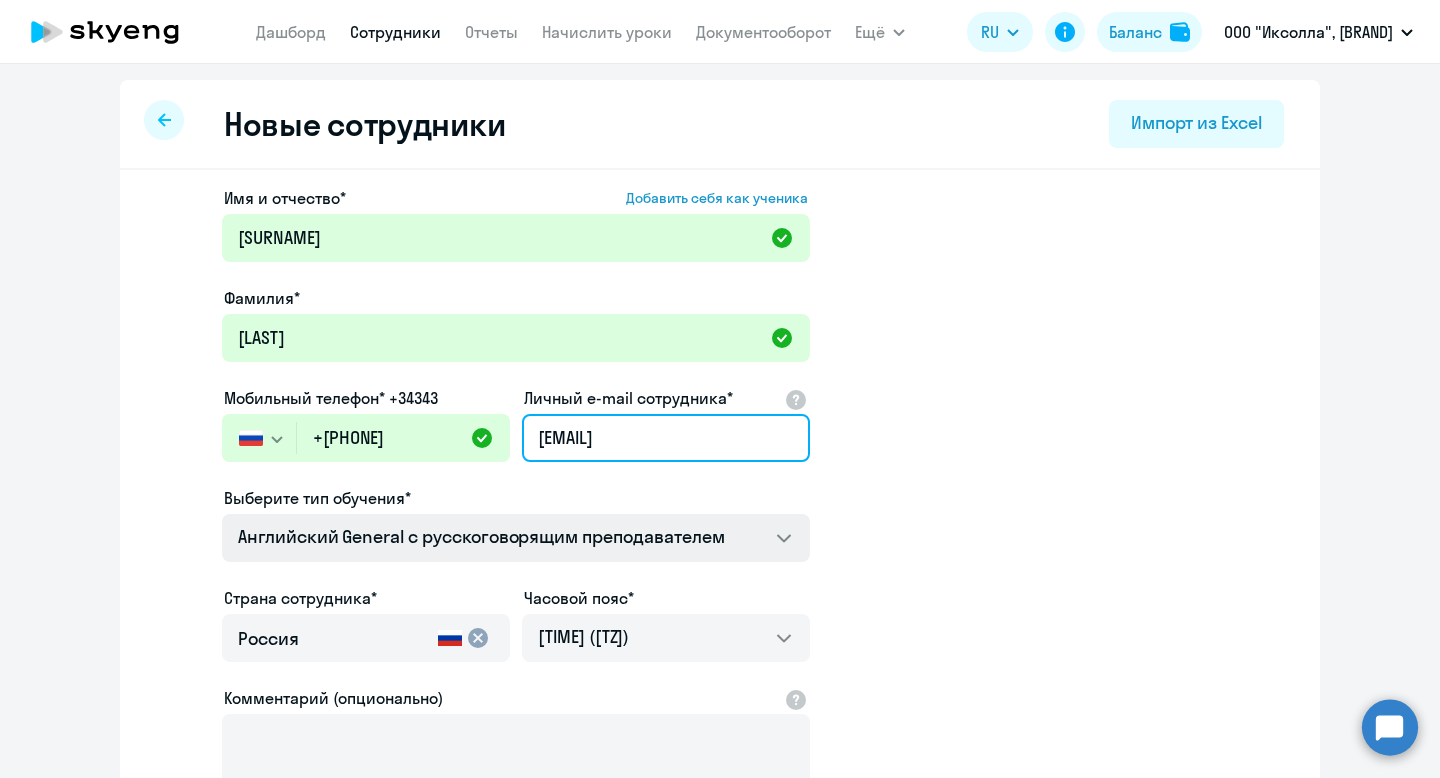 type on "[EMAIL]" 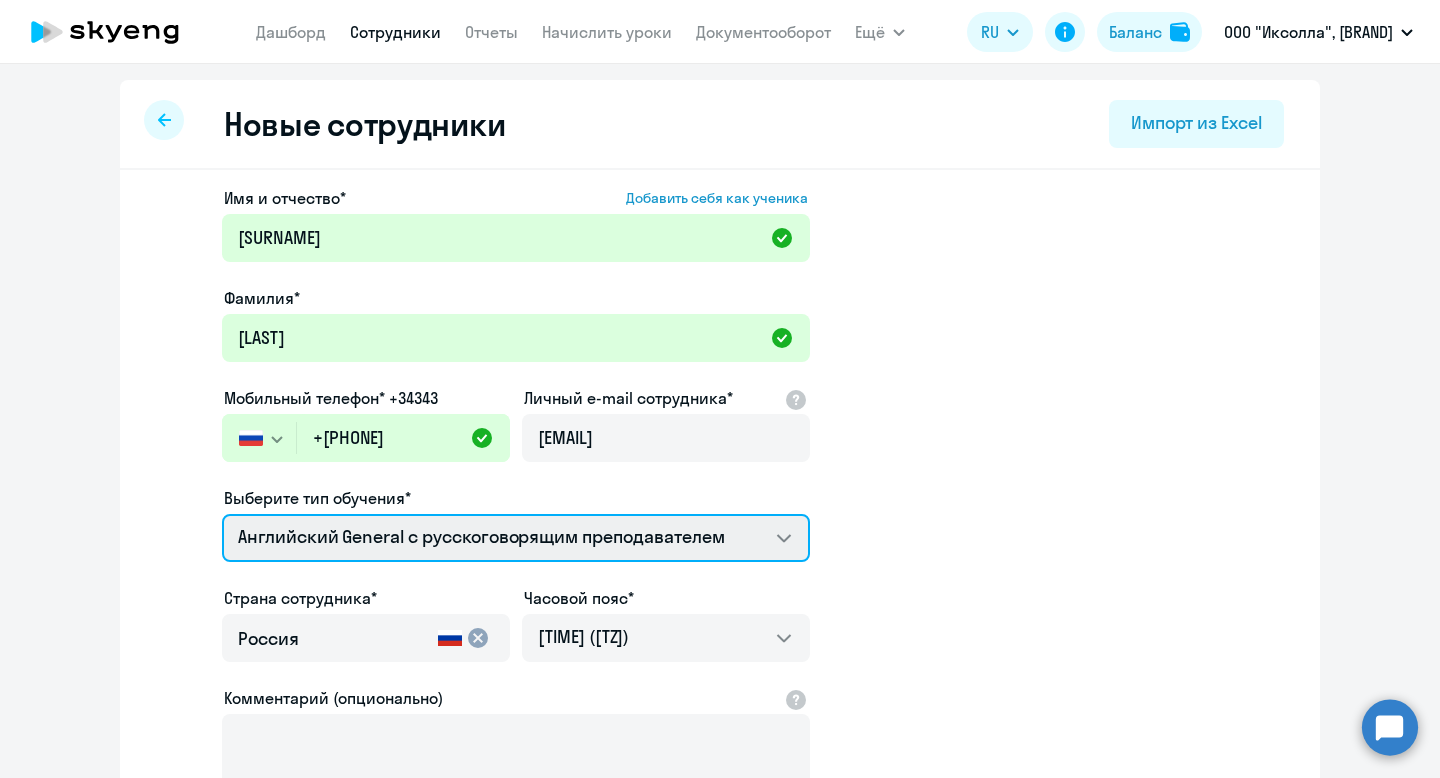 click on "Screening Test   Self-Study   Talks 15 минутные разговоры на английском   Премиум английский с русскоговорящим преподавателем   Английский General с русскоговорящим преподавателем   Английский General с англоговорящим преподавателем" at bounding box center (516, 538) 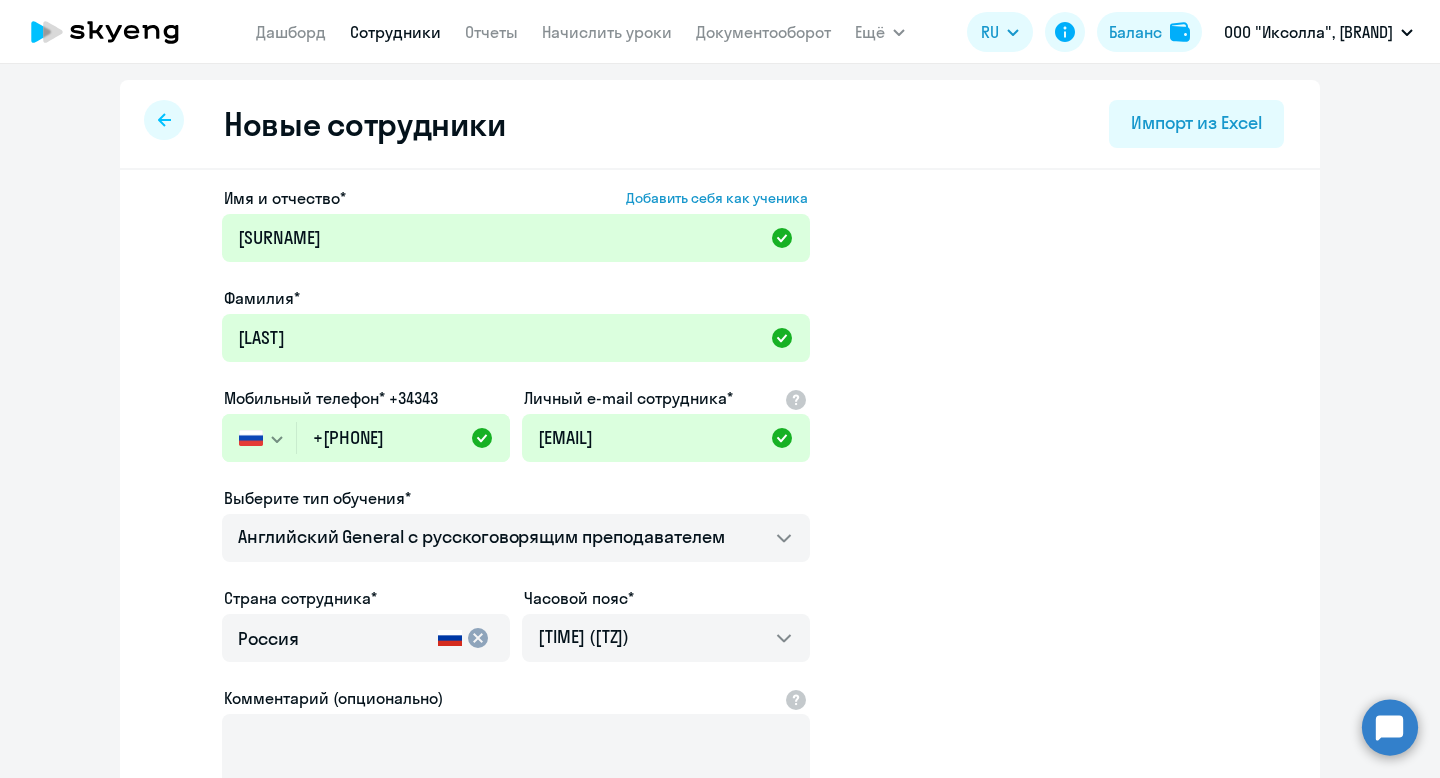 click on "Имя и отчество*  Добавить себя как ученика  [FIRST] [LAST]  Мобильный телефон* [PHONE]
Россия +7 Казахстан +7 Украина +380 Беларусь (Белоруссия) +375 Австралия +61 Австрия +43 Азербайджан +994 Албания +355 Алжир +213 Ангилья +1(264) Ангола +244 Андорра +376 Антигуа и Барбуда +1(268) Аргентина +54 Армения +374 Аруба +297 Афганистан +93 Багамские Острова +1(242) Бангладеш +880 Барбадос +1(246) Бахрейн +973 Белиз +501 Бельгия +32 Бенин +229 Бермудские острова +1(441) Бирма (Мьянма) +95 Болгария +359 Боливия +591 Бонайре, Синт-Эстатиус и Саба +599 Босния и Герцеговина +387 Ботсвана +267 Бразилия +55 +1(284) +673 +226 +257 +975" 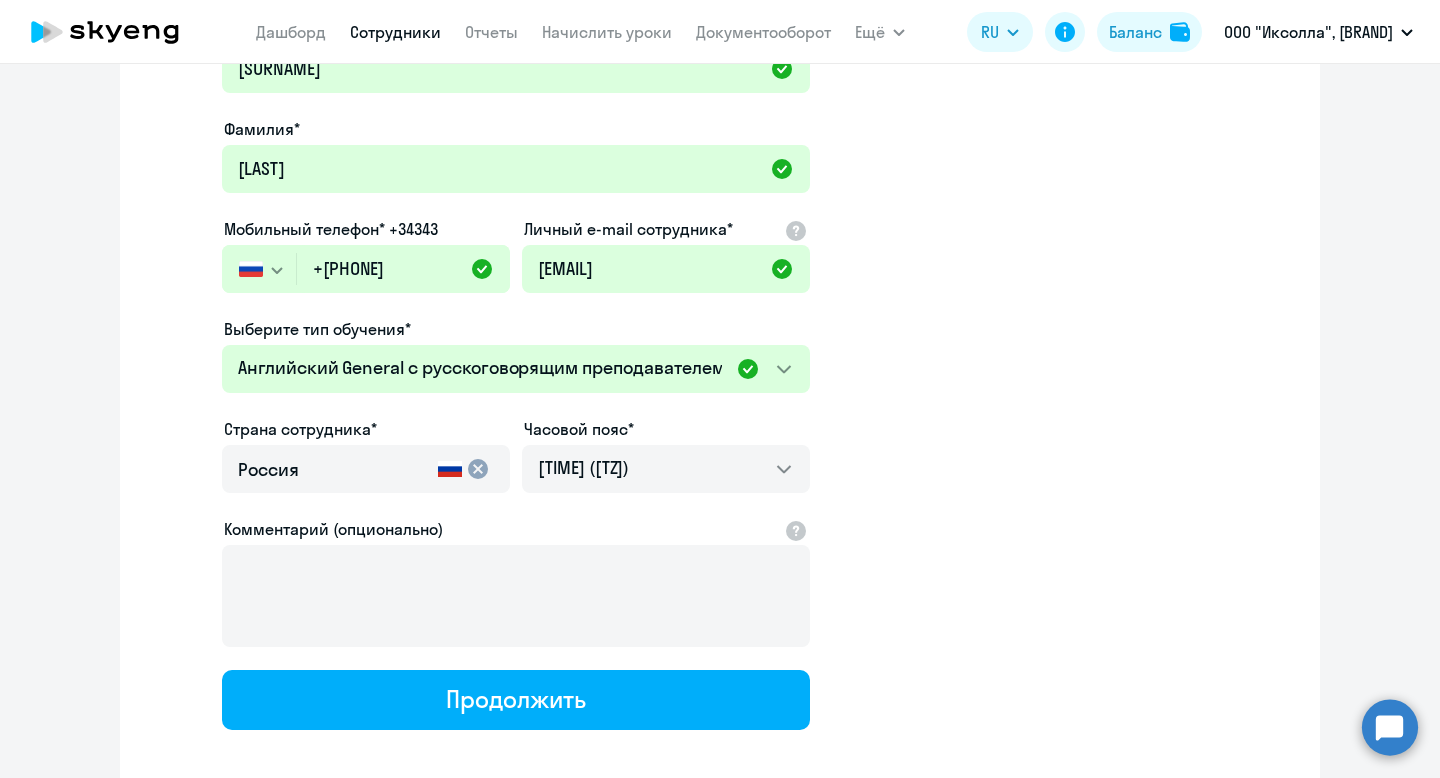 scroll, scrollTop: 186, scrollLeft: 0, axis: vertical 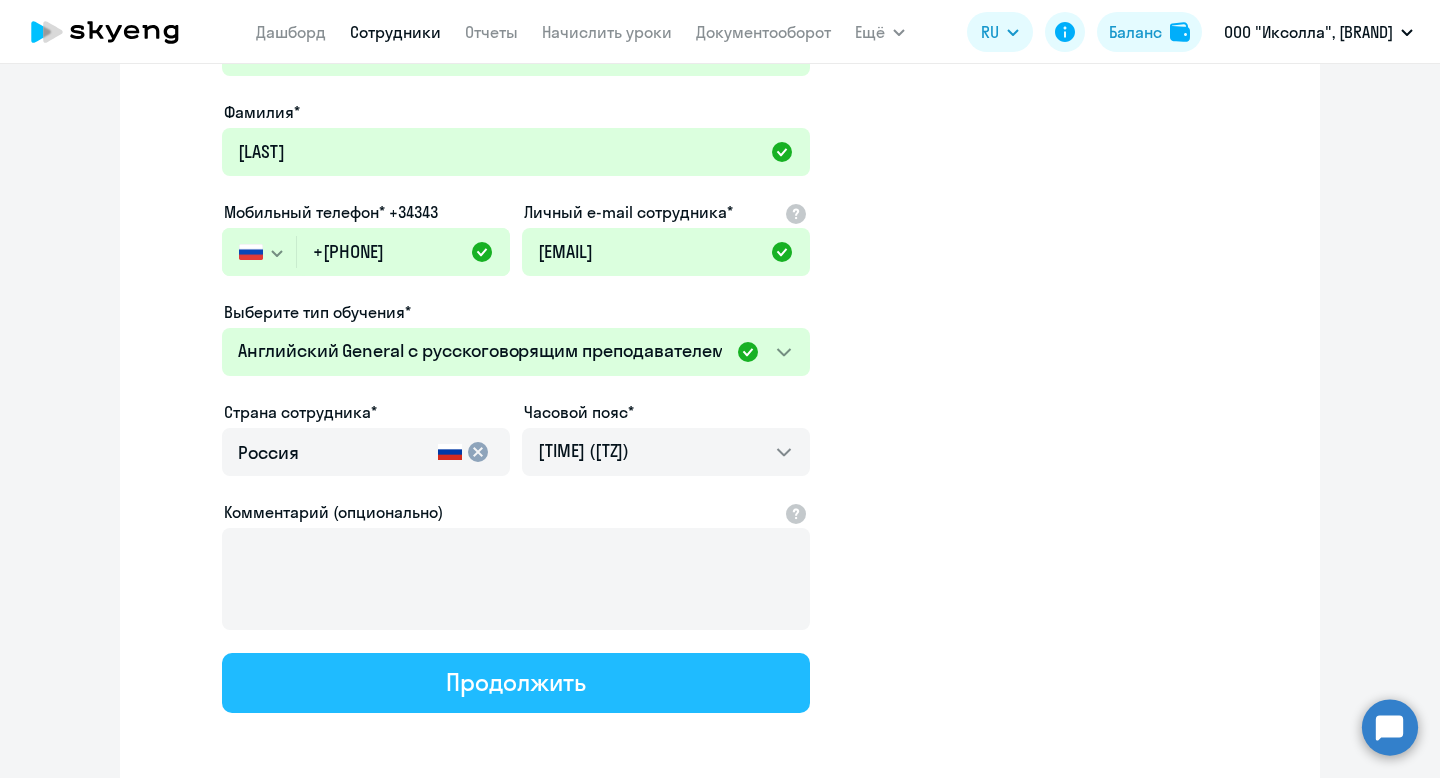 click on "Продолжить" 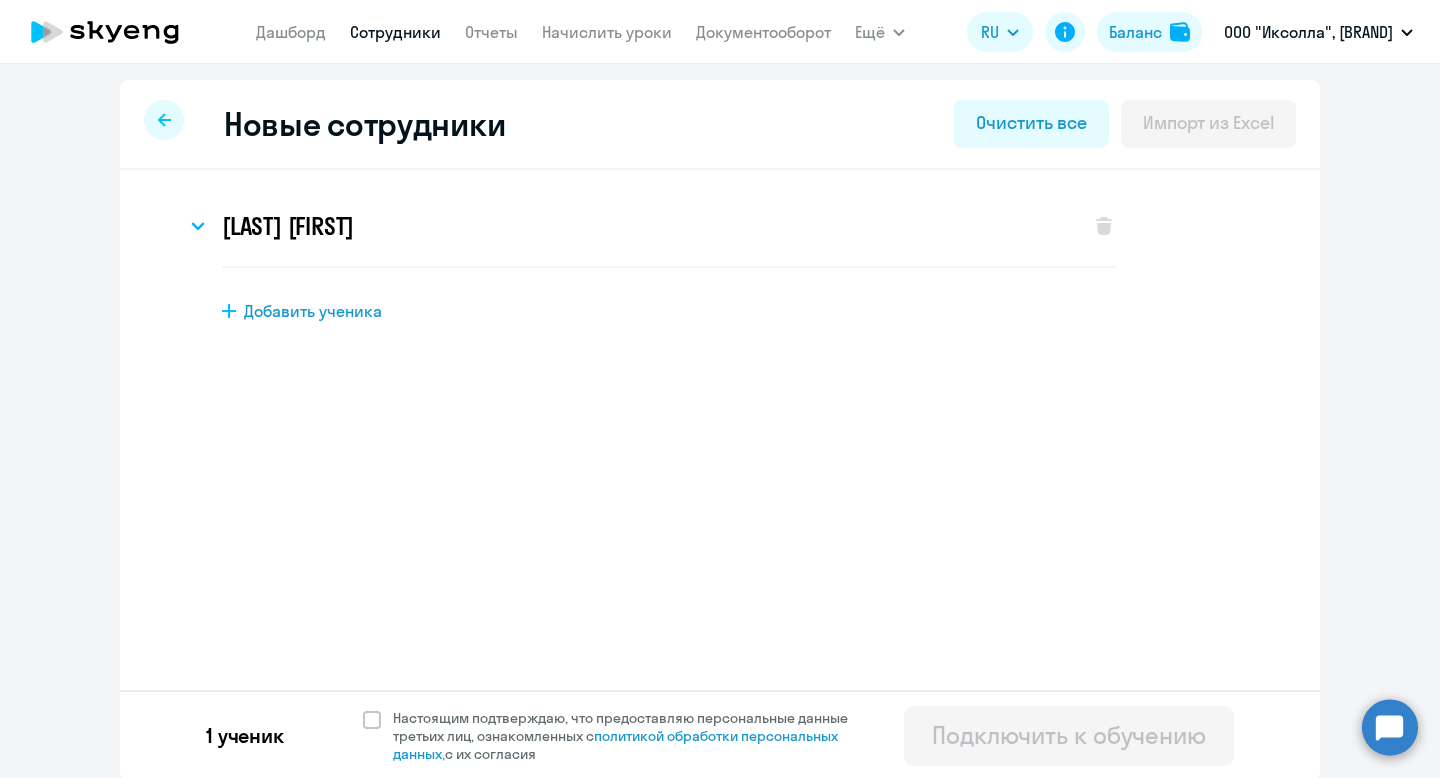 scroll, scrollTop: 0, scrollLeft: 0, axis: both 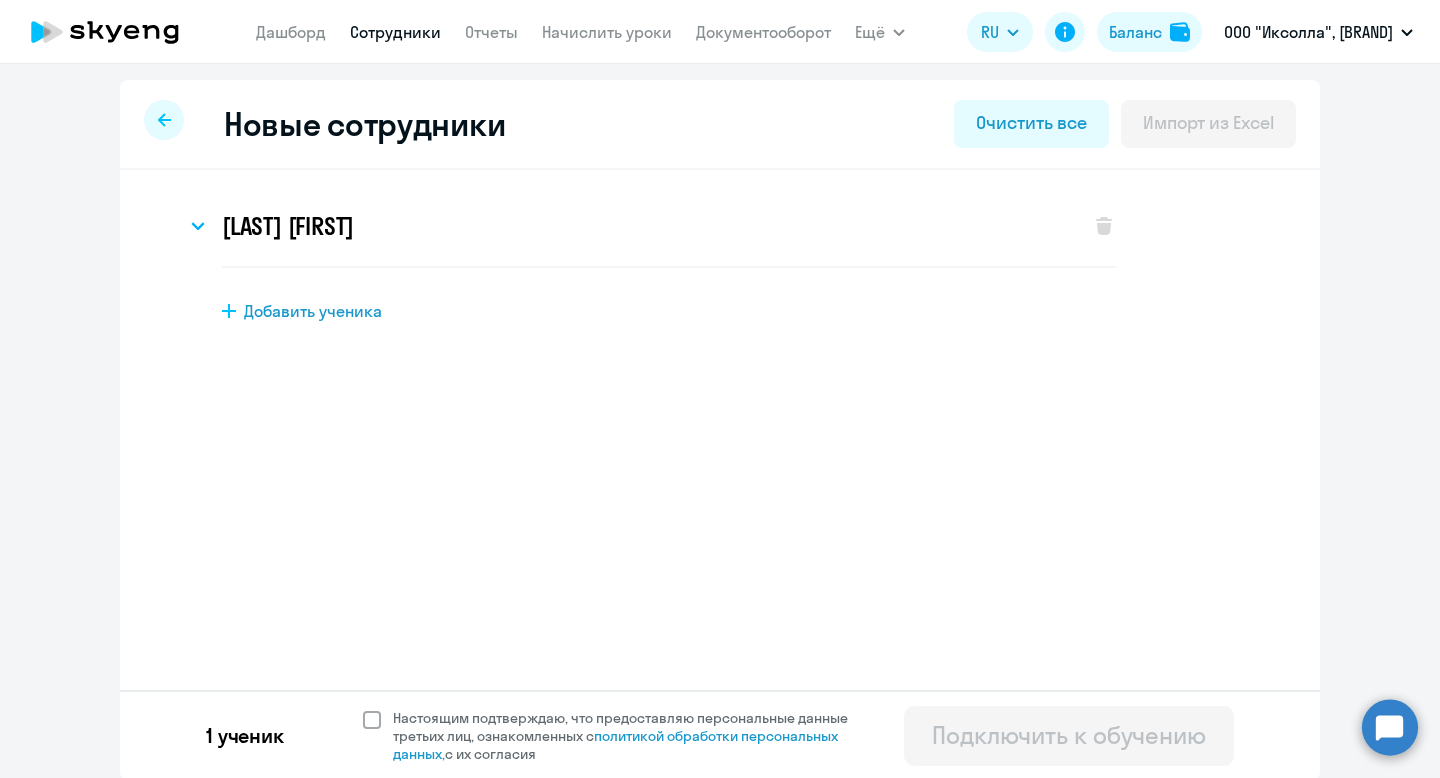 click 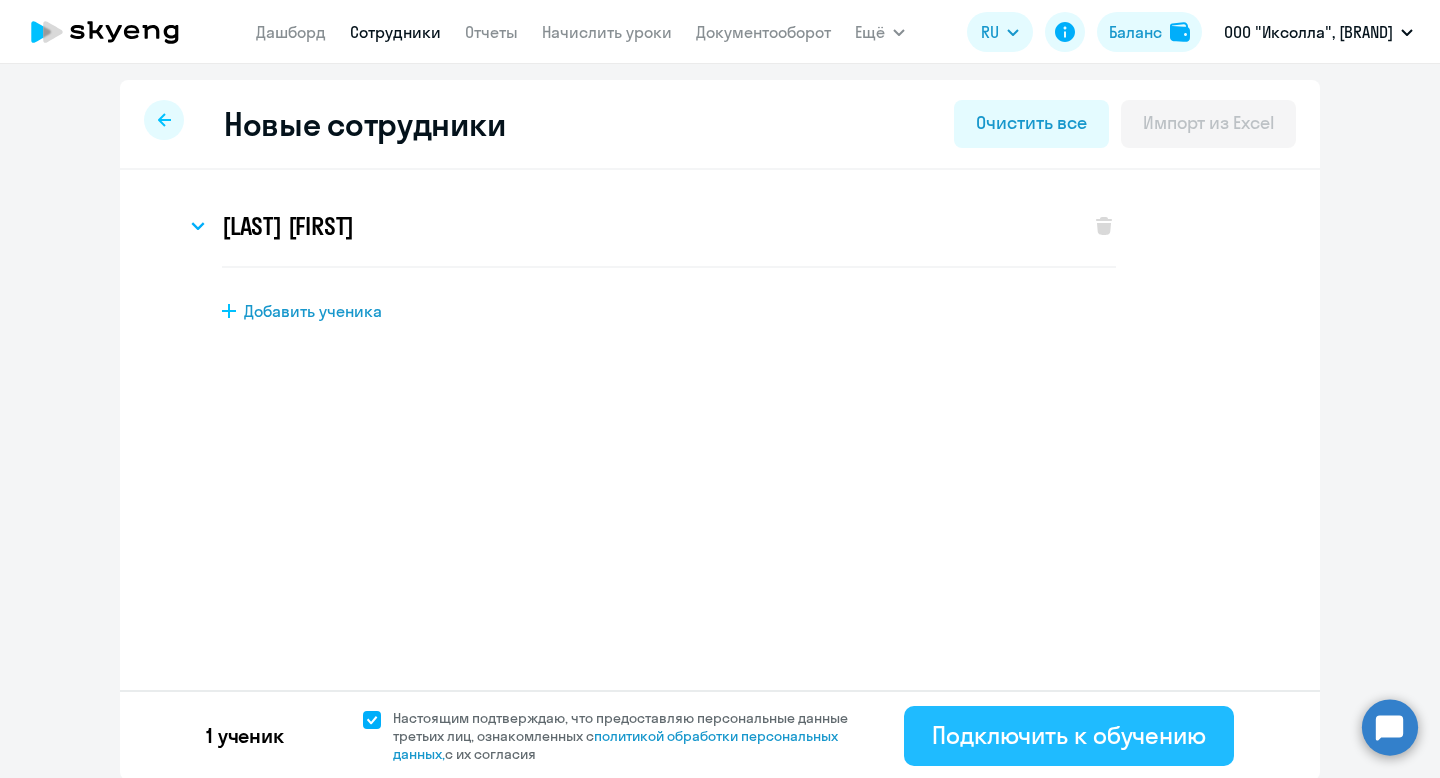 click on "Подключить к обучению" 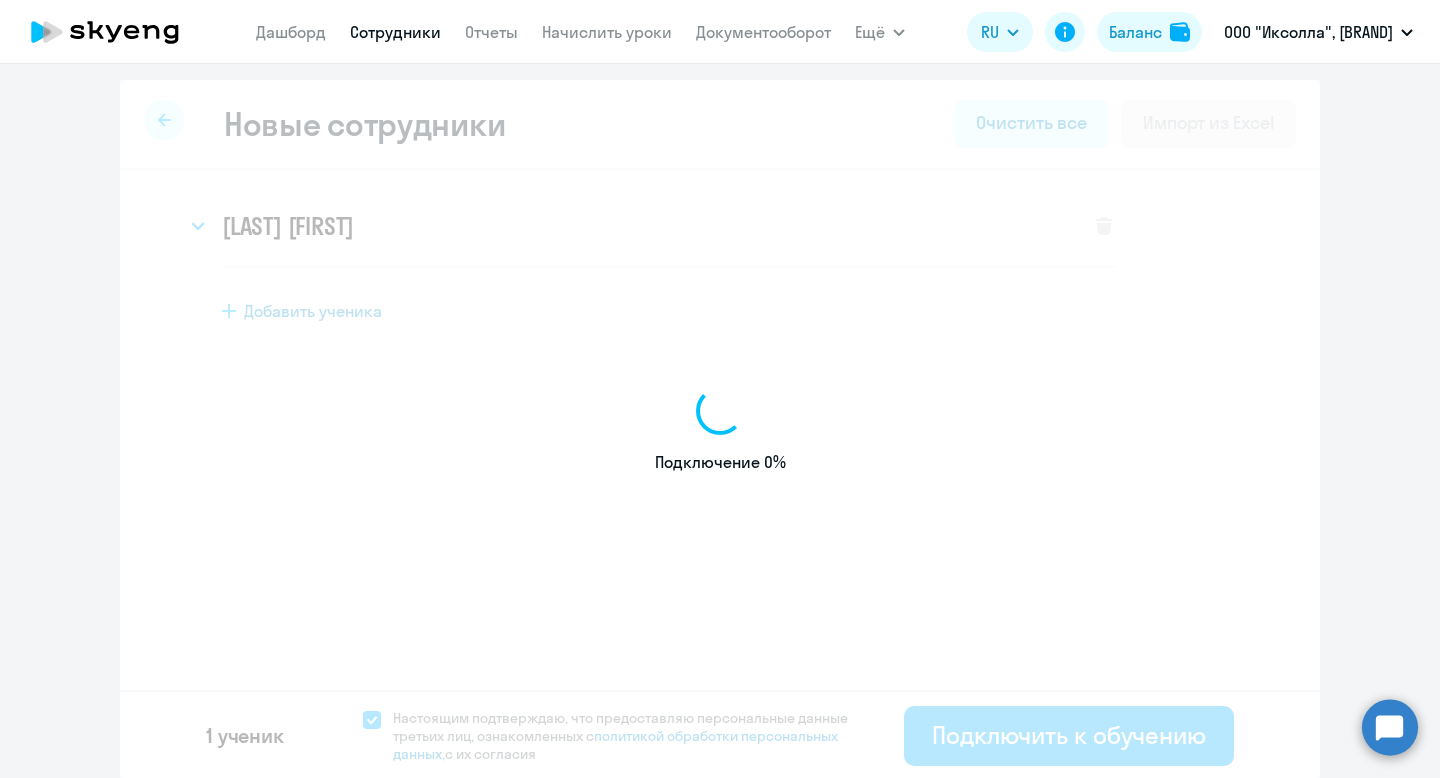 select on "english_adult_not_native_speaker" 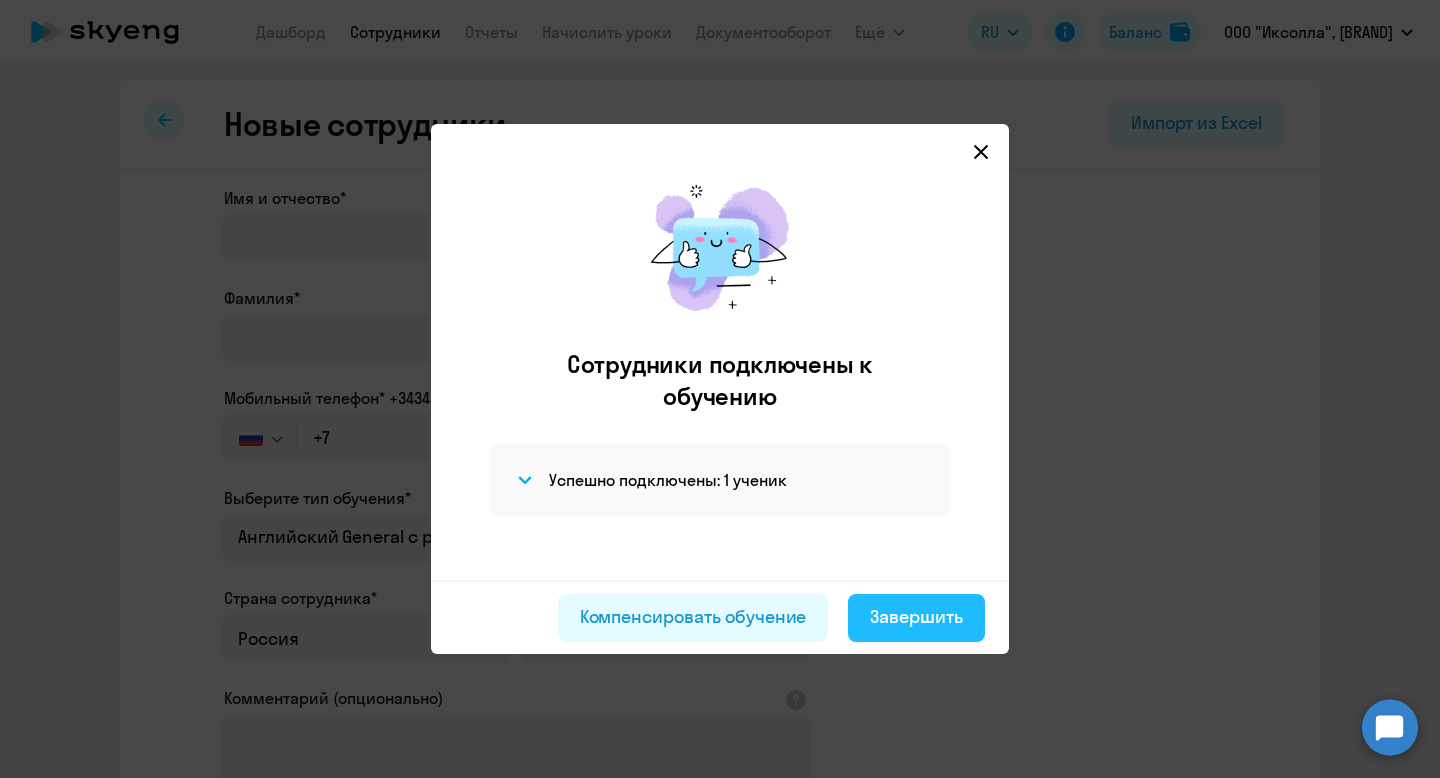 click on "Завершить" at bounding box center [916, 617] 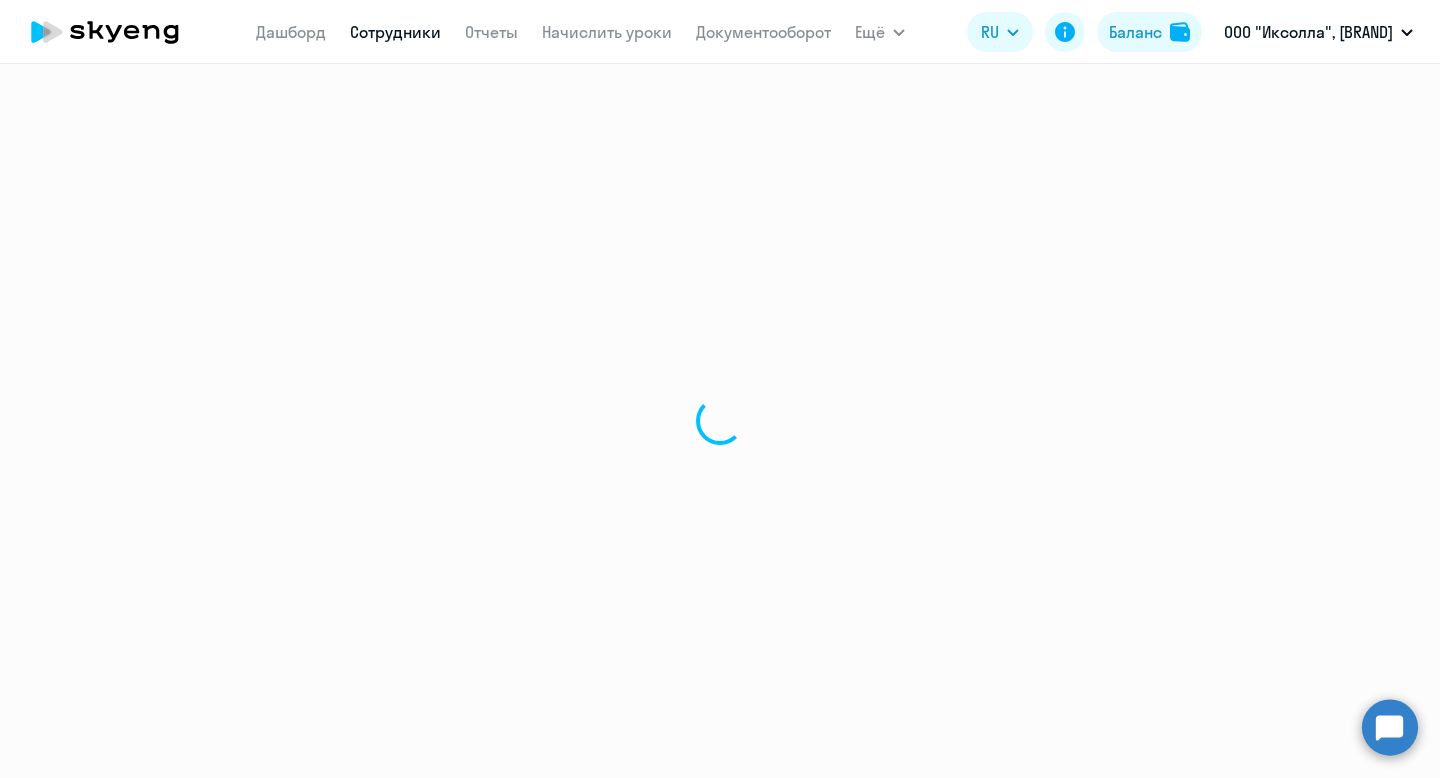select on "30" 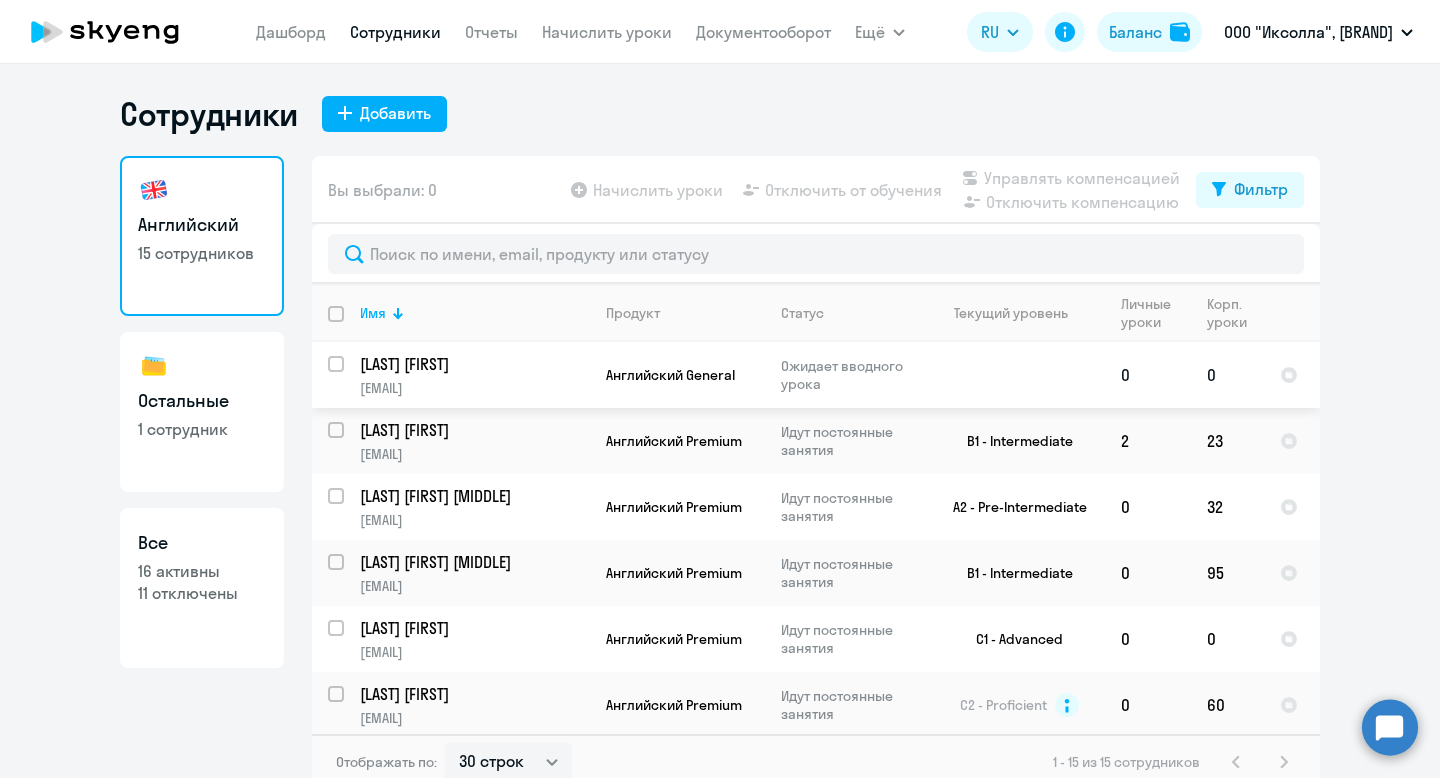 click on "[LAST] [FIRST]" 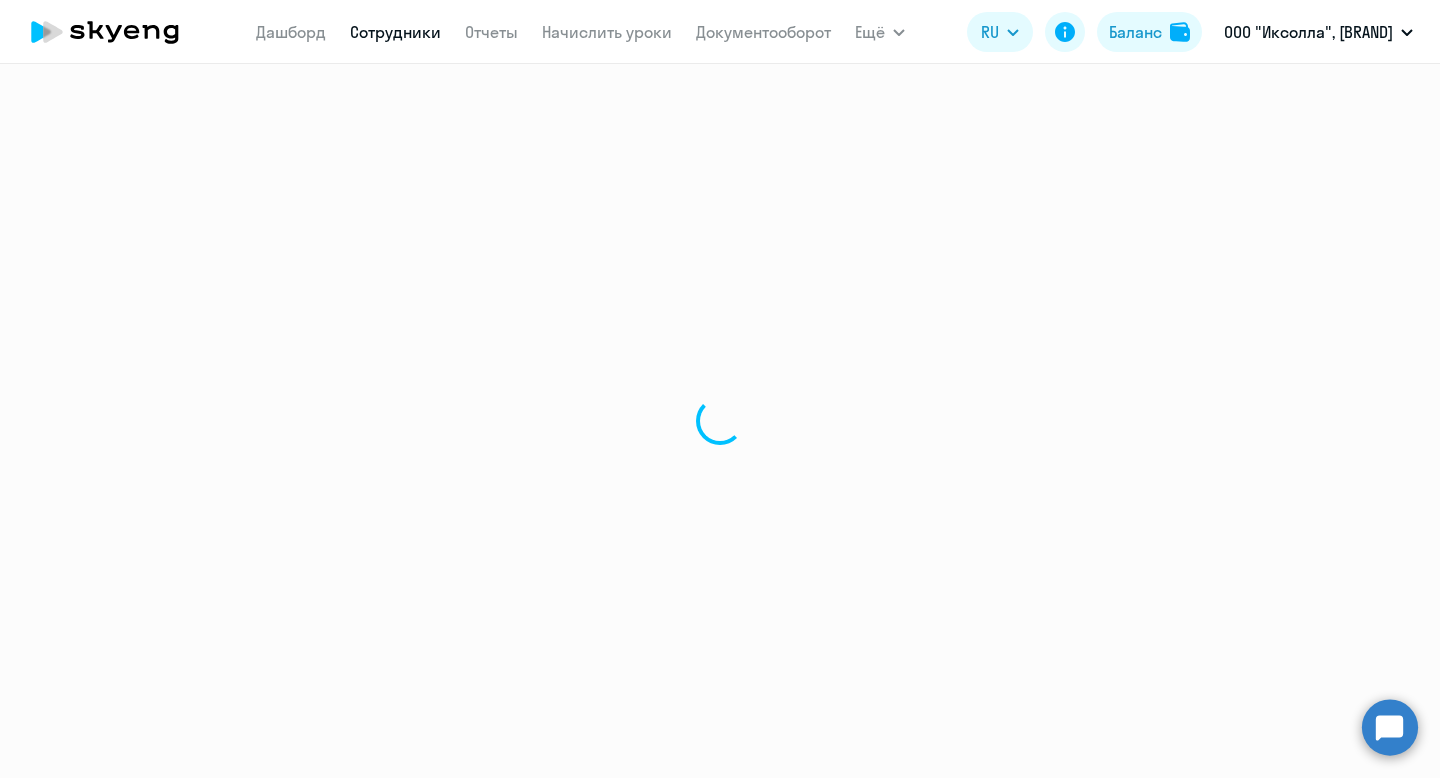 select on "english" 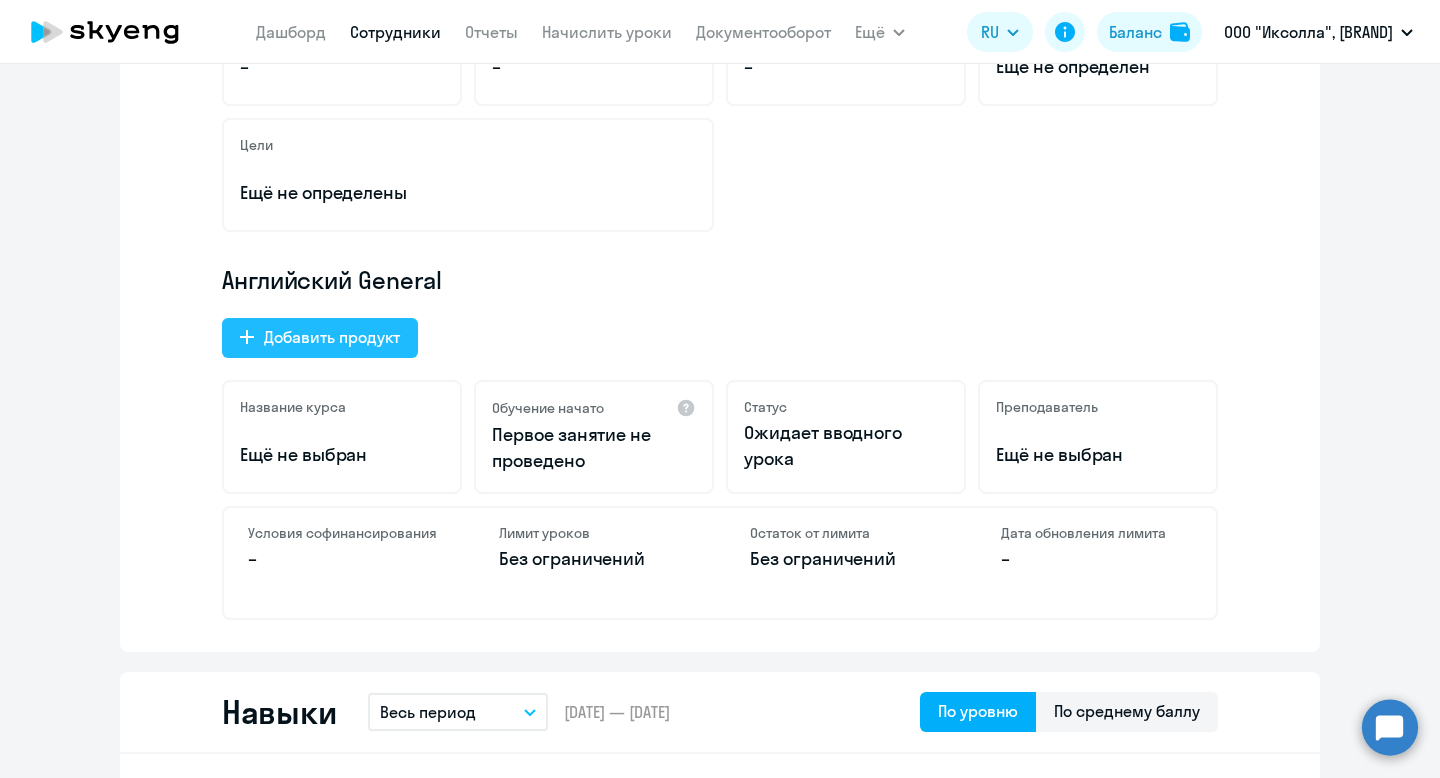 click on "Добавить продукт" 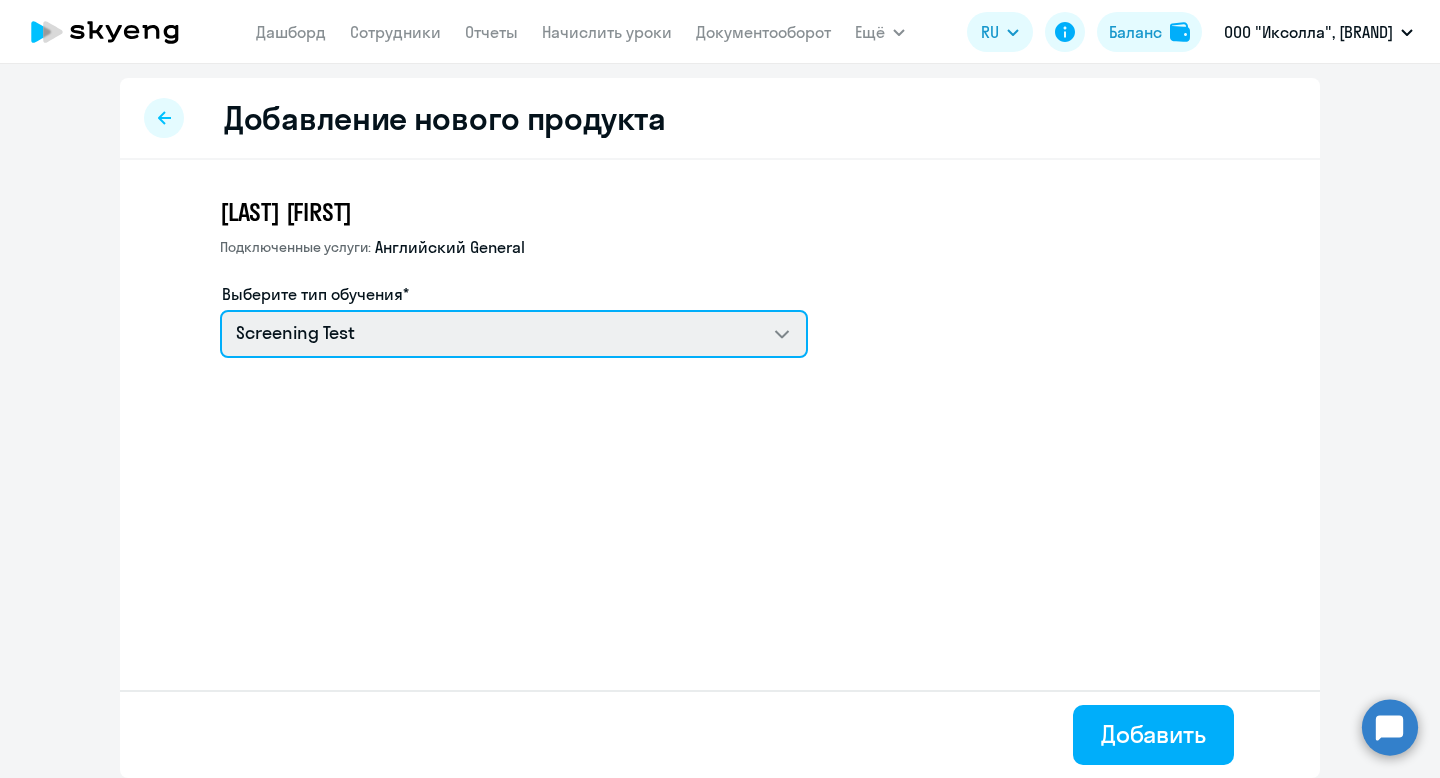 click on "Screening Test   Self-Study   Talks 15 минутные разговоры на английском   Премиум английский с русскоговорящим преподавателем   Английский General с англоговорящим преподавателем" at bounding box center [514, 334] 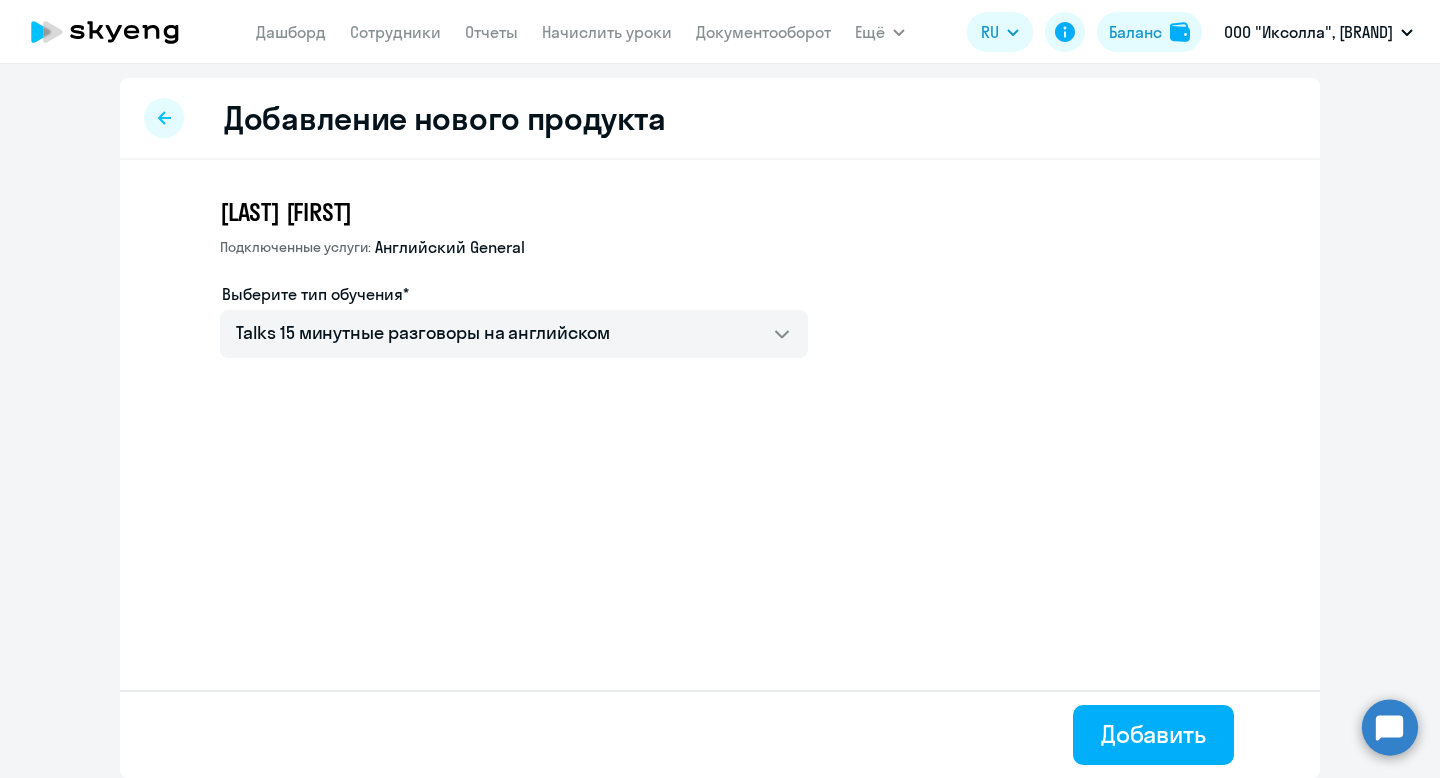 click on "Добавление нового продукта [LAST] [FIRST] Подключенные услуги: Английский General  Выберите тип обучения*   Screening Test   Self-Study   Talks 15 минутные разговоры на английском   Премиум английский с русскоговорящим преподавателем   Английский General с англоговорящим преподавателем   Добавить" 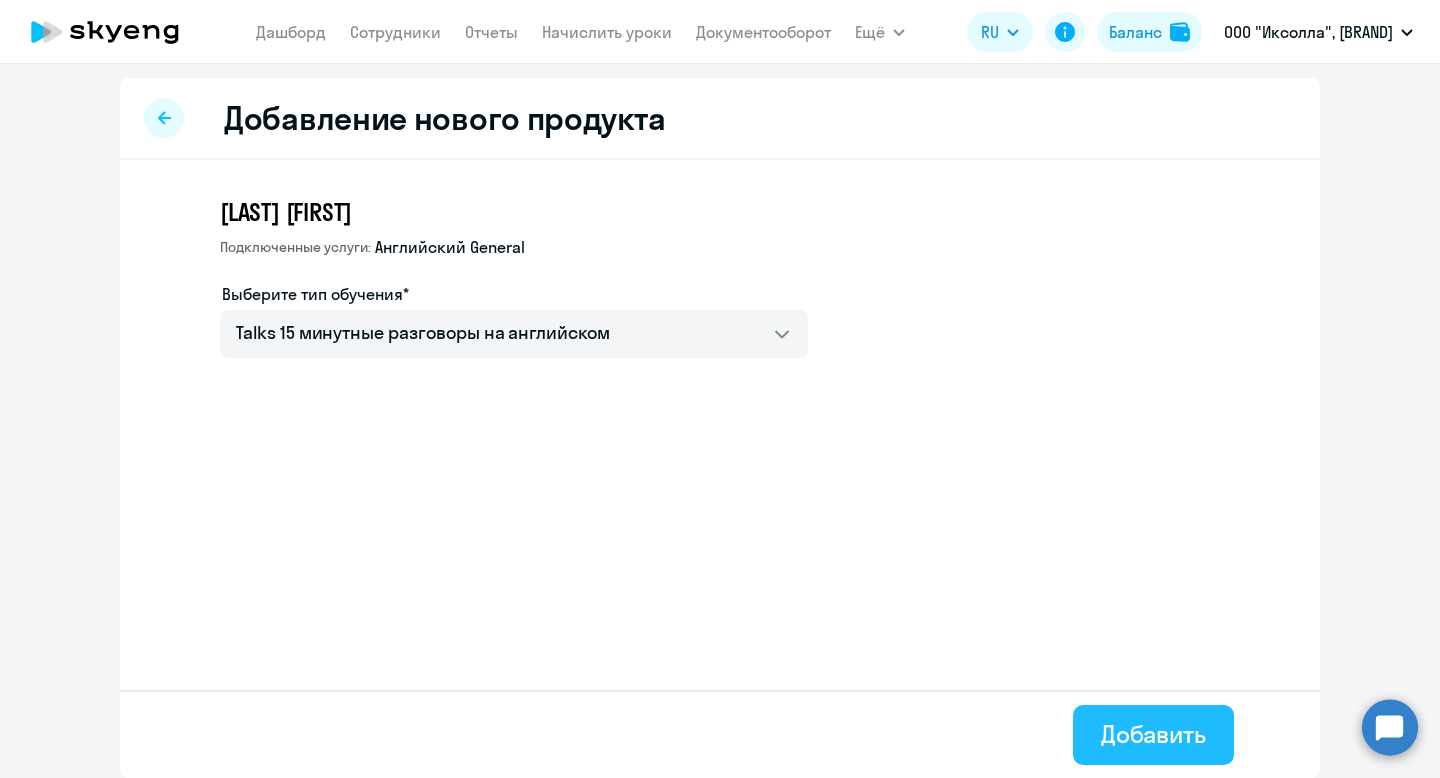 click on "Добавить" 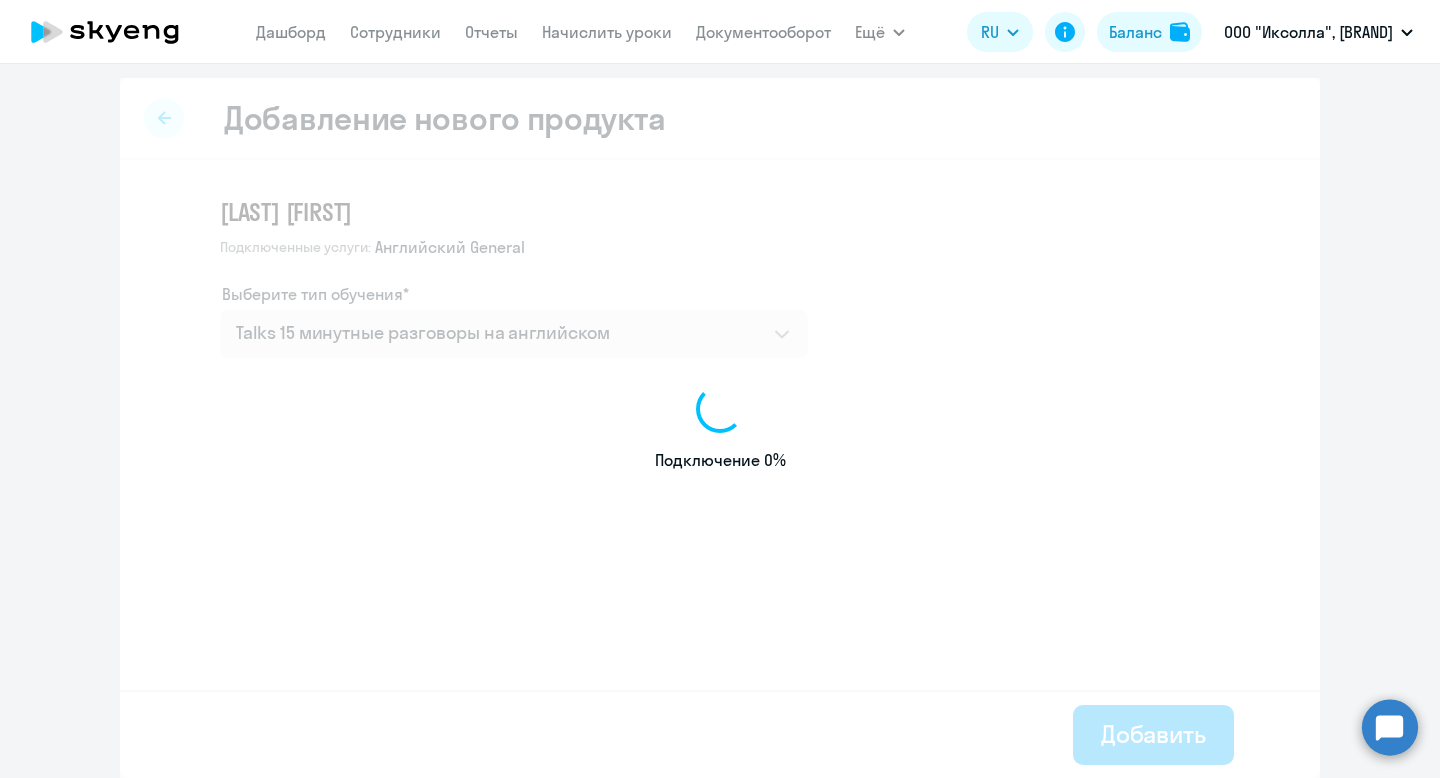 scroll, scrollTop: 0, scrollLeft: 0, axis: both 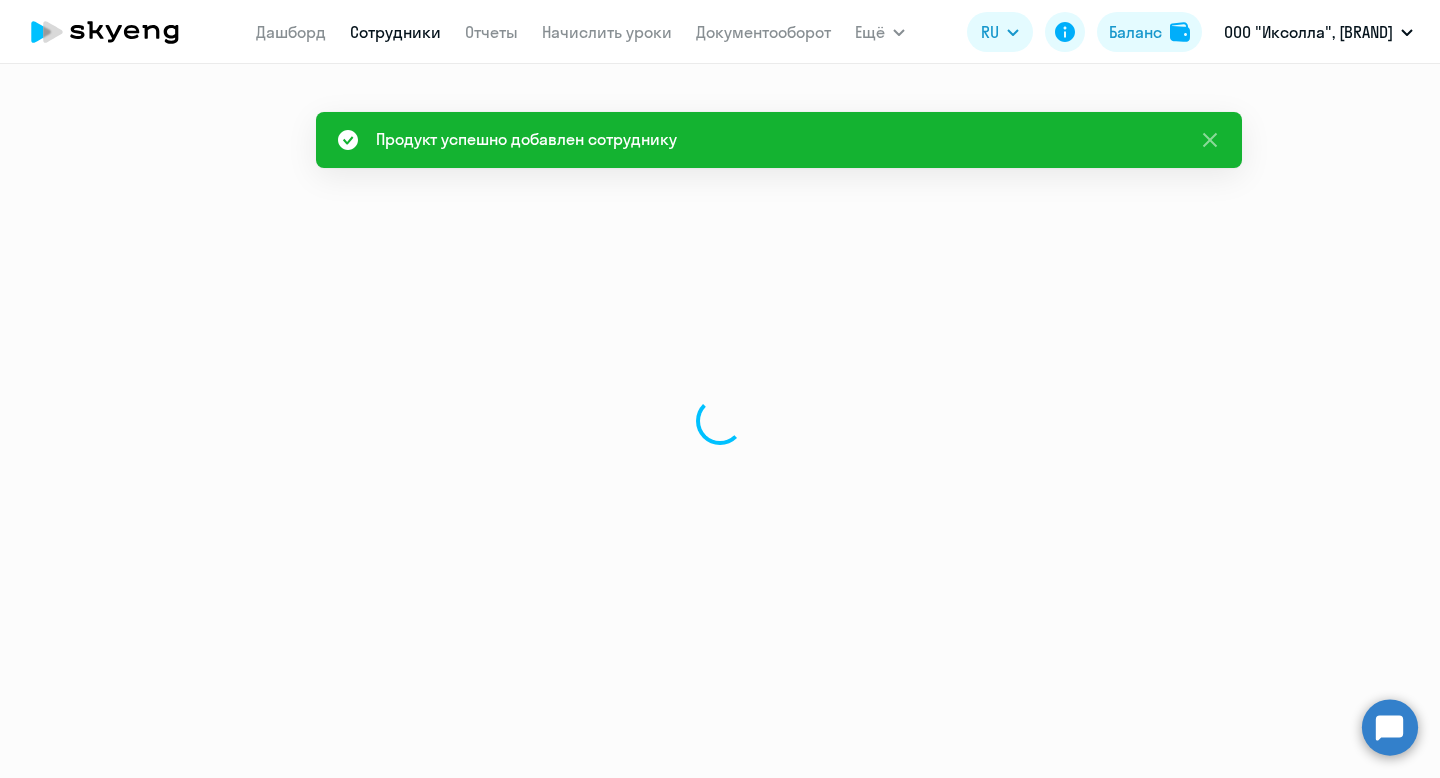 select on "english" 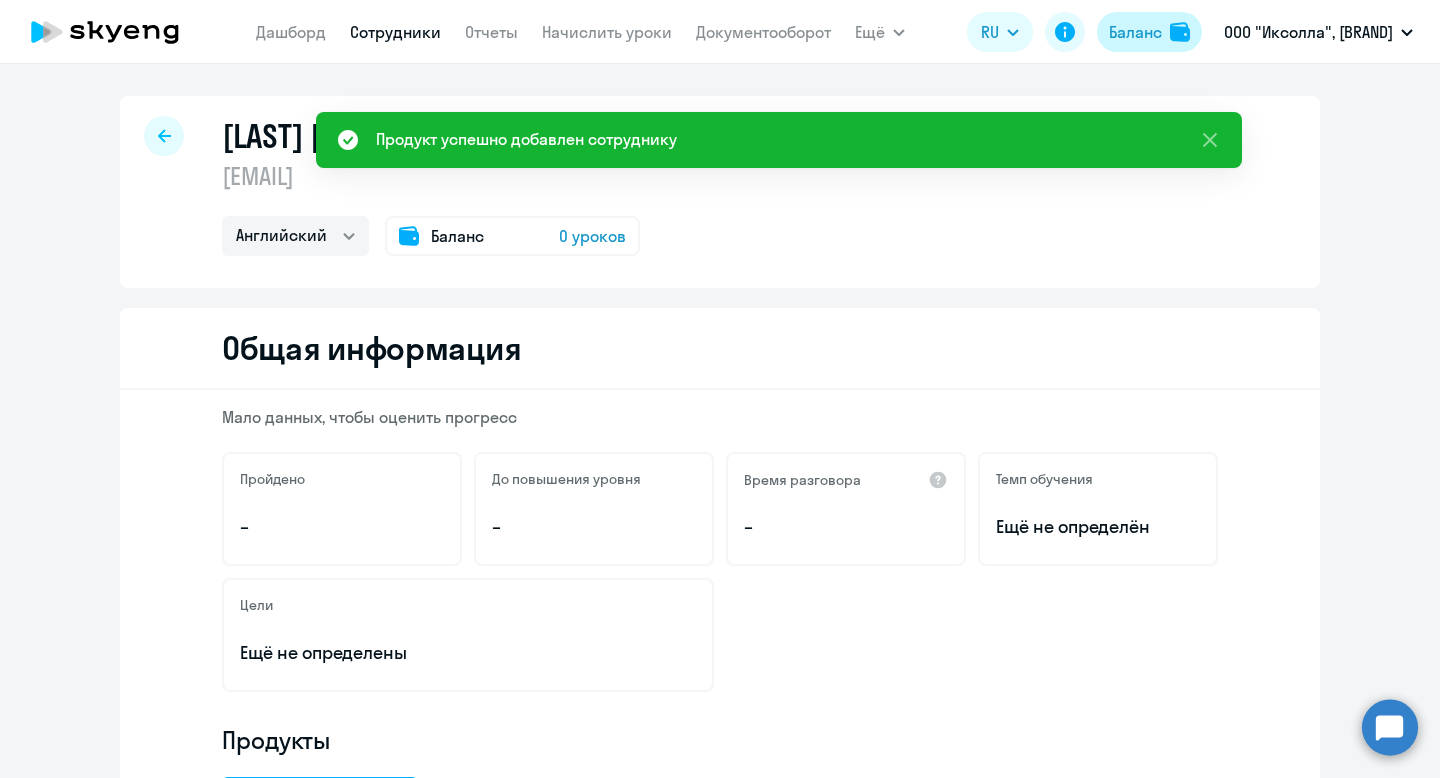 click on "Баланс" 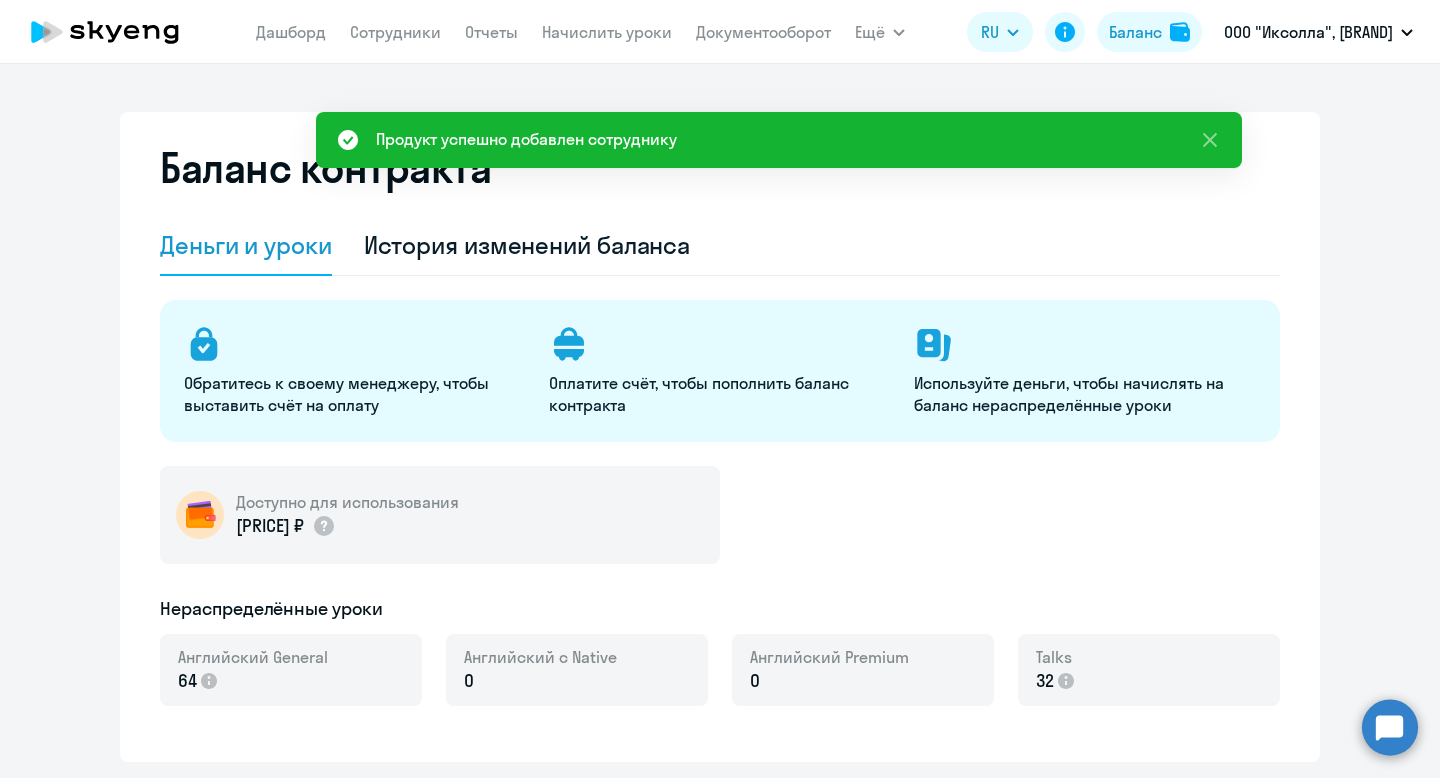 select on "english_adult_not_native_speaker" 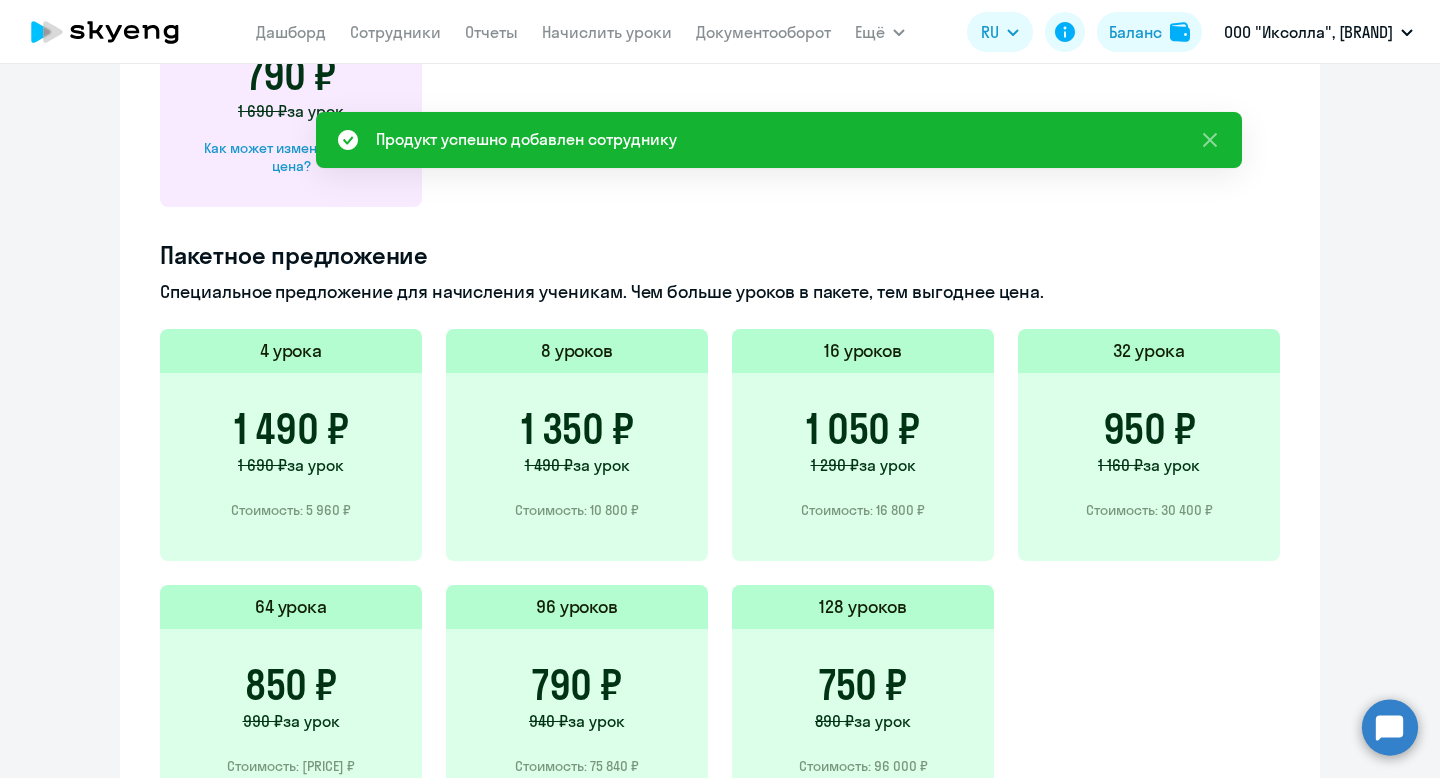 scroll, scrollTop: 1376, scrollLeft: 0, axis: vertical 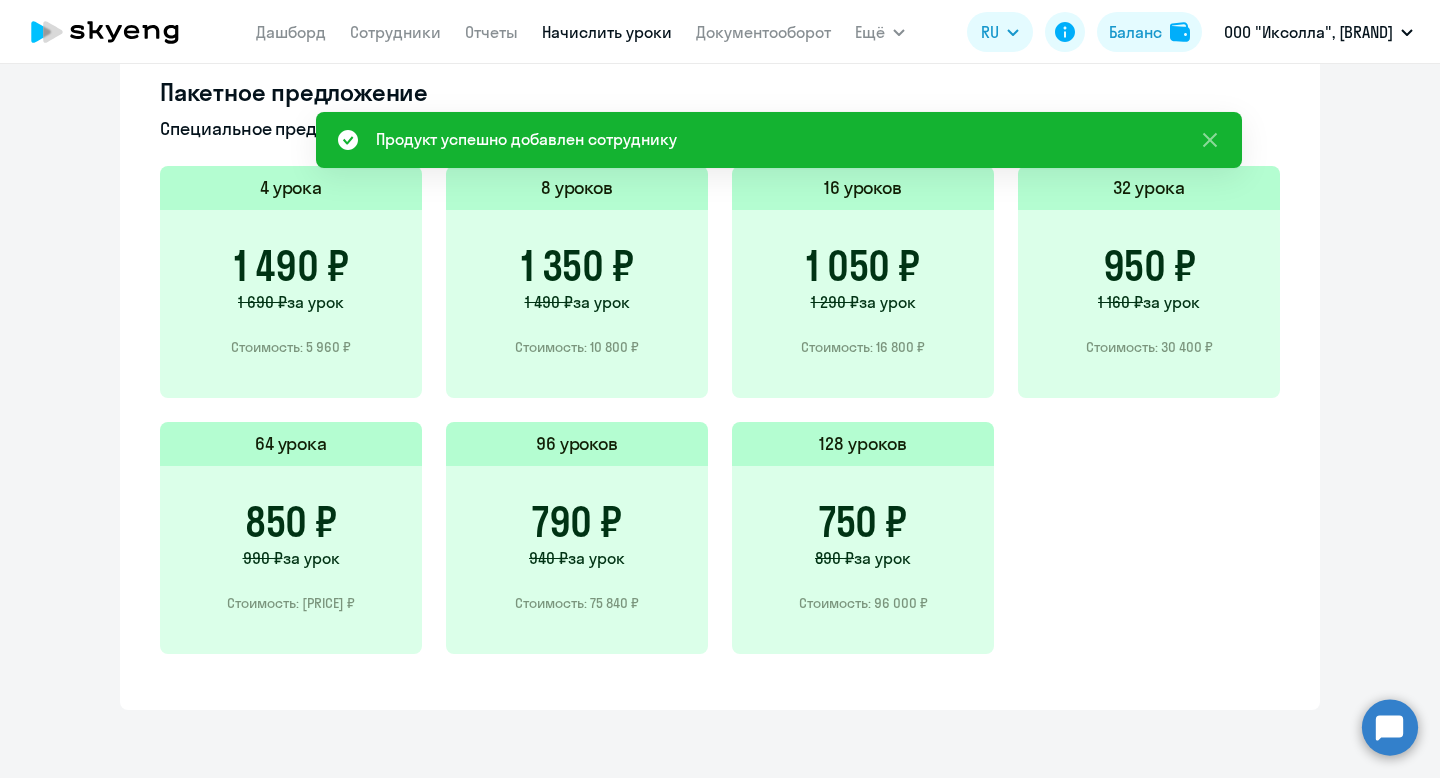 click on "Начислить уроки" at bounding box center [607, 32] 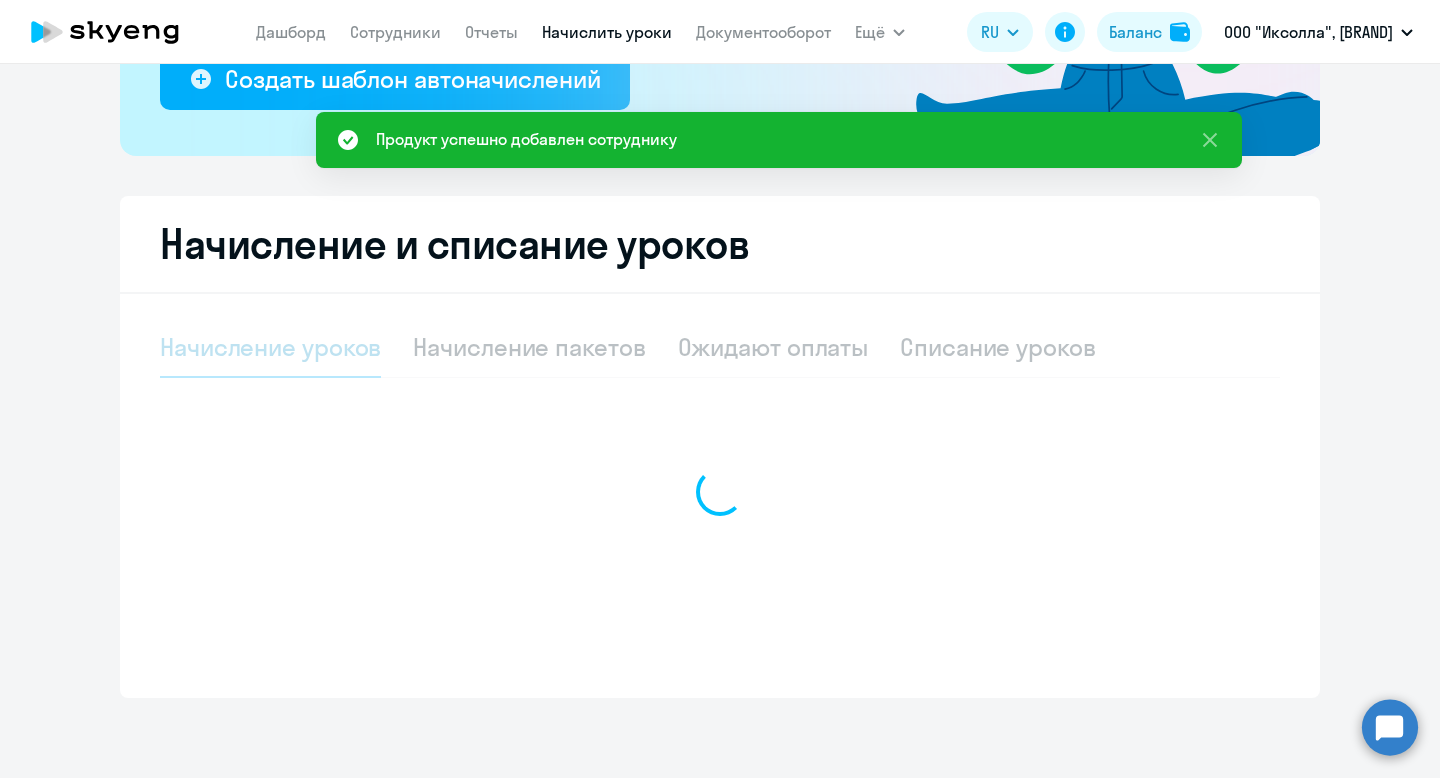 select on "10" 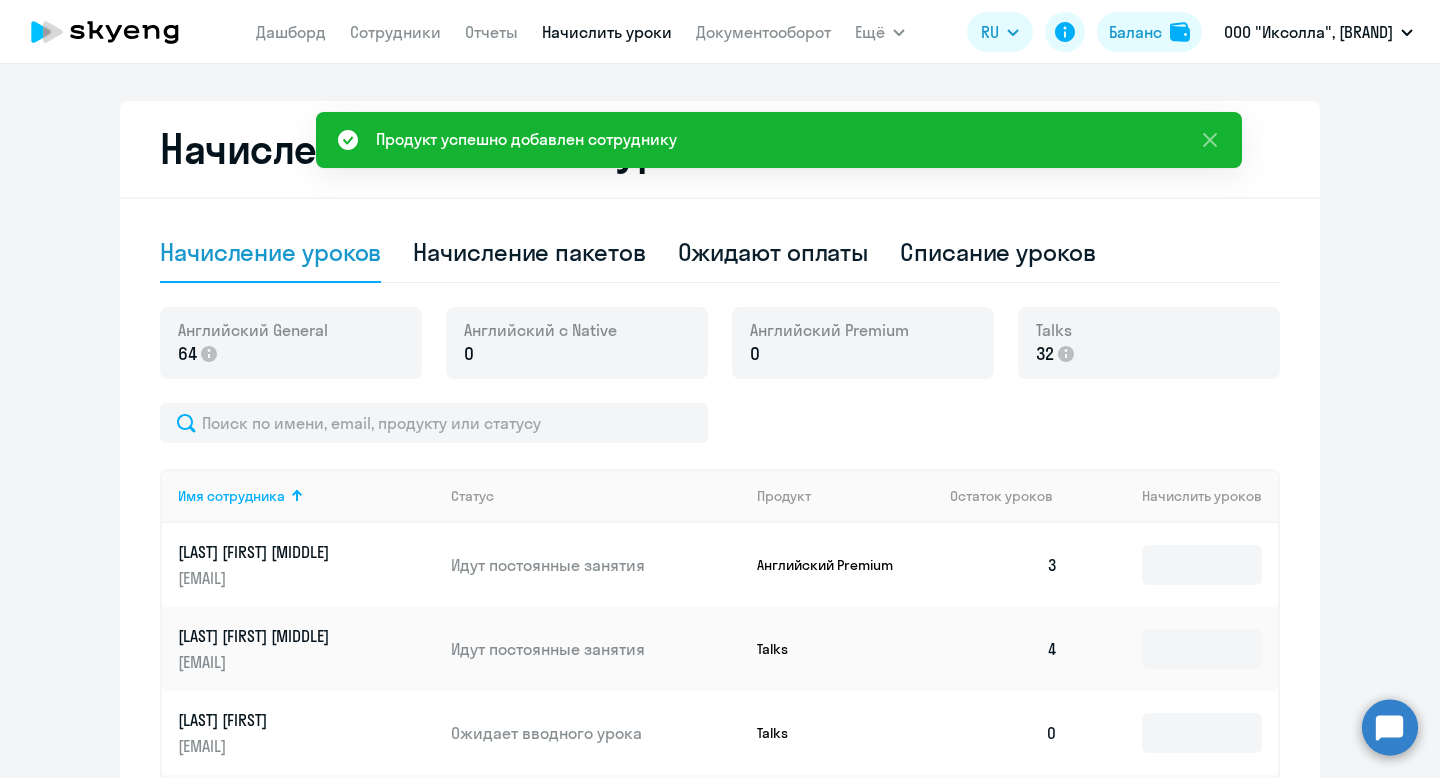 scroll, scrollTop: 529, scrollLeft: 0, axis: vertical 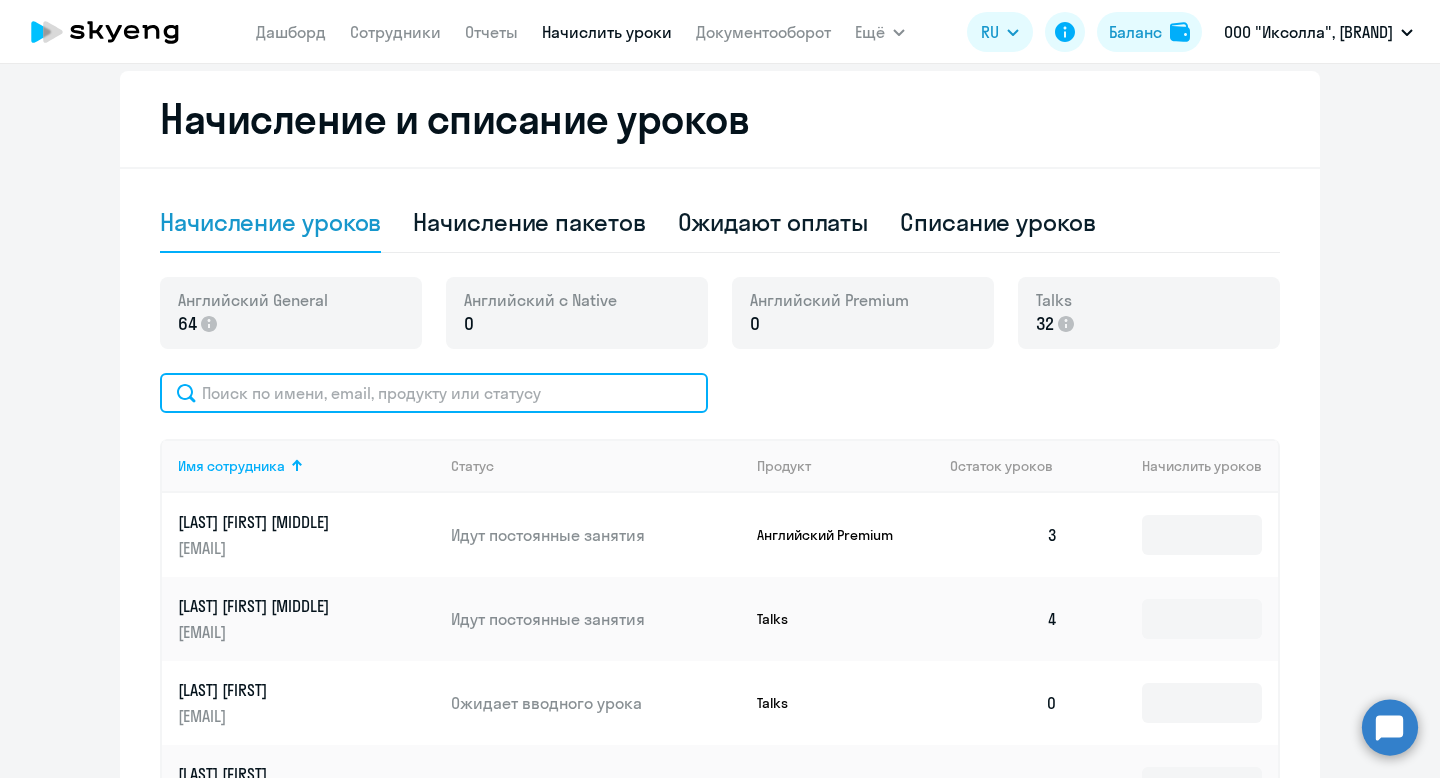 click 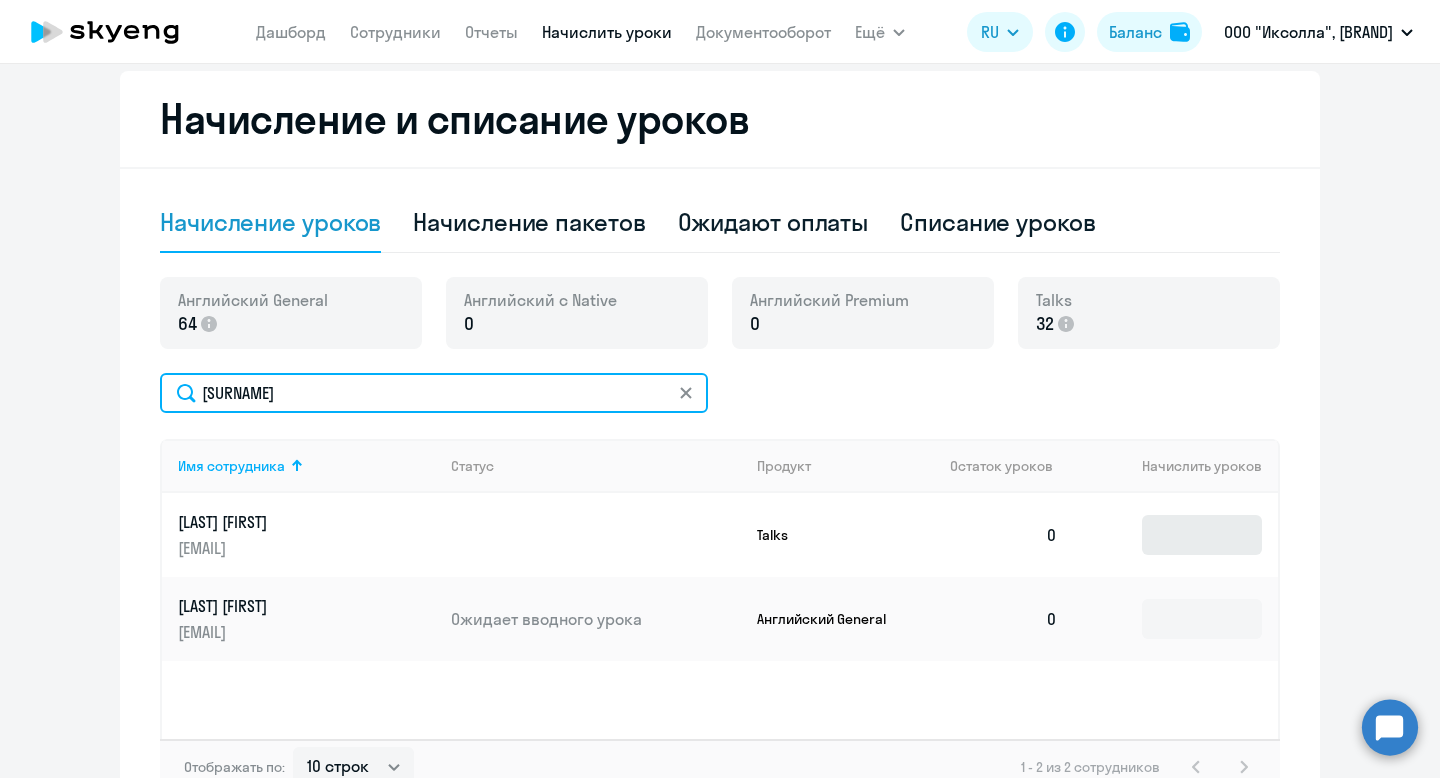 type on "[SURNAME]" 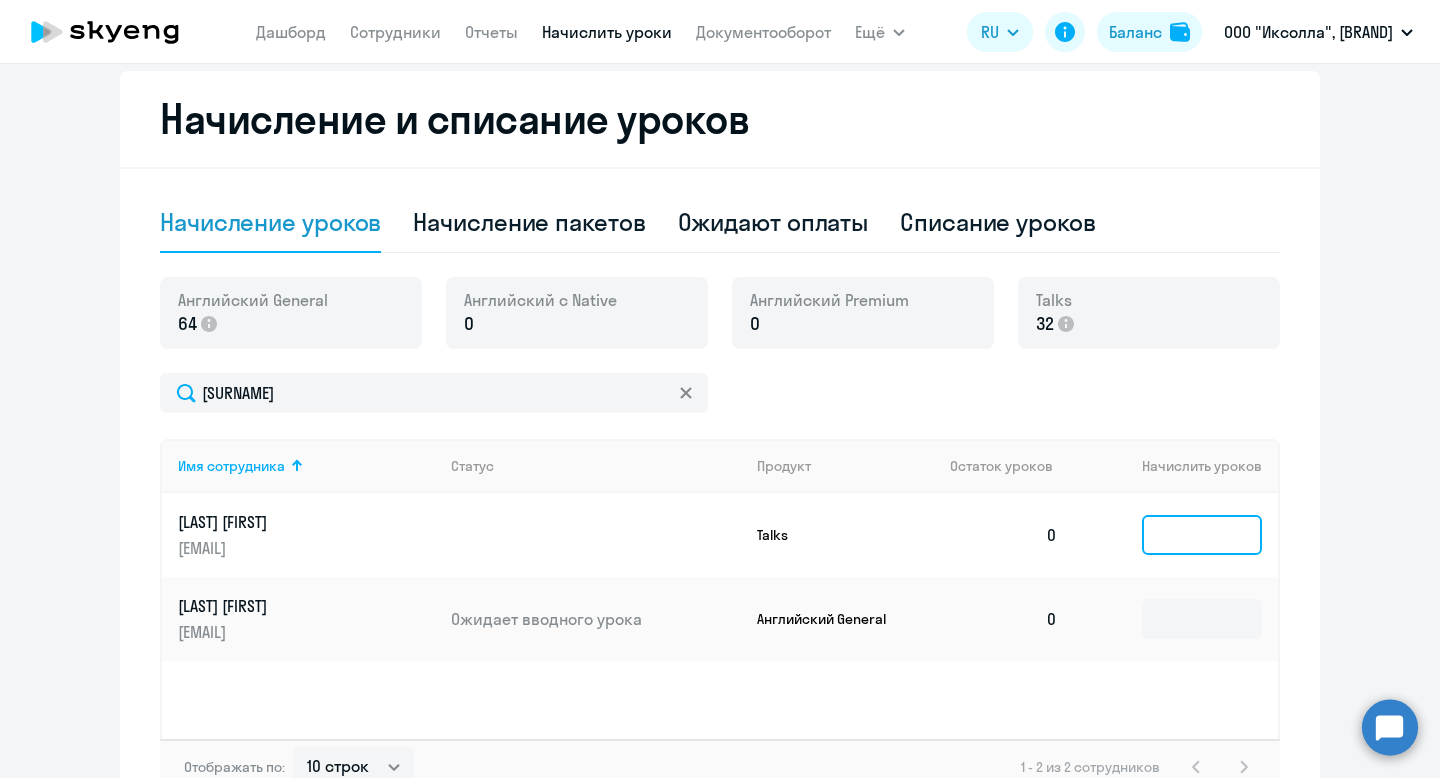 click 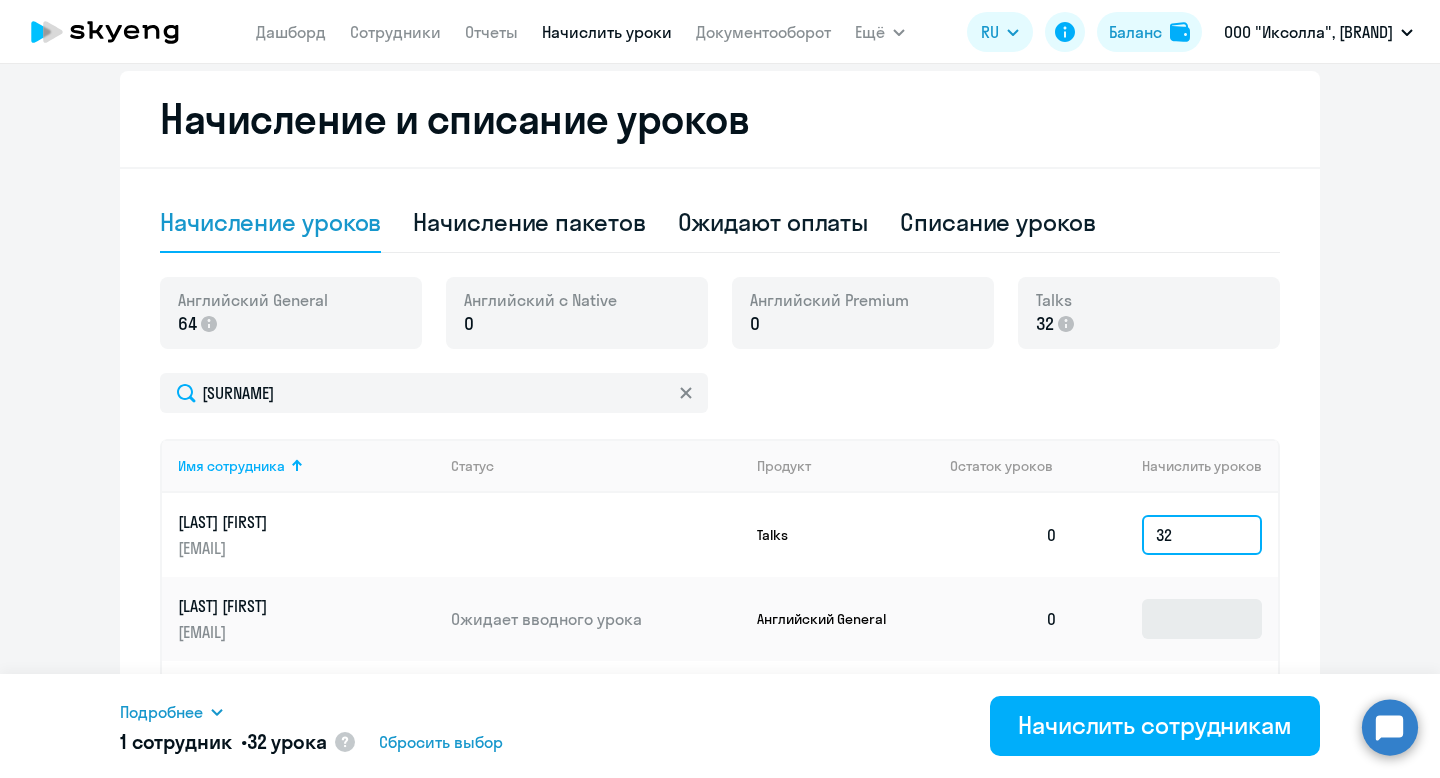 type on "32" 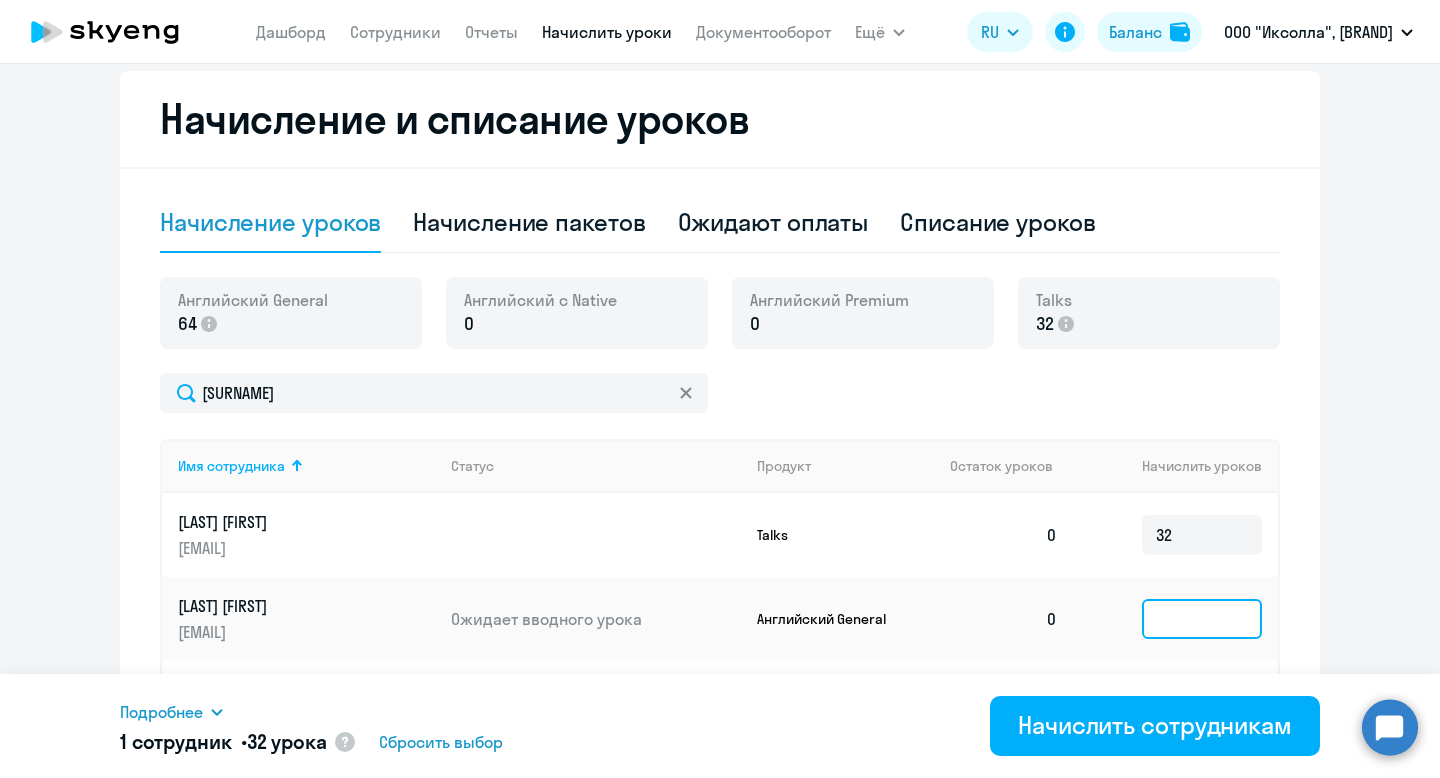 click 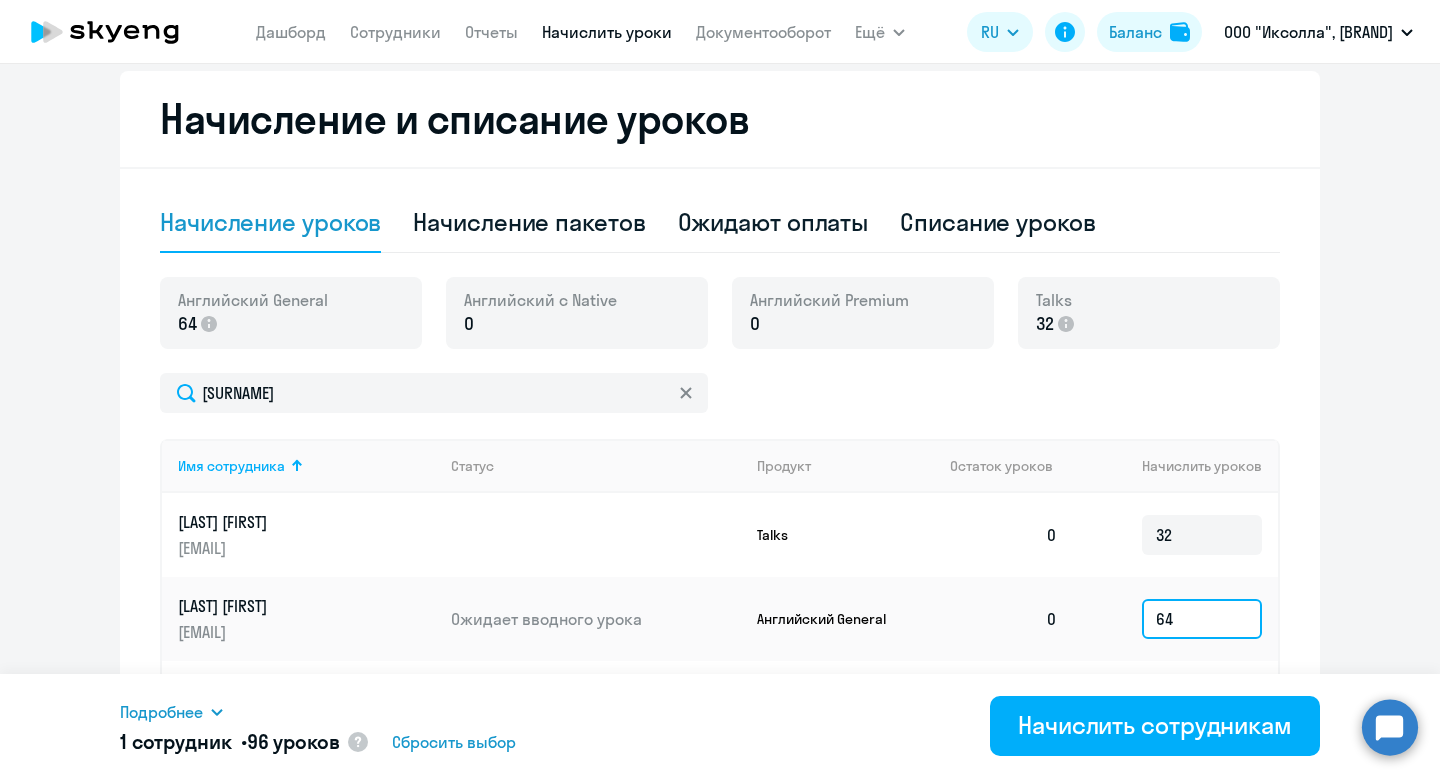 type on "64" 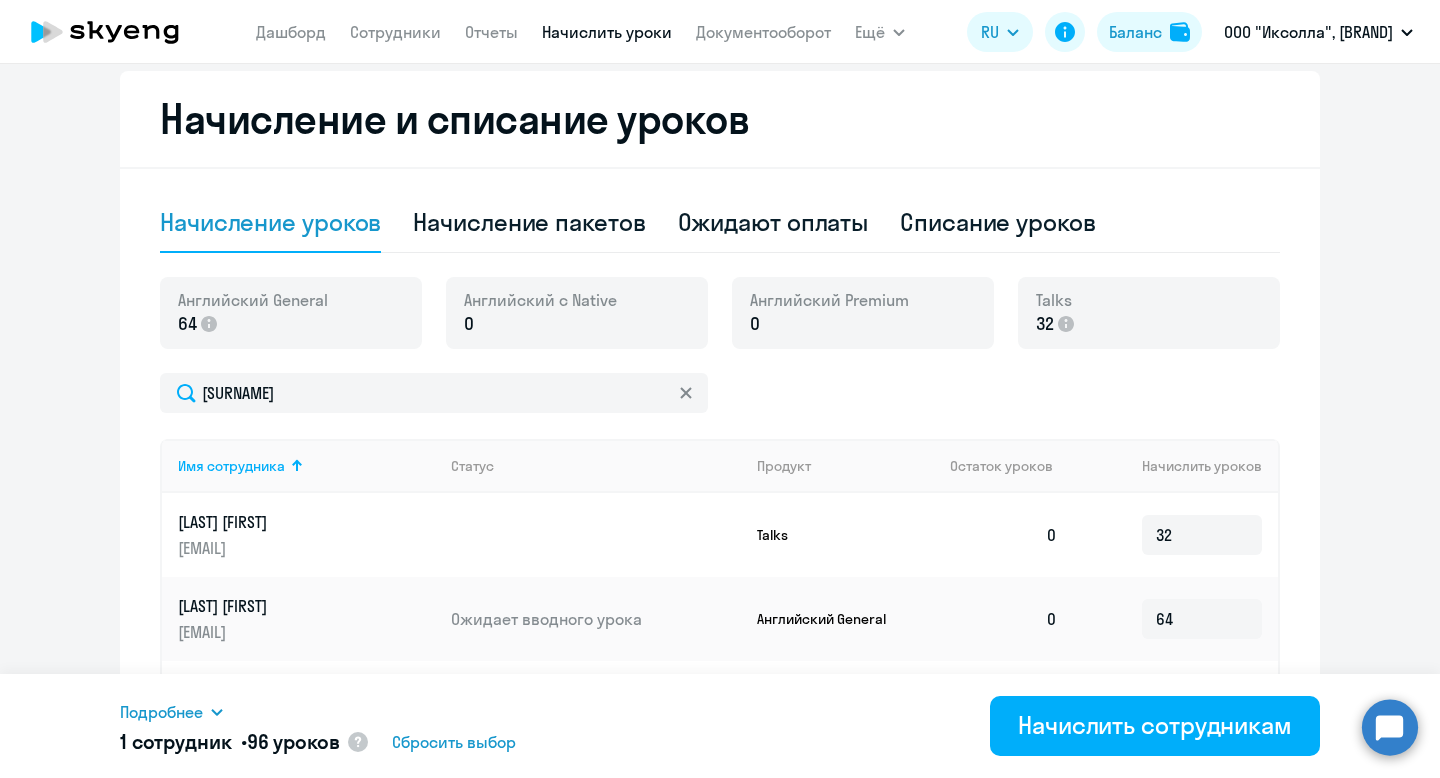 click on "Начисление и списание уроков Начисление уроков Начисление пакетов Ожидают оплаты Списание уроков Английский General 64
Английский с Native 0 Английский Premium 0 Talks 32
[SURNAME]
Имя сотрудника   Статус   Продукт   Остаток уроков   Начислить уроков  [LAST] [FIRST] [EMAIL] Talks  0  32 [LAST] [FIRST] [EMAIL] Ожидает вводного урока Английский General  0  64 Отображать по:  10 строк   30 строк   50 строк   1 - 2 из 2 сотрудников" 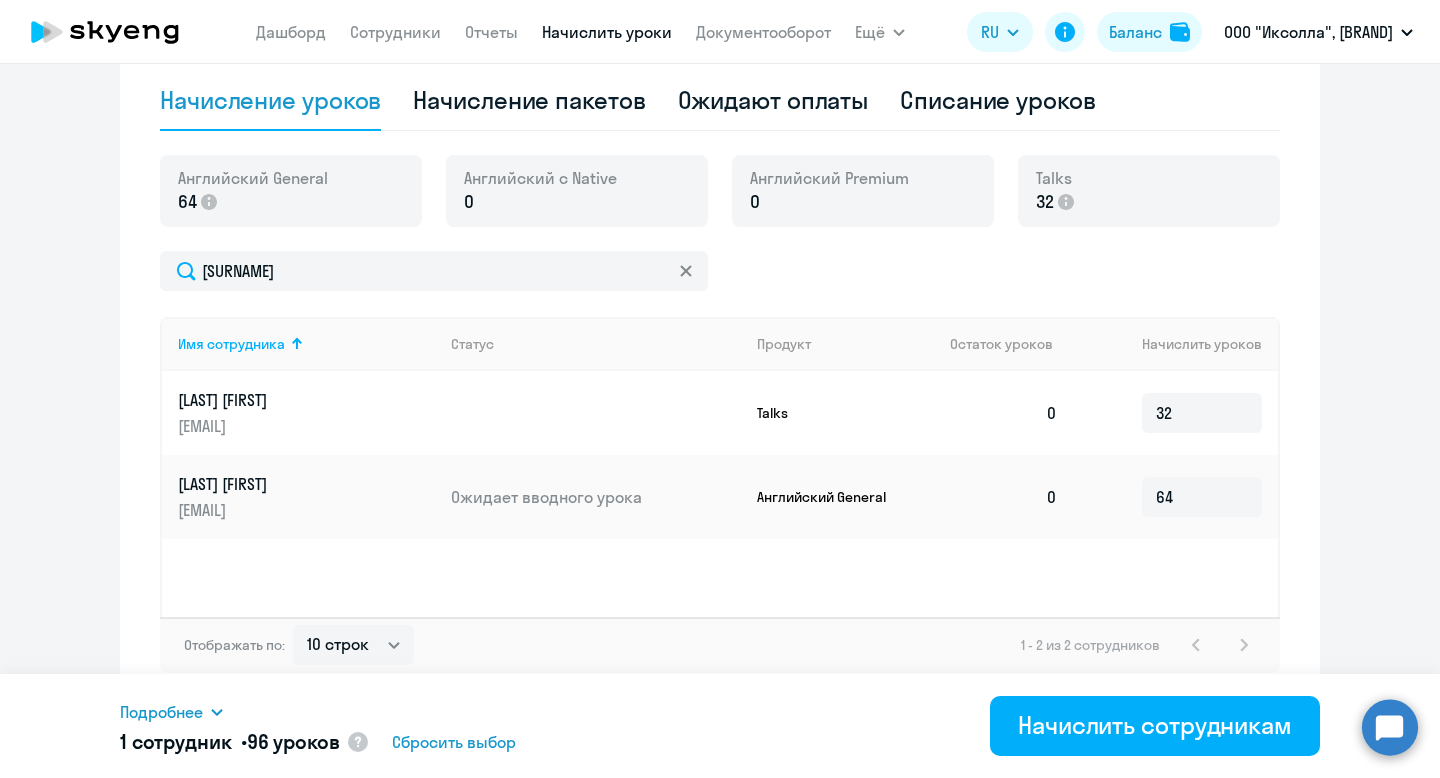 scroll, scrollTop: 658, scrollLeft: 0, axis: vertical 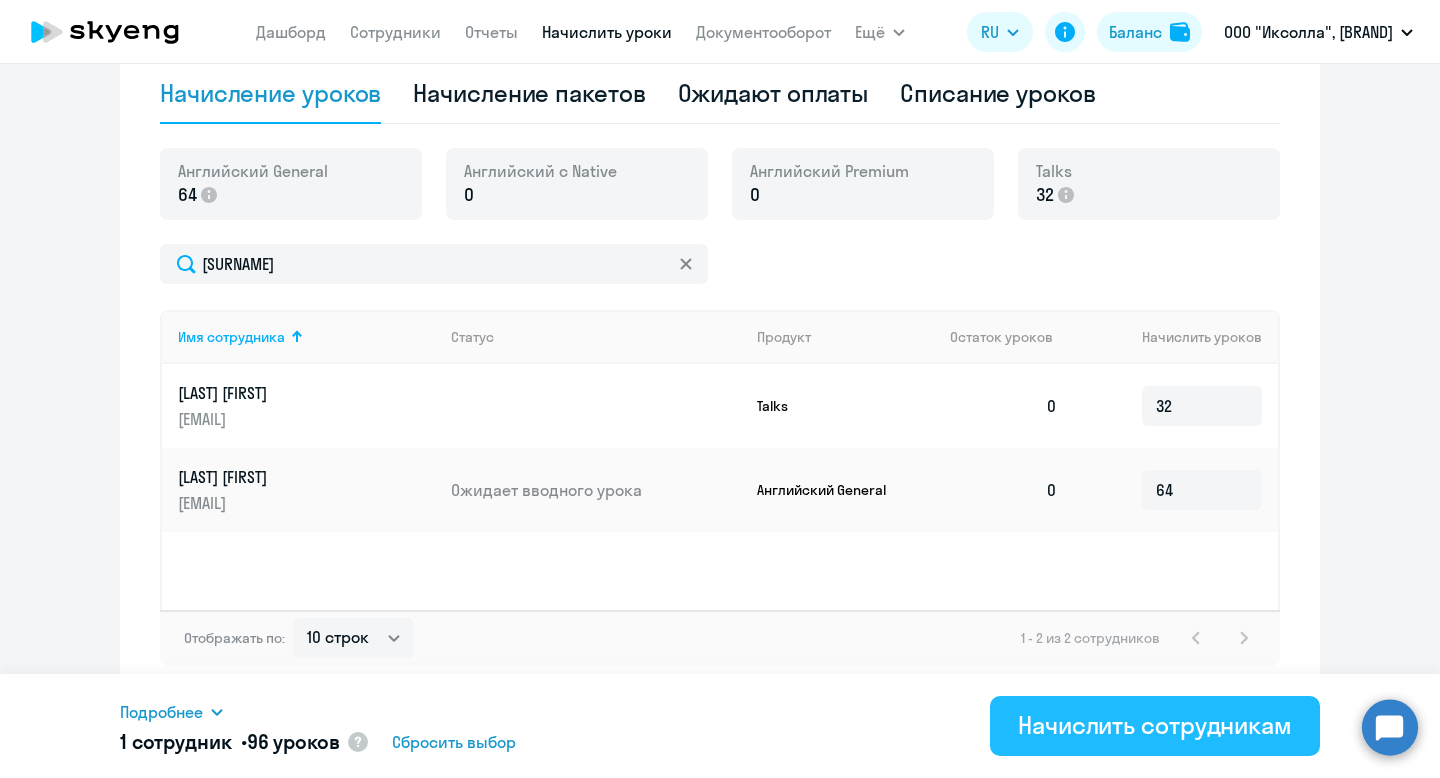 click on "Начислить сотрудникам" at bounding box center [1155, 725] 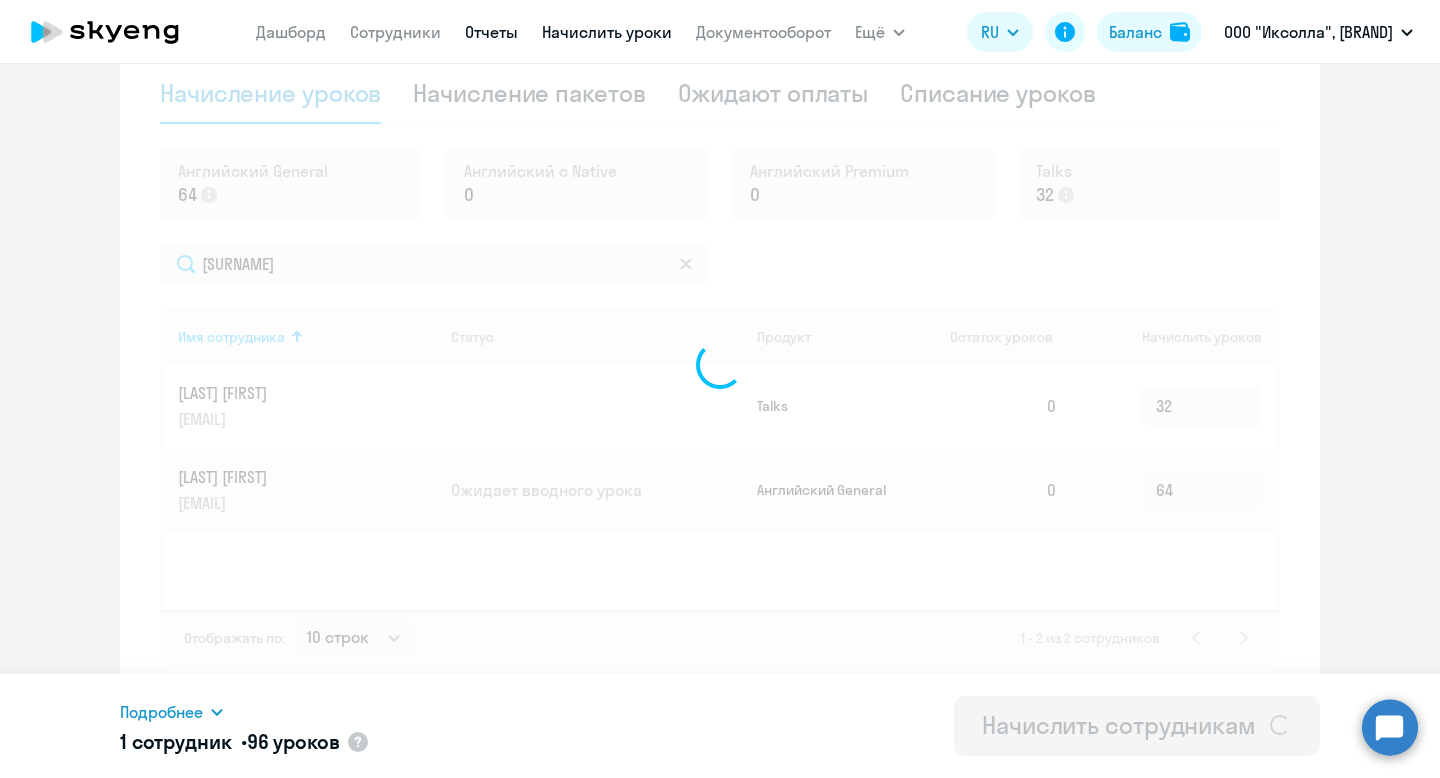 type 